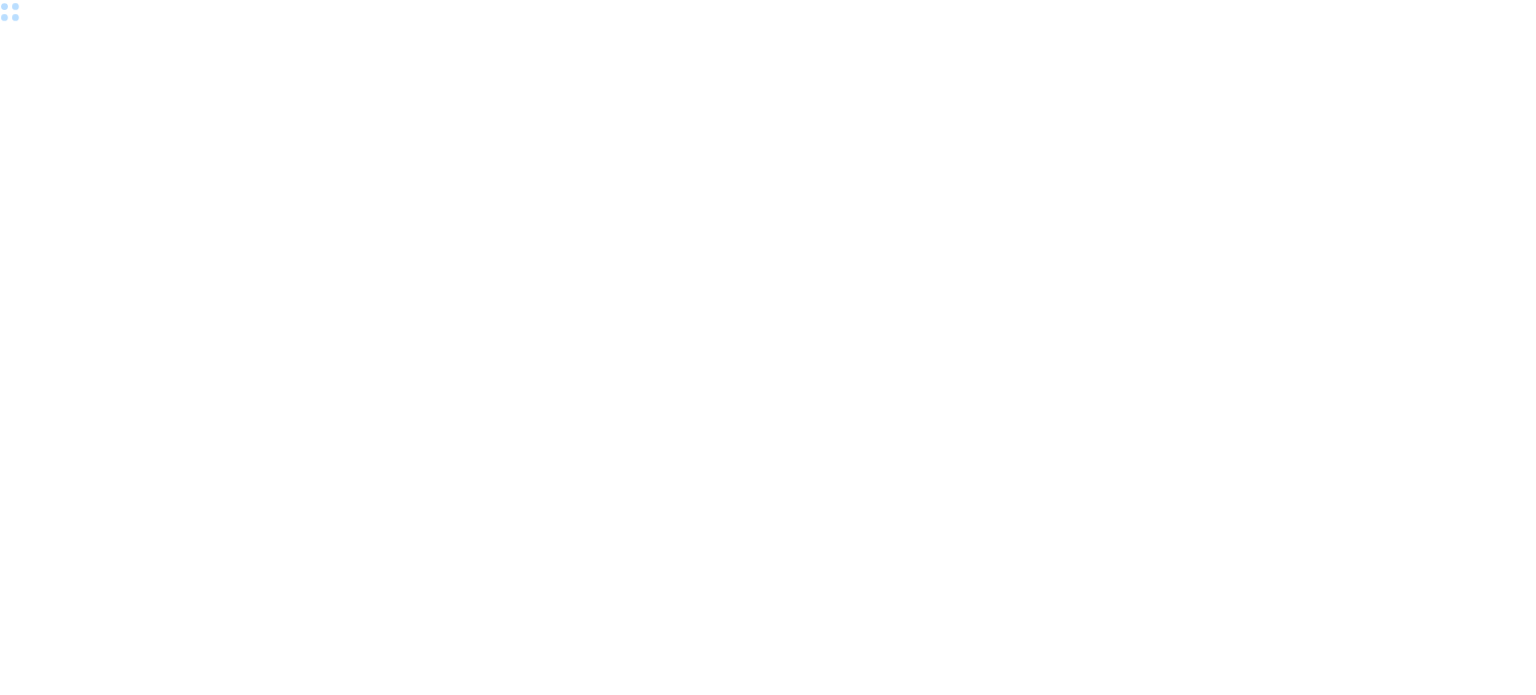 scroll, scrollTop: 0, scrollLeft: 0, axis: both 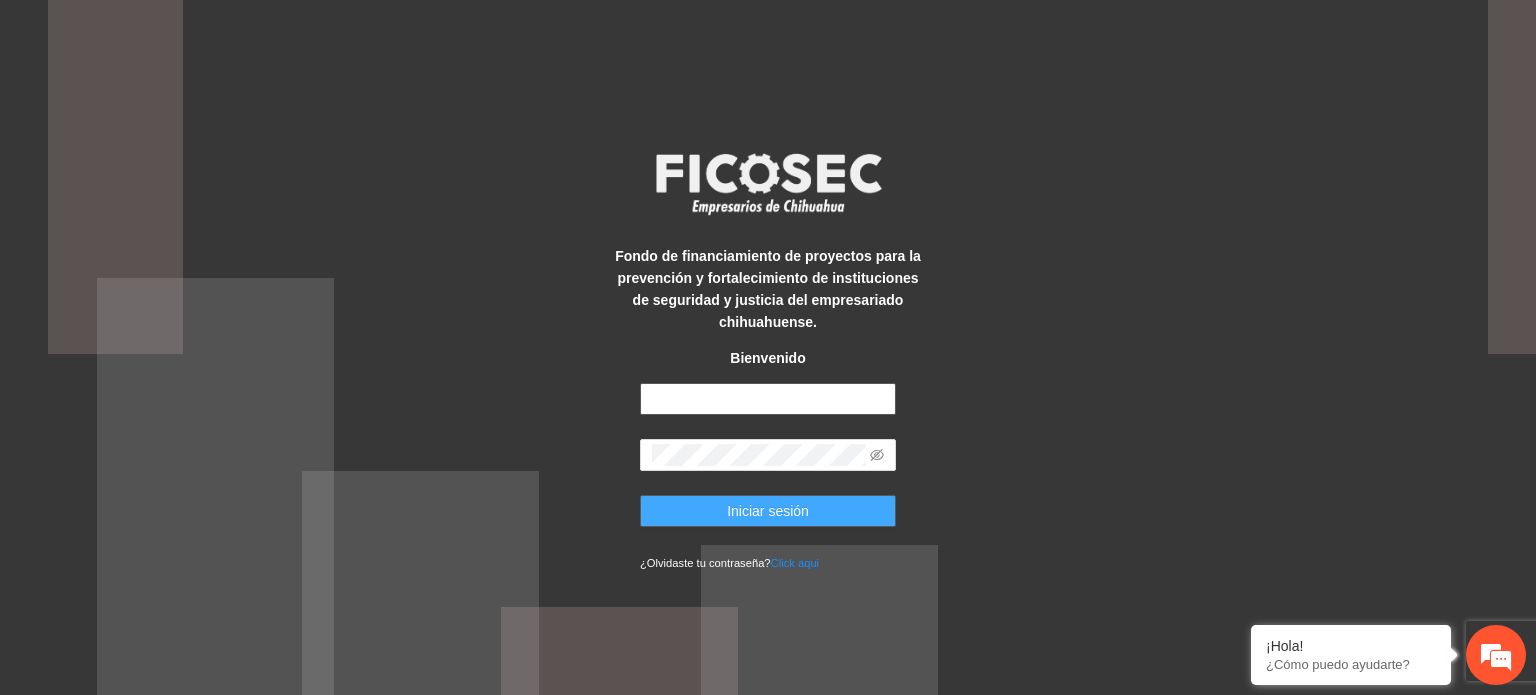 type on "**********" 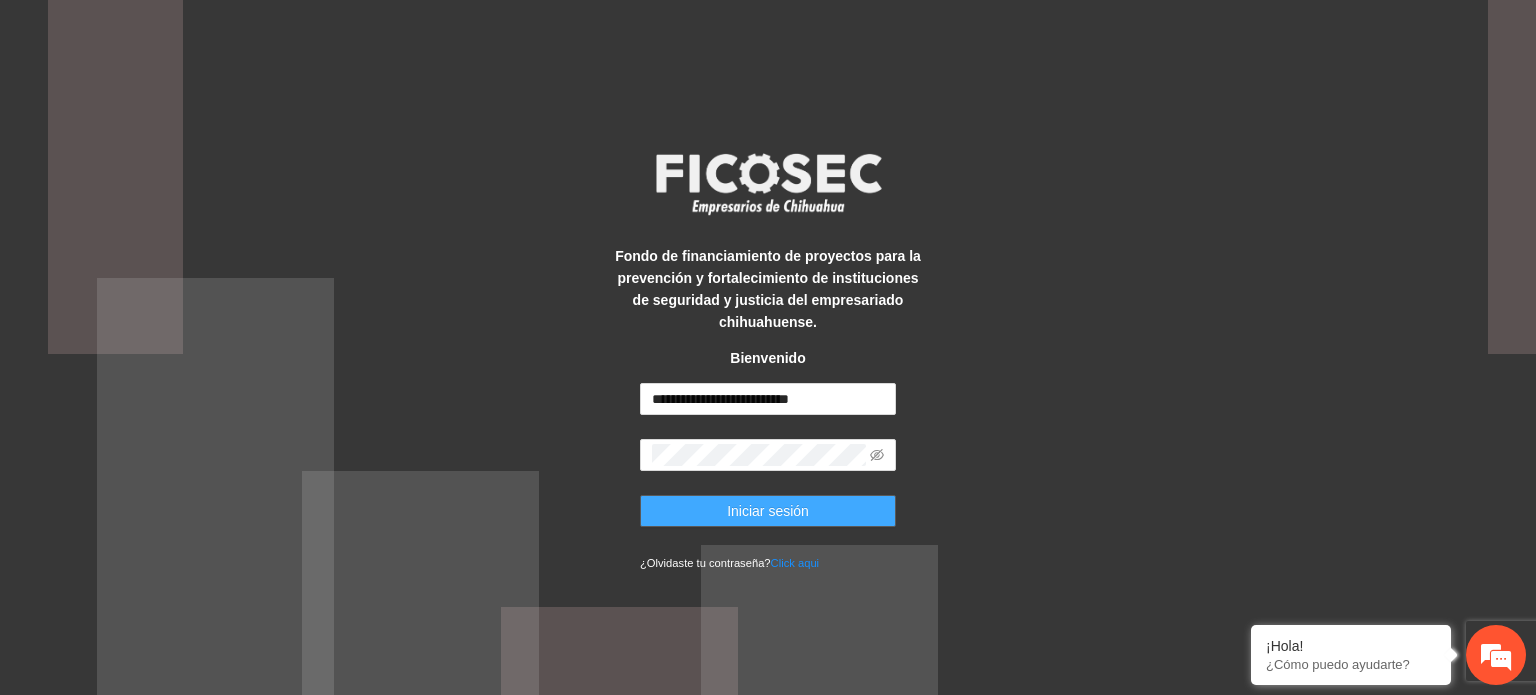 click on "Iniciar sesión" at bounding box center [768, 511] 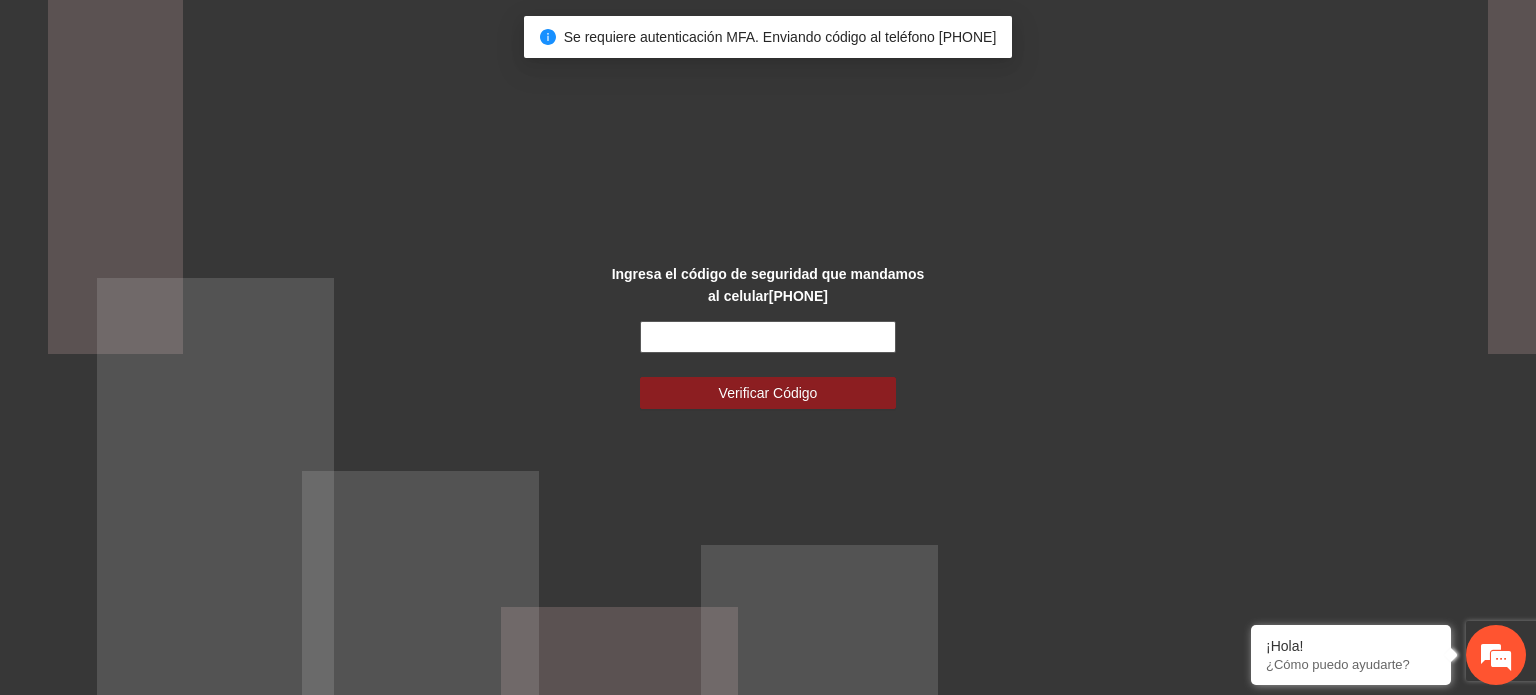 click at bounding box center [768, 337] 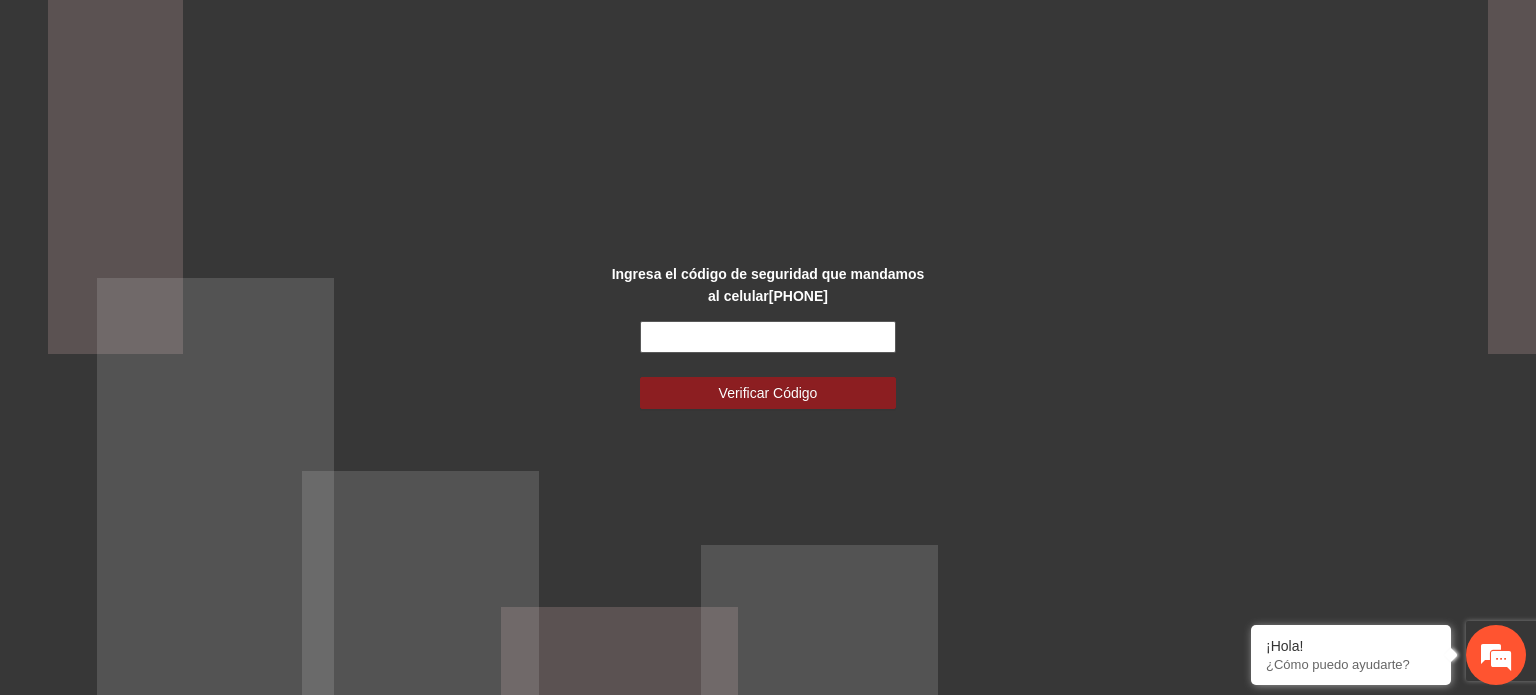 scroll, scrollTop: 0, scrollLeft: 0, axis: both 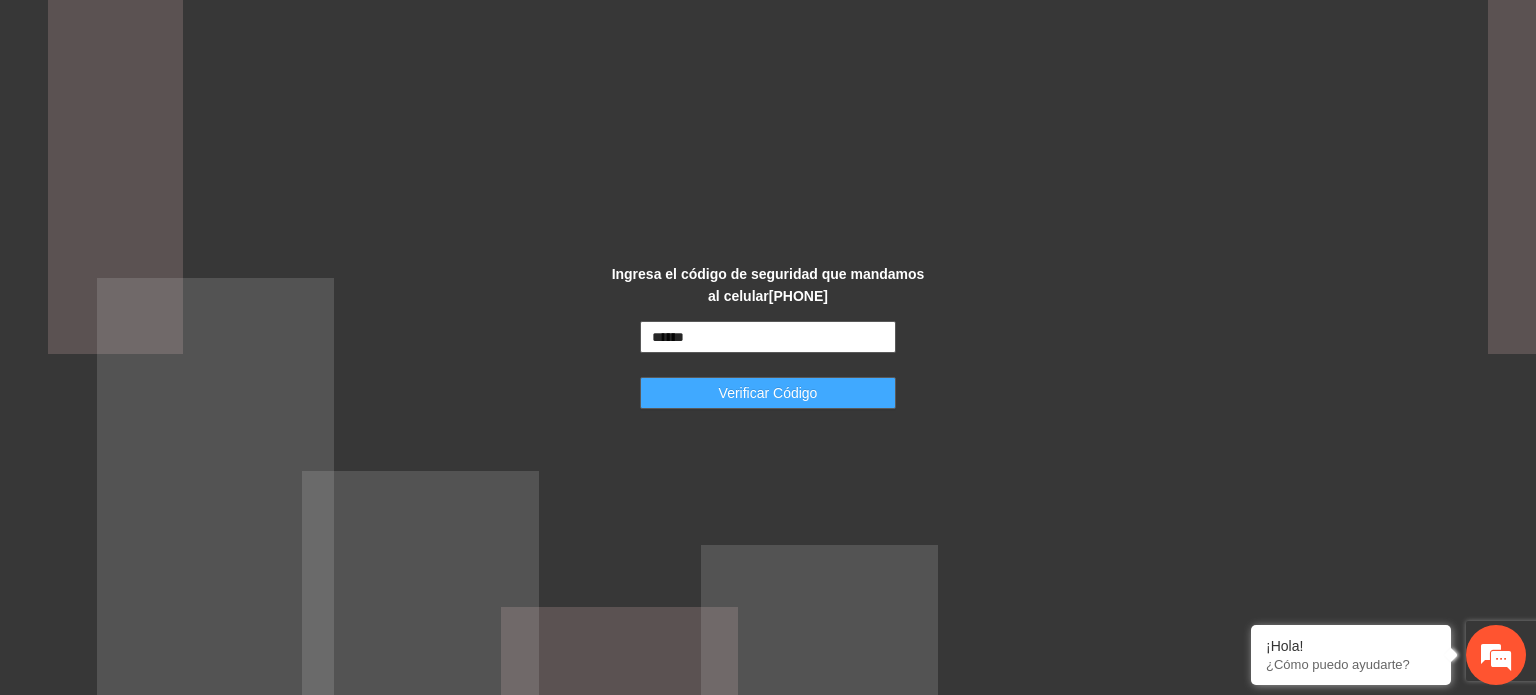 type on "******" 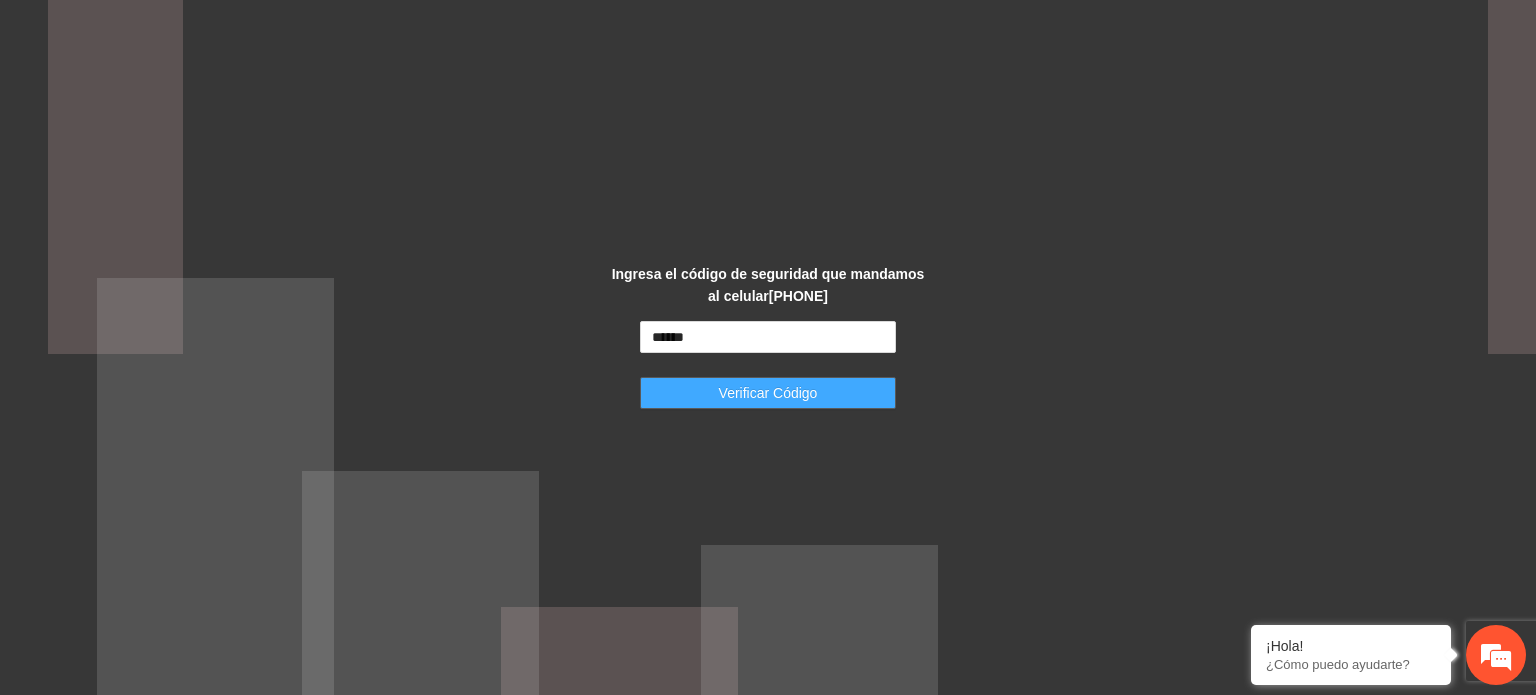 click on "Verificar Código" at bounding box center [768, 393] 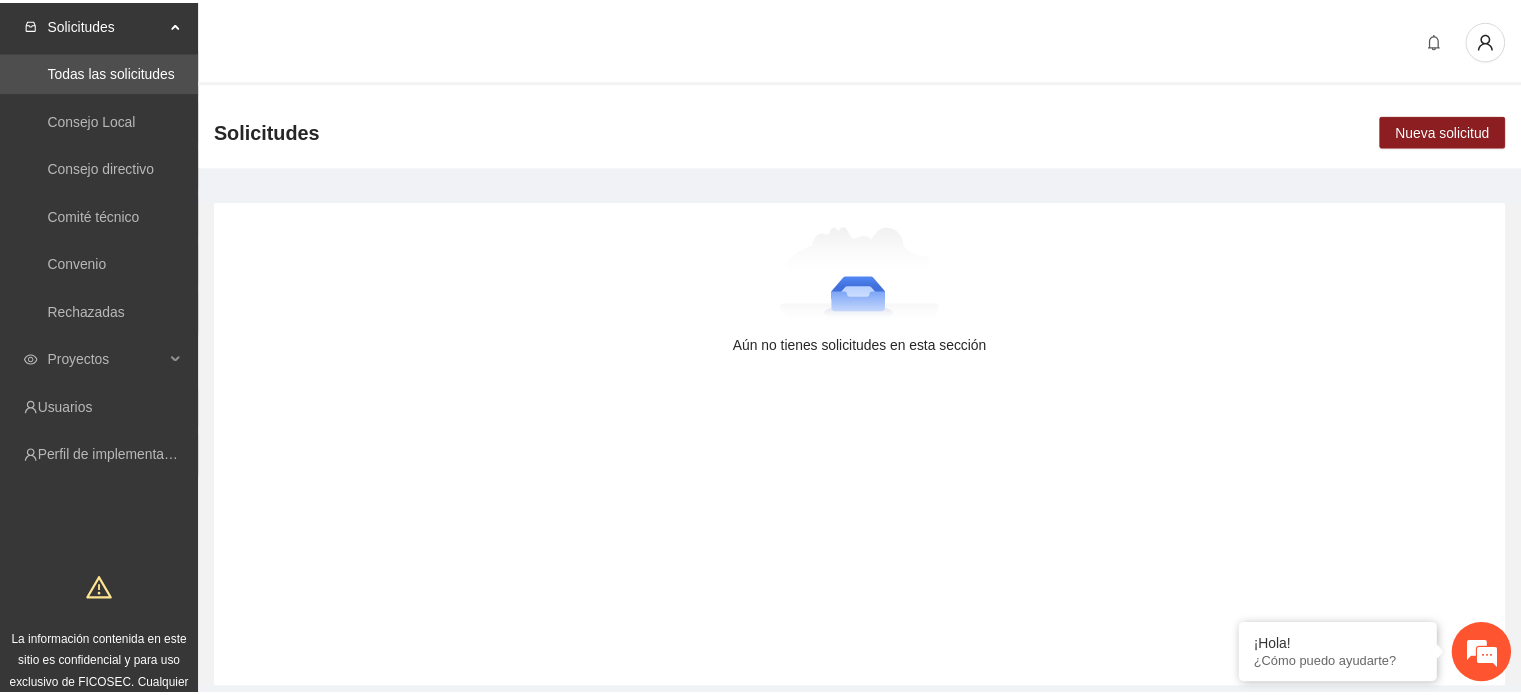 scroll, scrollTop: 0, scrollLeft: 0, axis: both 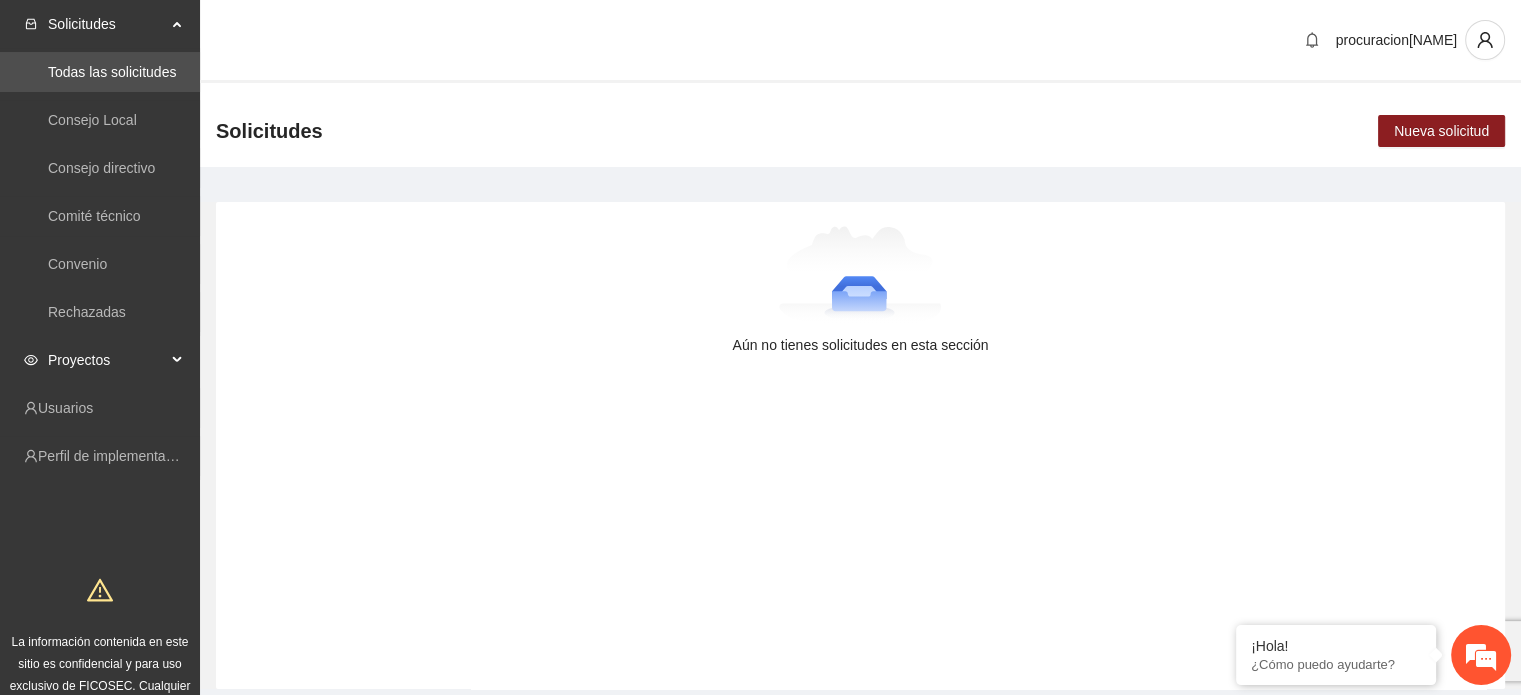 click on "Proyectos" at bounding box center [107, 360] 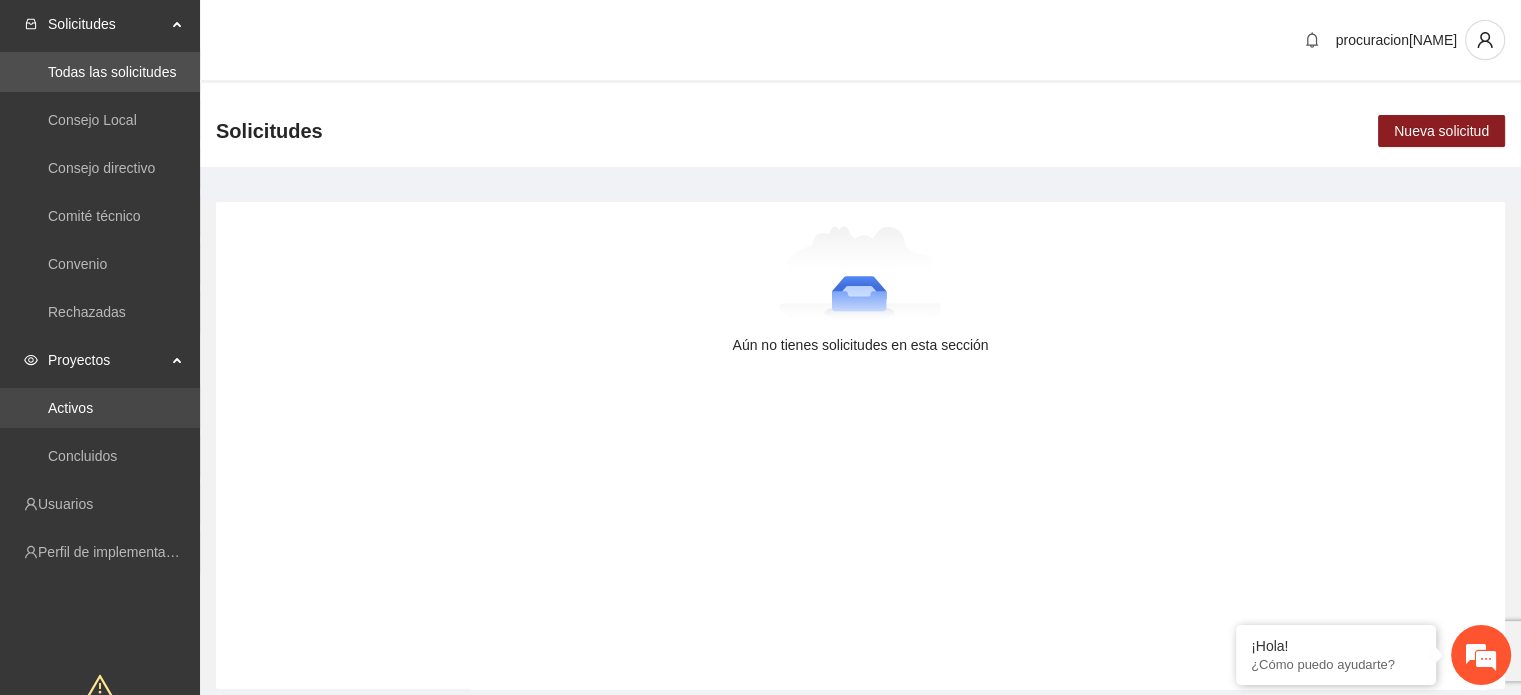 click on "Activos" at bounding box center (70, 408) 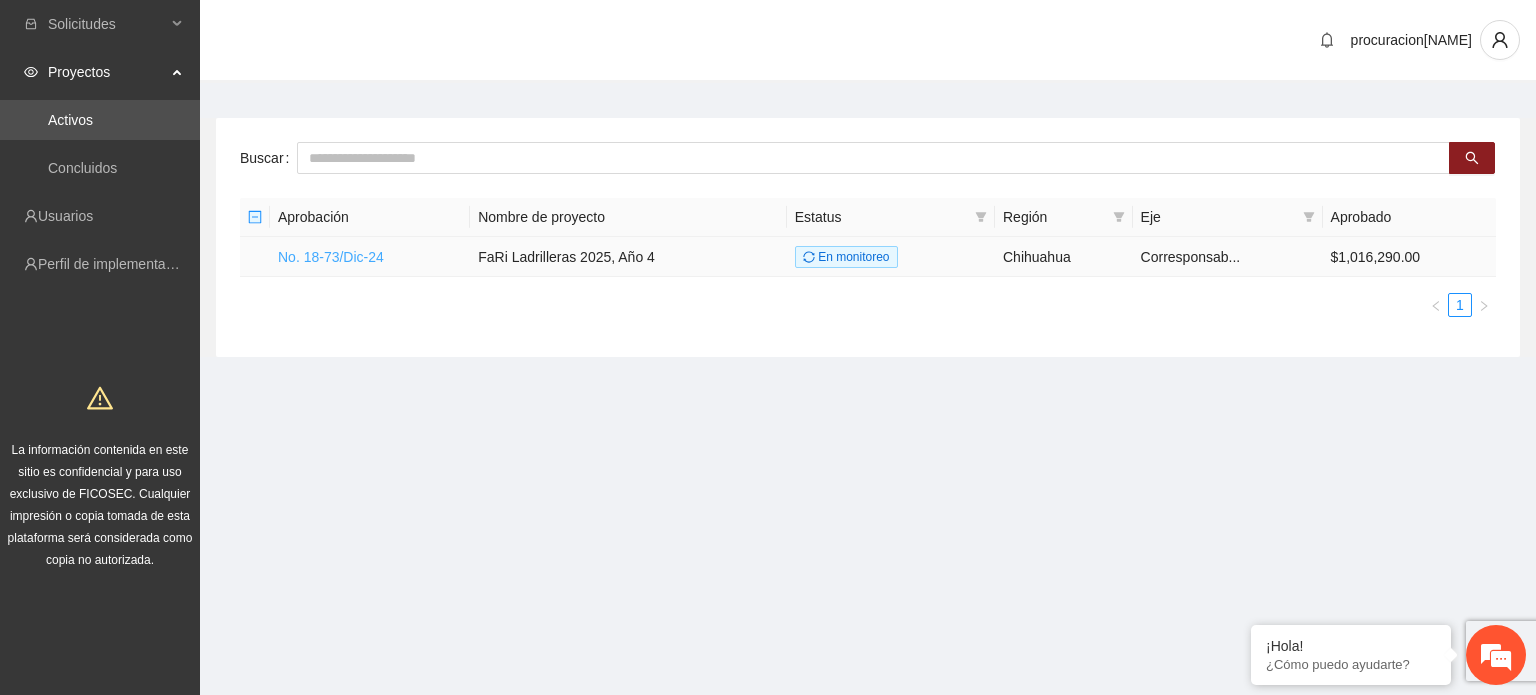 click on "No. 18-73/Dic-24" at bounding box center (331, 257) 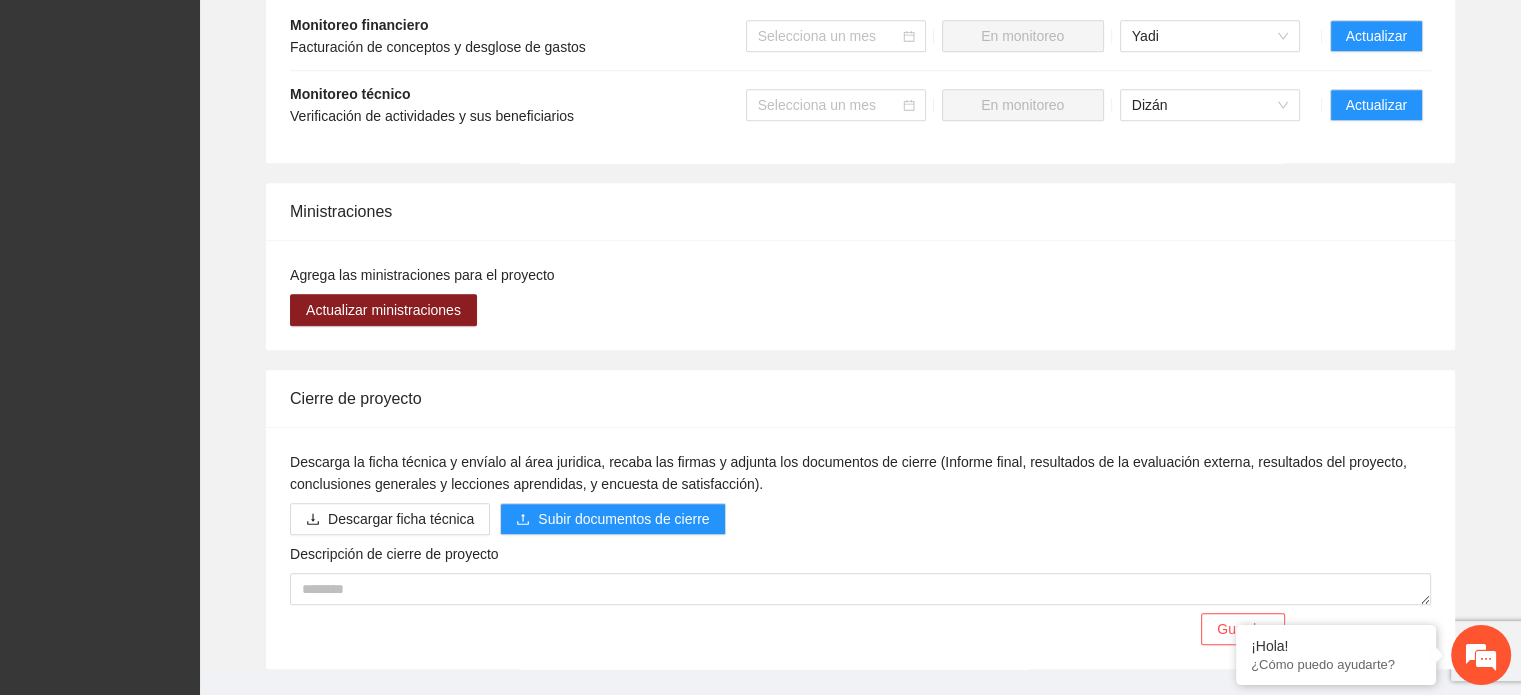 scroll, scrollTop: 1700, scrollLeft: 0, axis: vertical 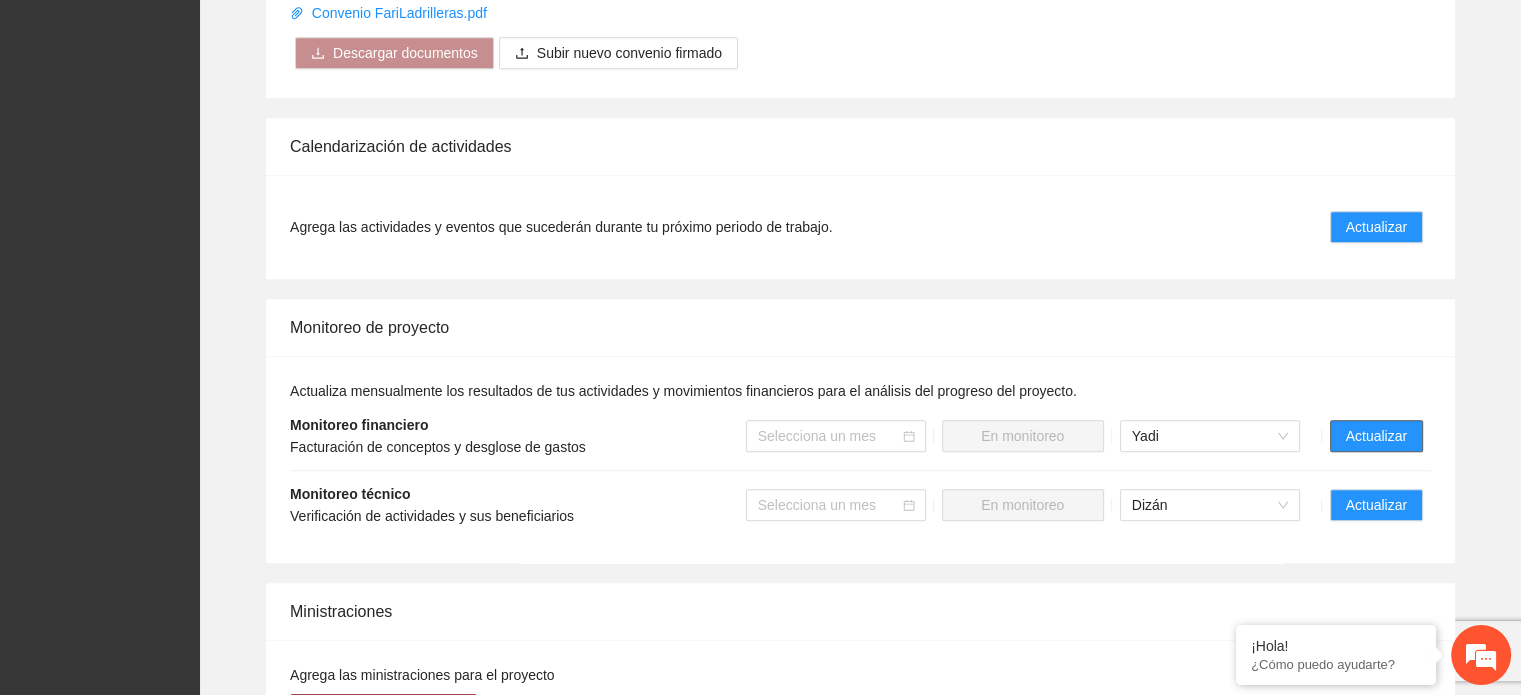 click on "Actualizar" at bounding box center [1376, 436] 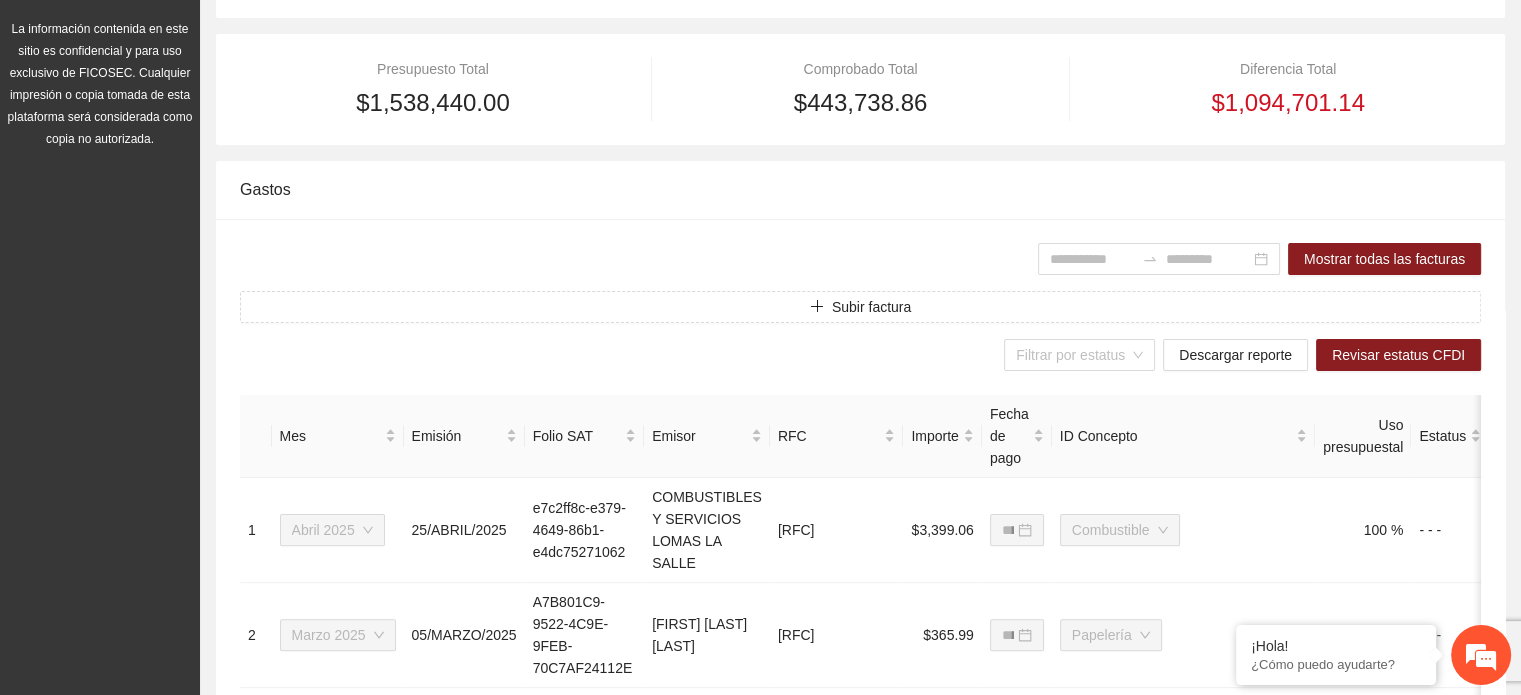 scroll, scrollTop: 0, scrollLeft: 0, axis: both 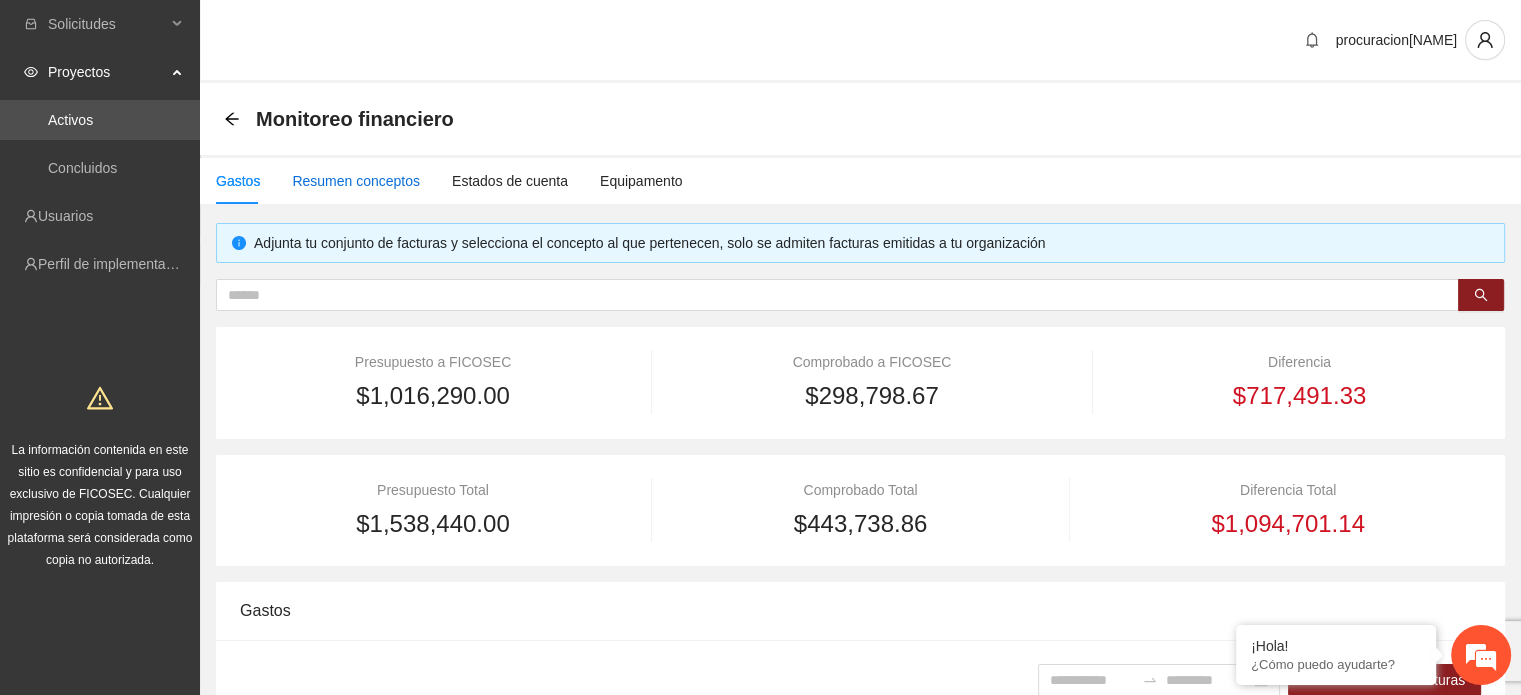 click on "Resumen conceptos" at bounding box center [356, 181] 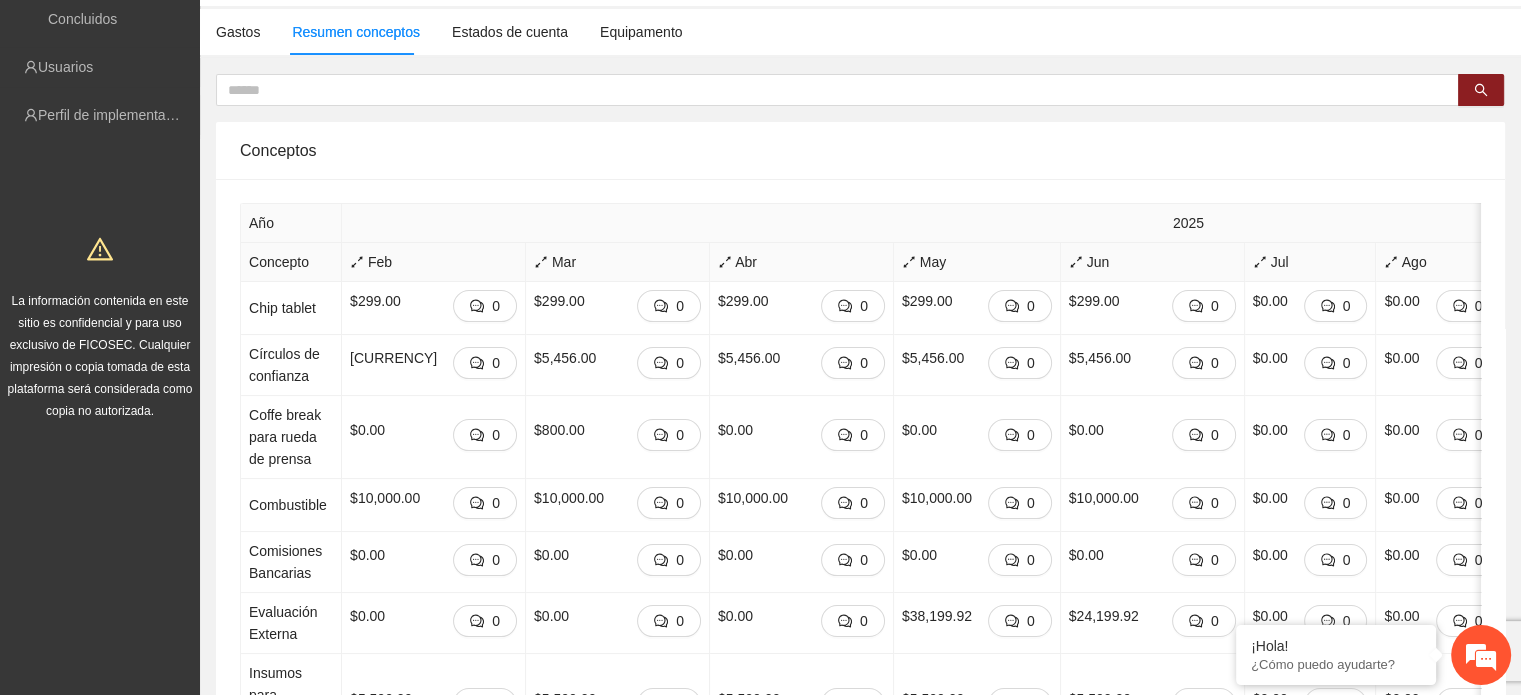 scroll, scrollTop: 0, scrollLeft: 0, axis: both 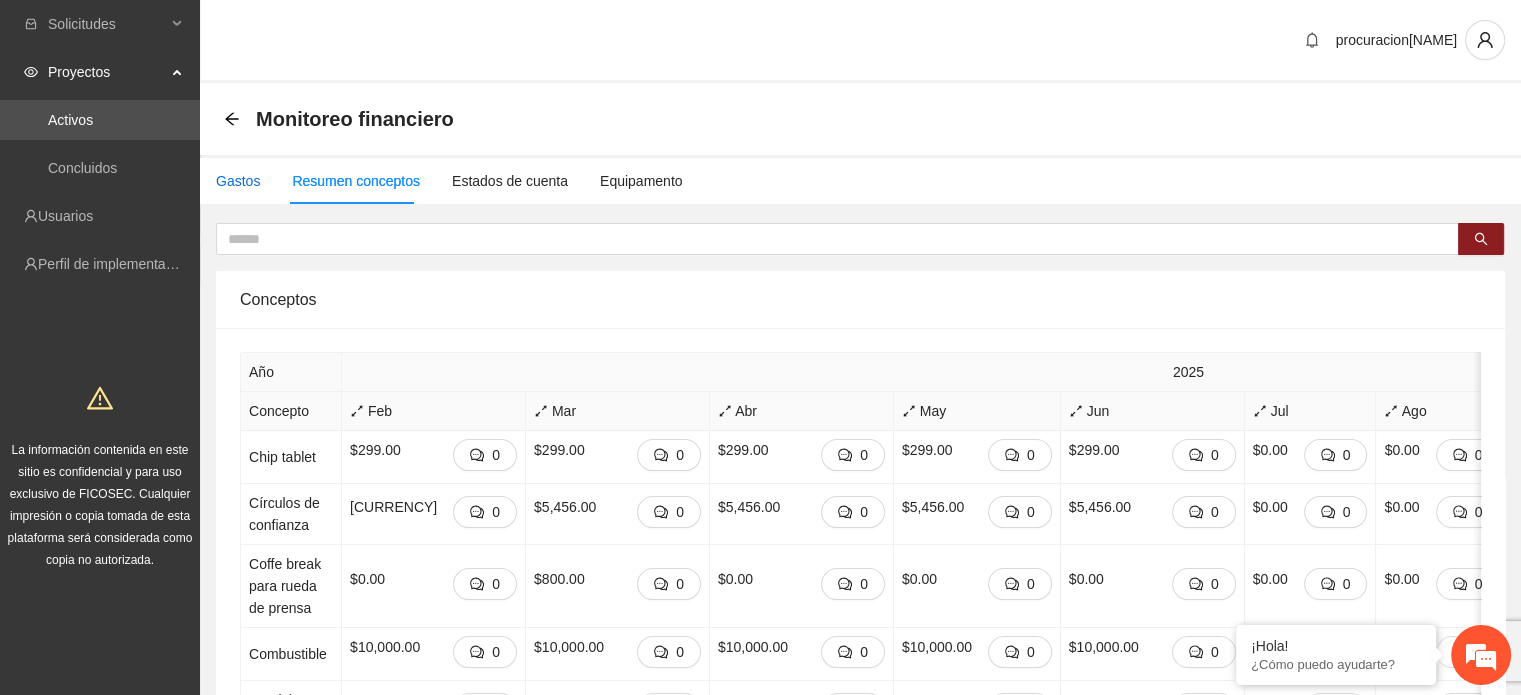 click on "Gastos" at bounding box center (238, 181) 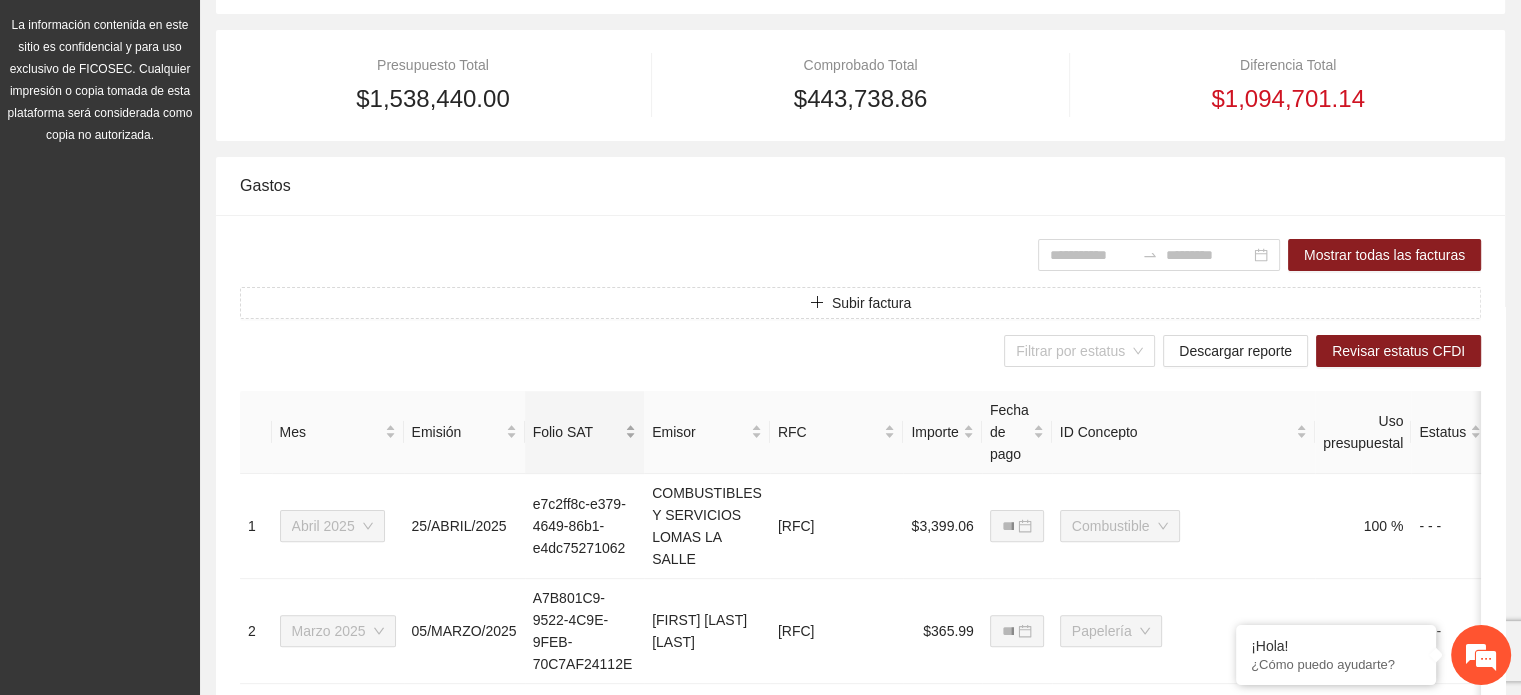 scroll, scrollTop: 500, scrollLeft: 0, axis: vertical 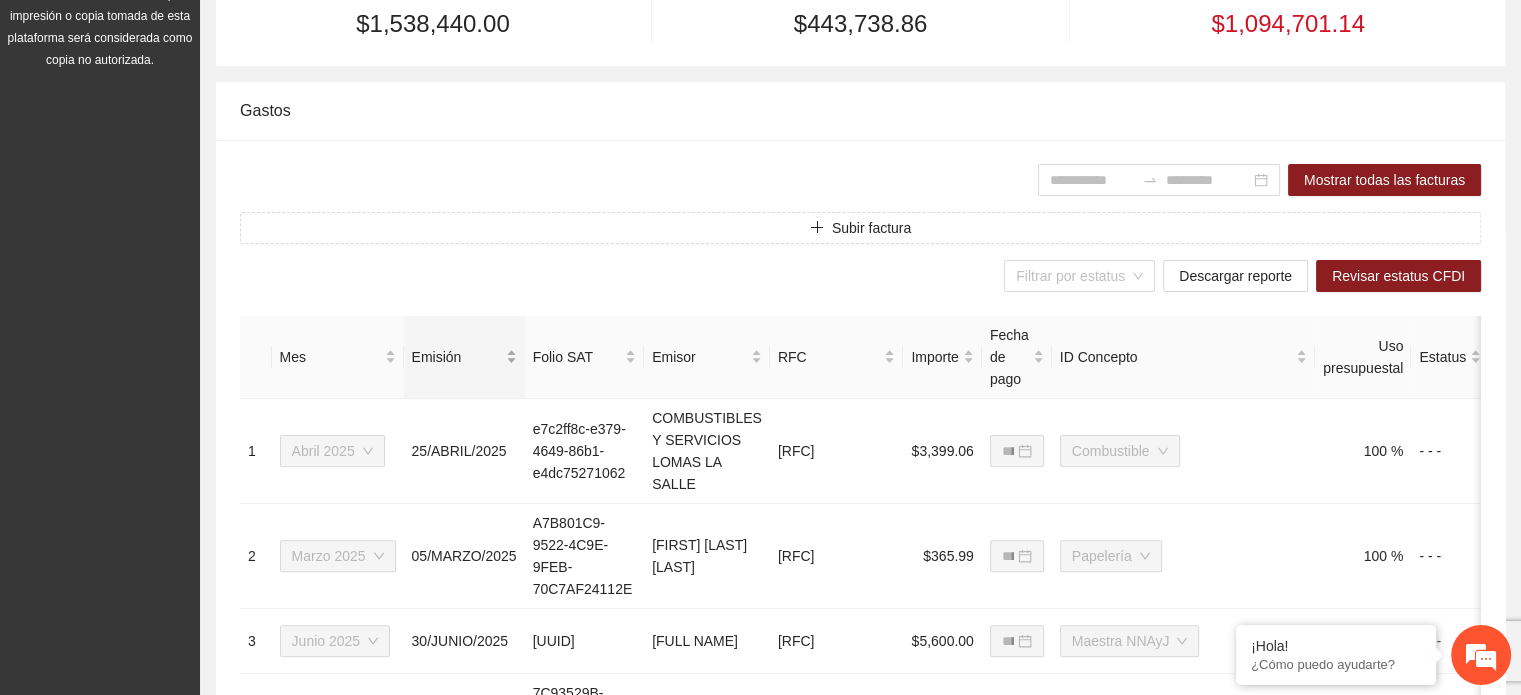 click on "Emisión" at bounding box center [464, 357] 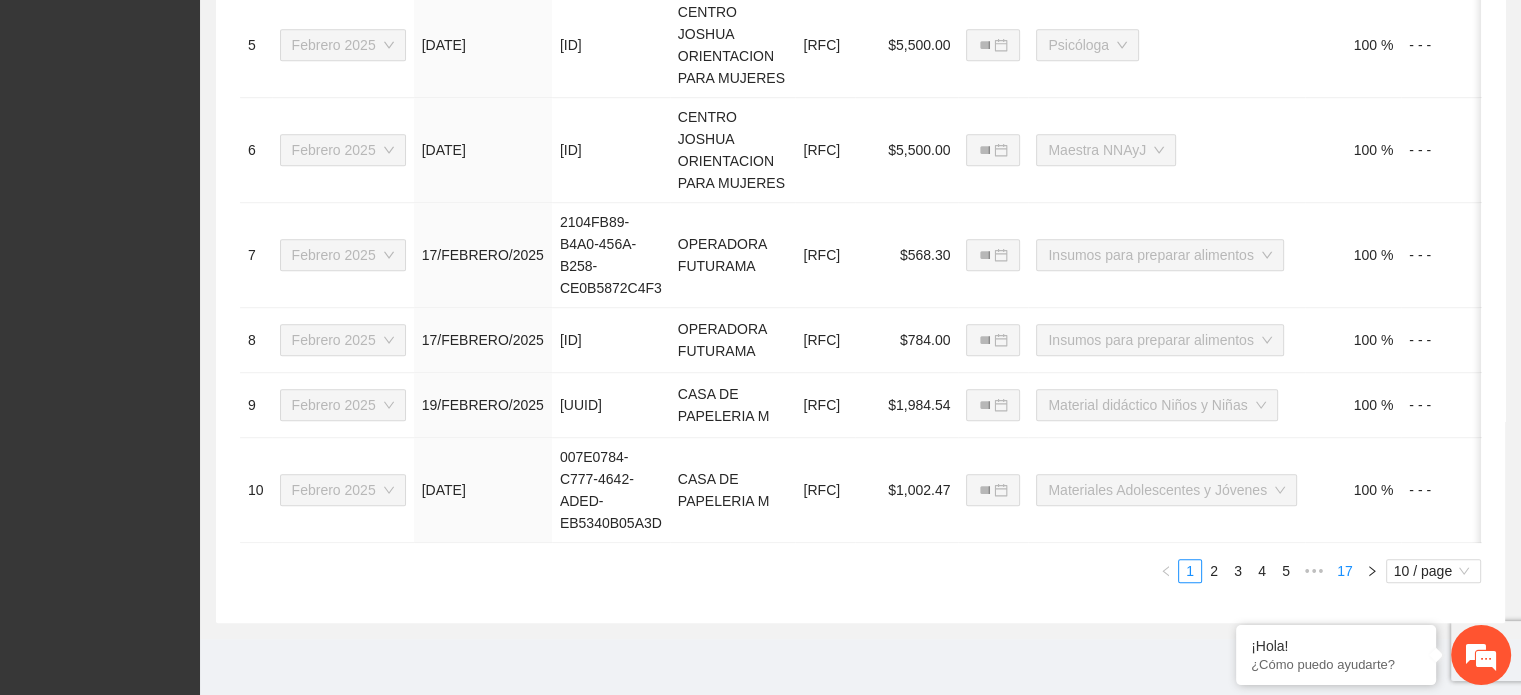 click on "17" at bounding box center (1345, 571) 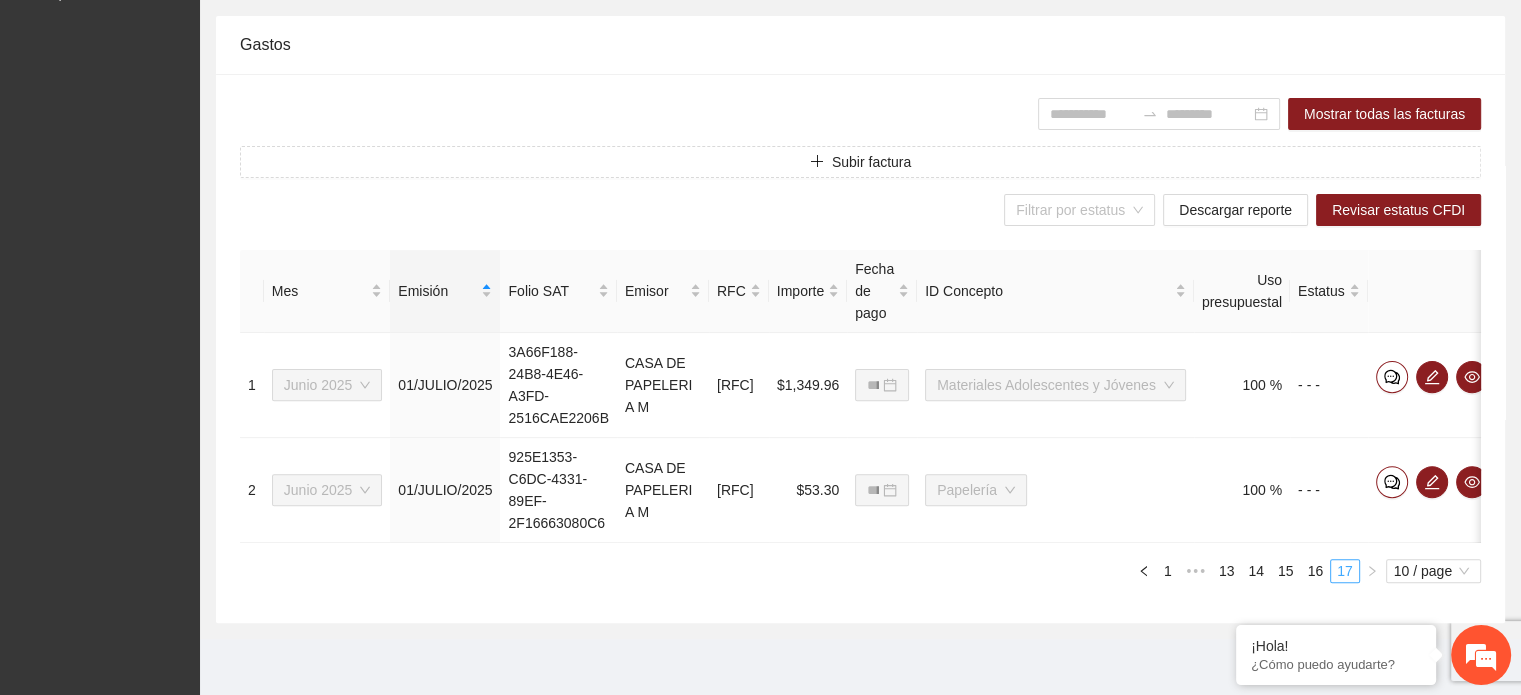 scroll, scrollTop: 578, scrollLeft: 0, axis: vertical 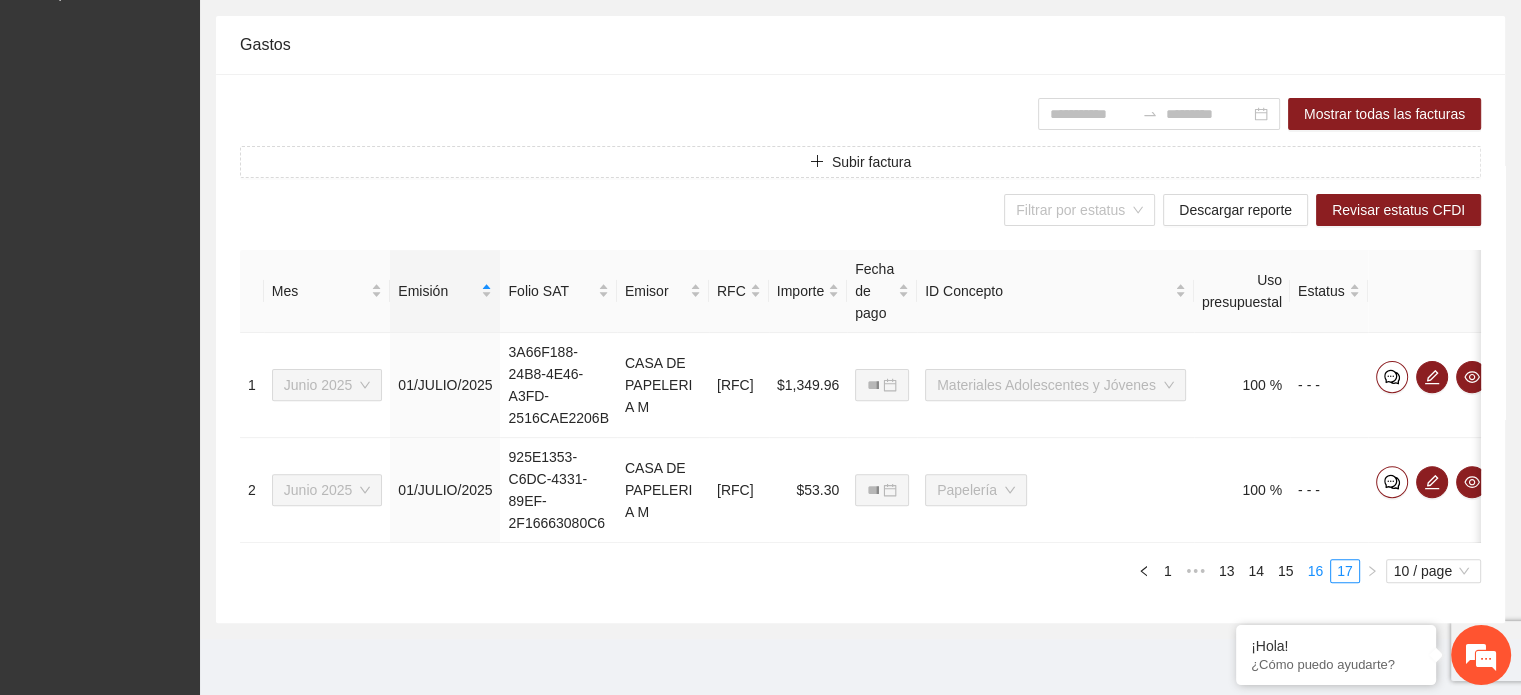 click on "16" at bounding box center (1315, 571) 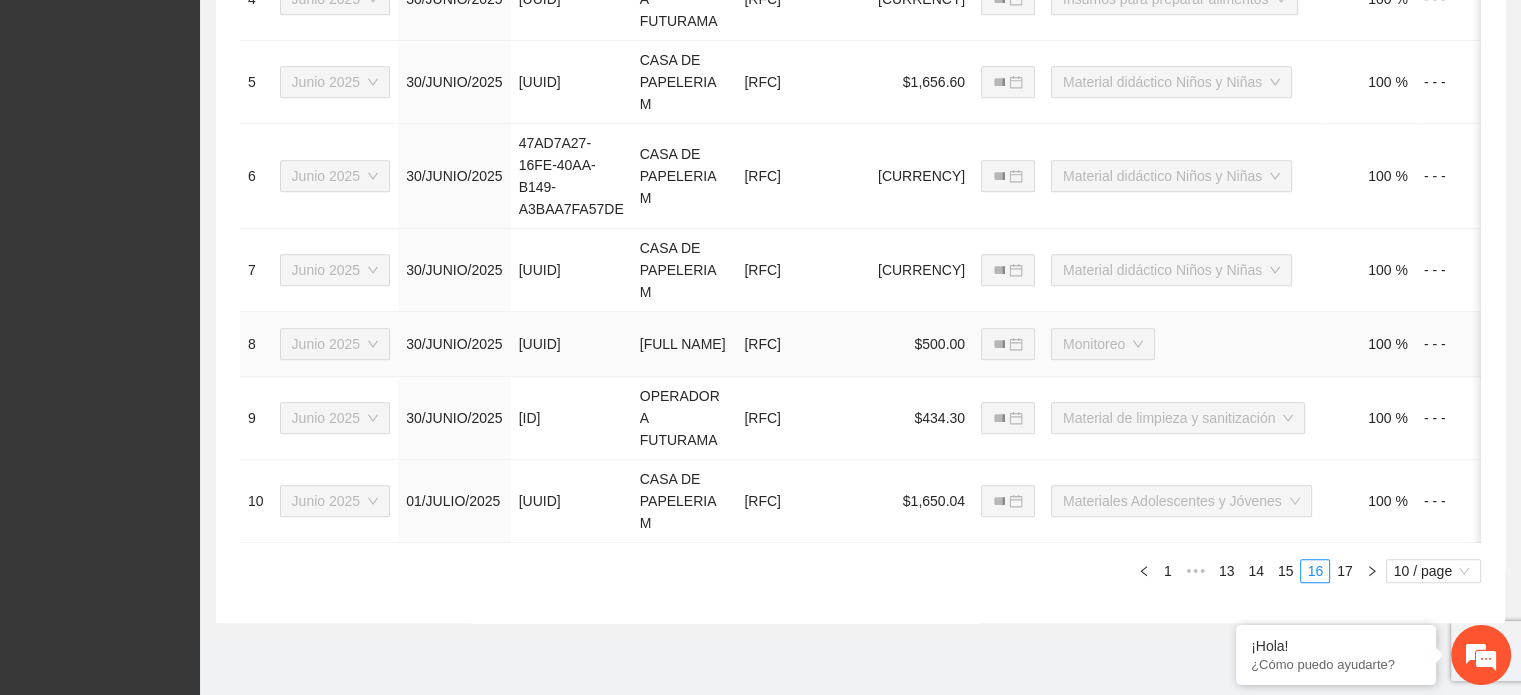 scroll, scrollTop: 1416, scrollLeft: 0, axis: vertical 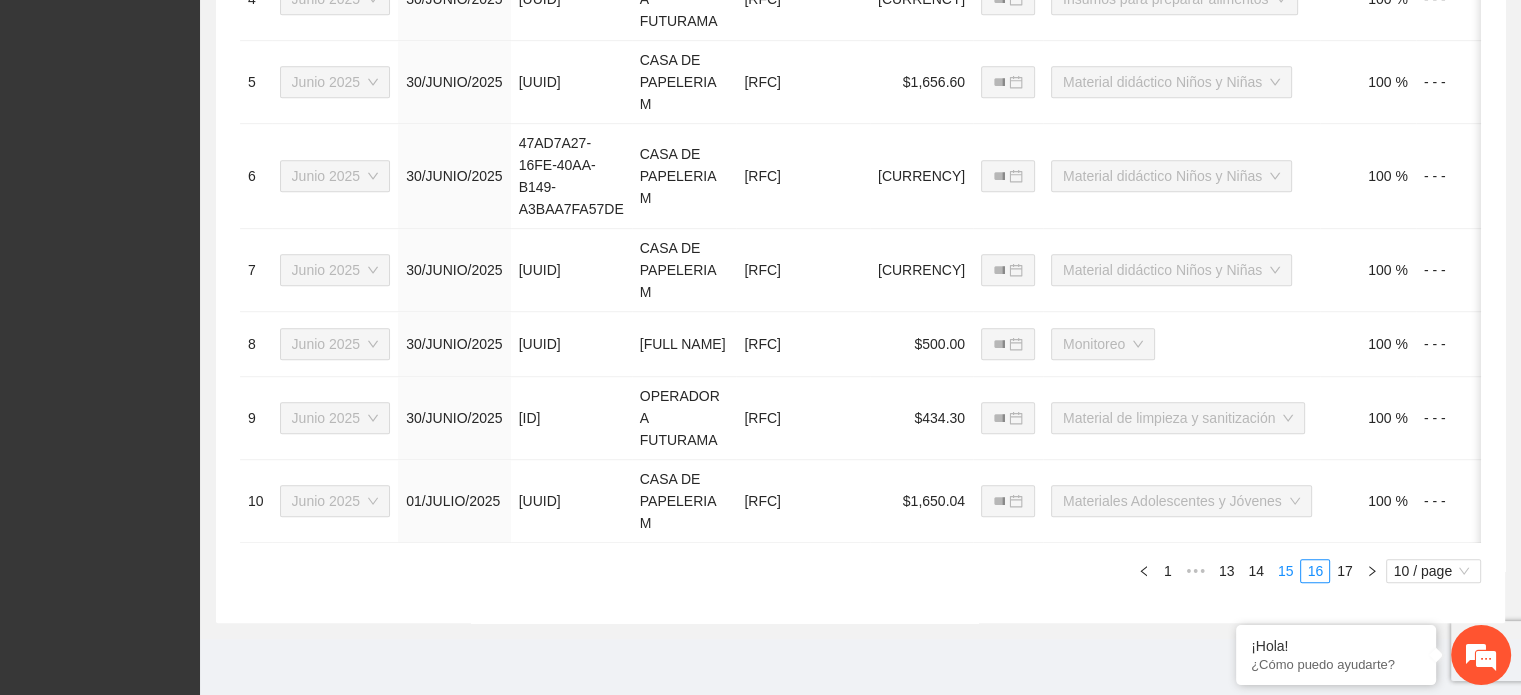 click on "15" at bounding box center [1286, 571] 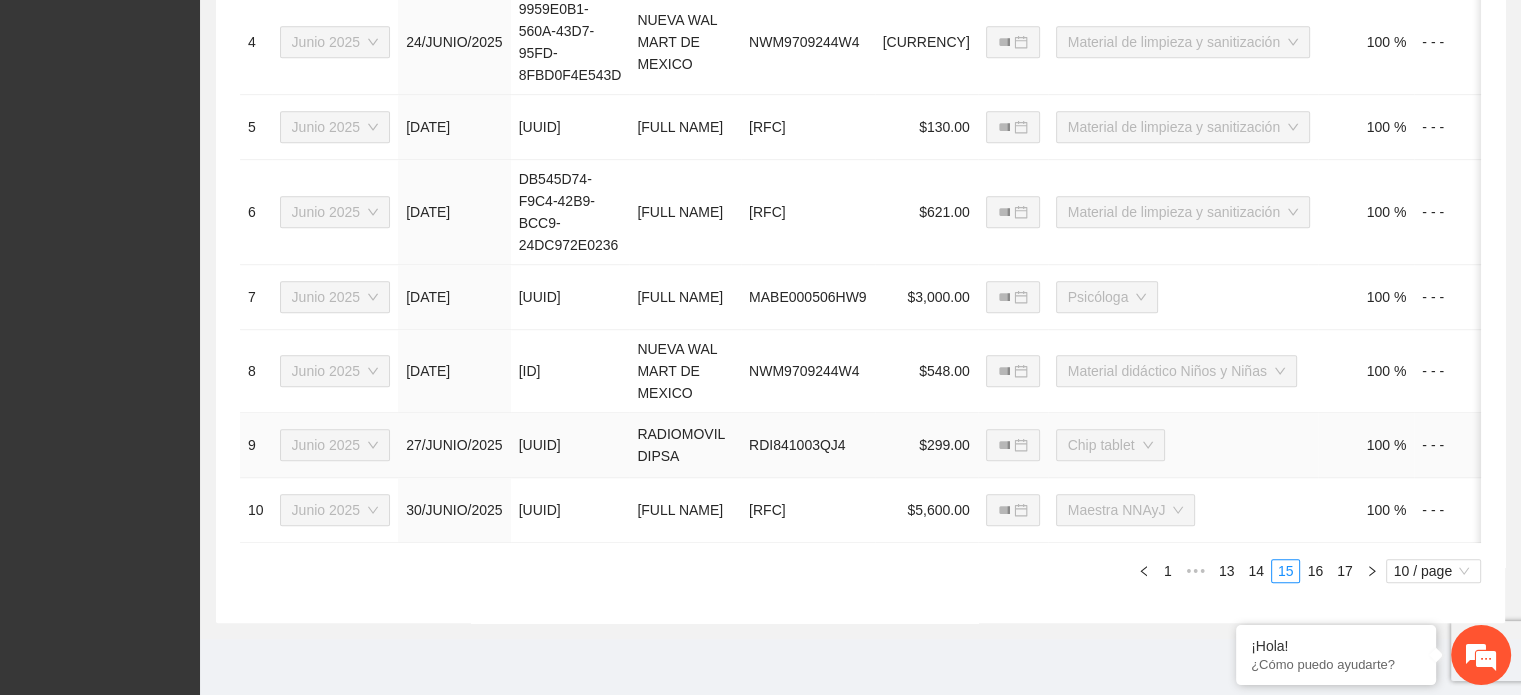 scroll, scrollTop: 1416, scrollLeft: 0, axis: vertical 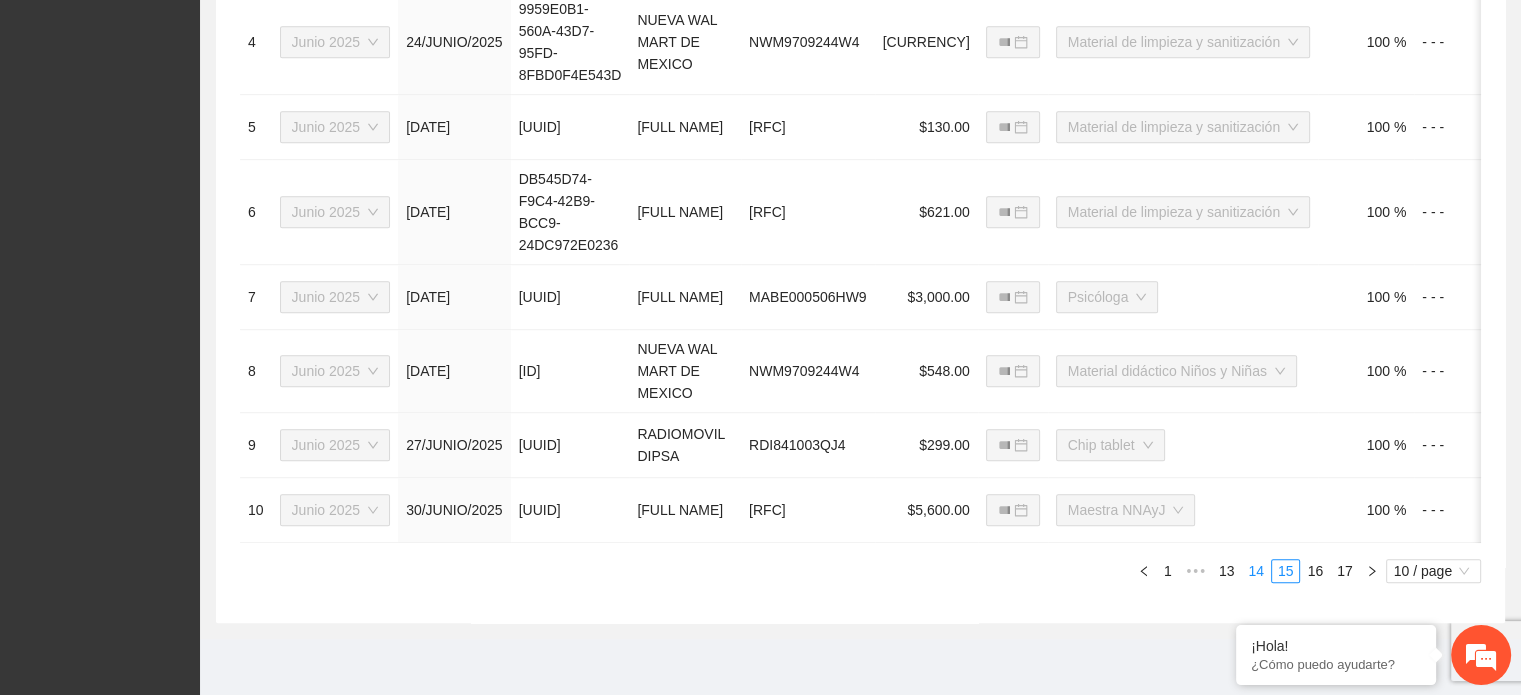 click on "14" at bounding box center (1256, 571) 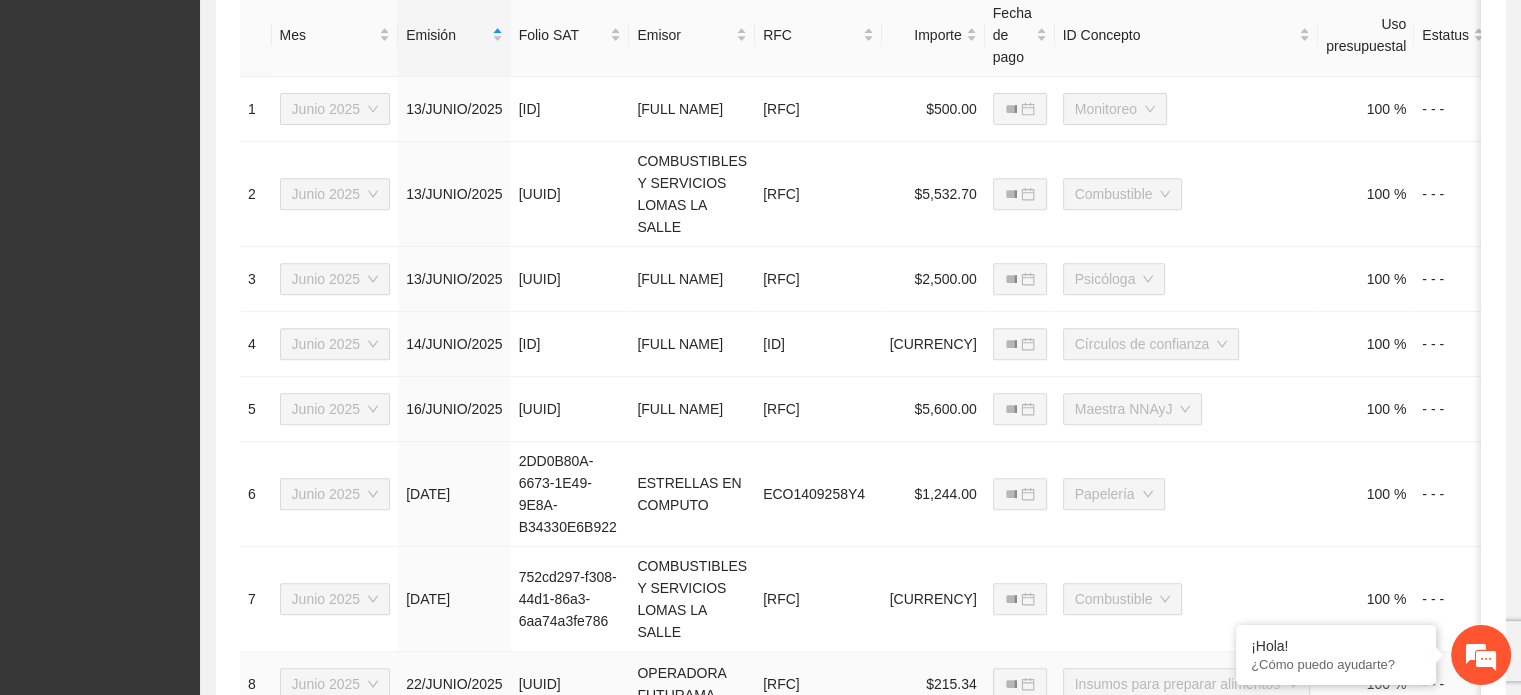 scroll, scrollTop: 616, scrollLeft: 0, axis: vertical 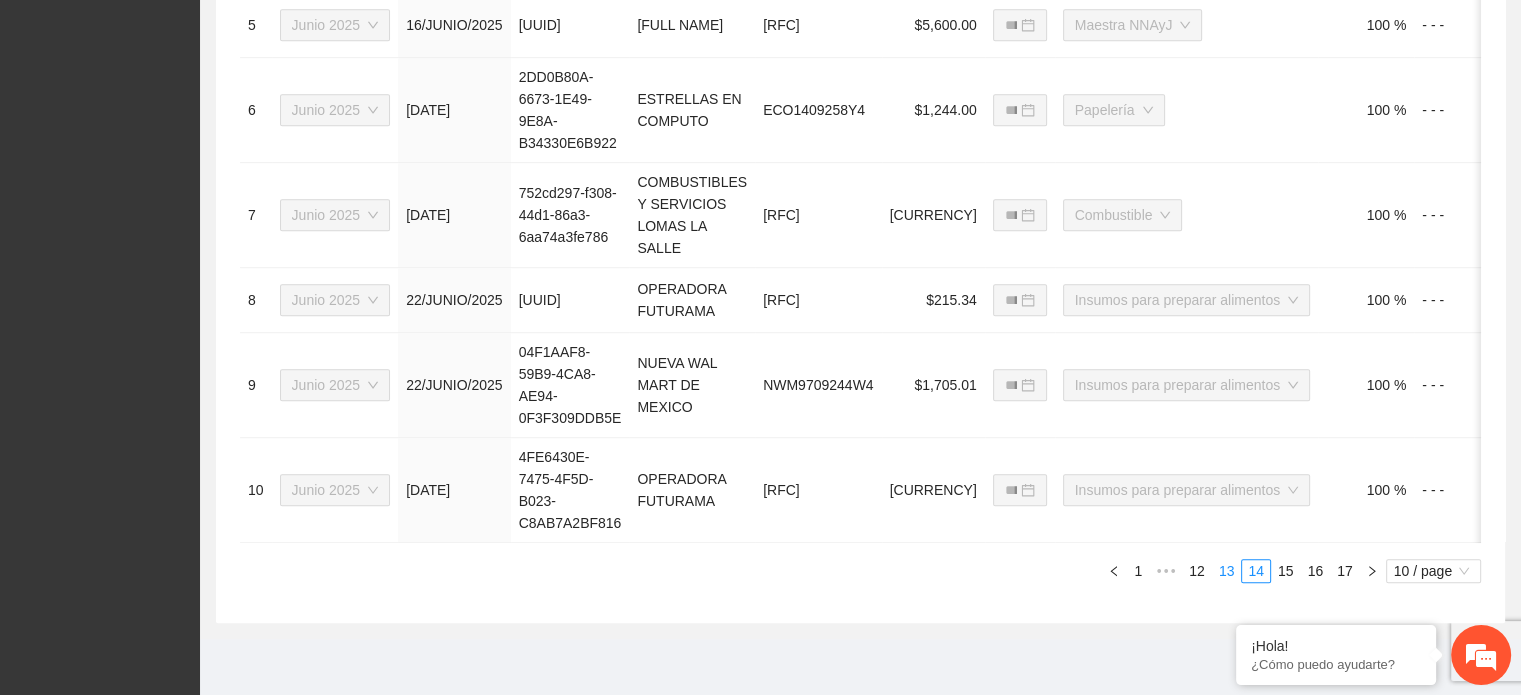 click on "13" at bounding box center (1227, 571) 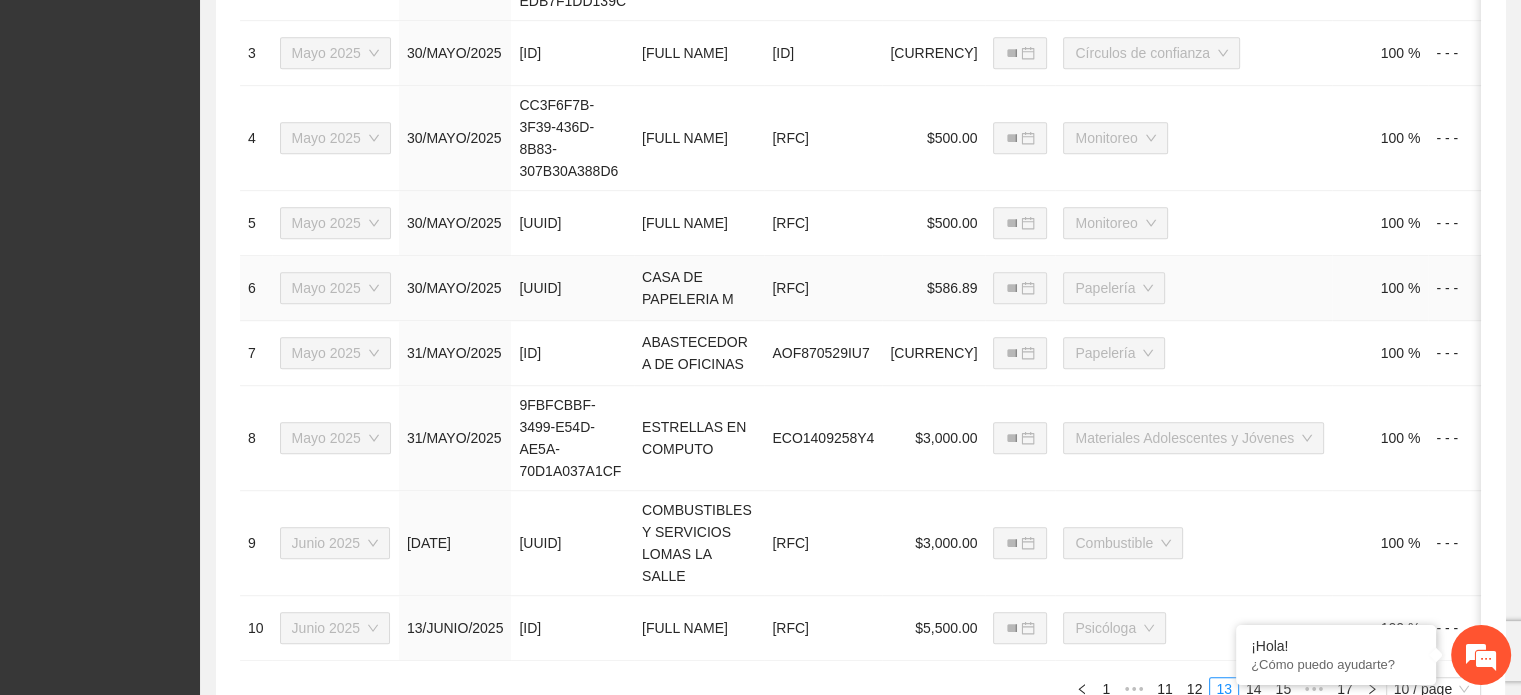 scroll, scrollTop: 1395, scrollLeft: 0, axis: vertical 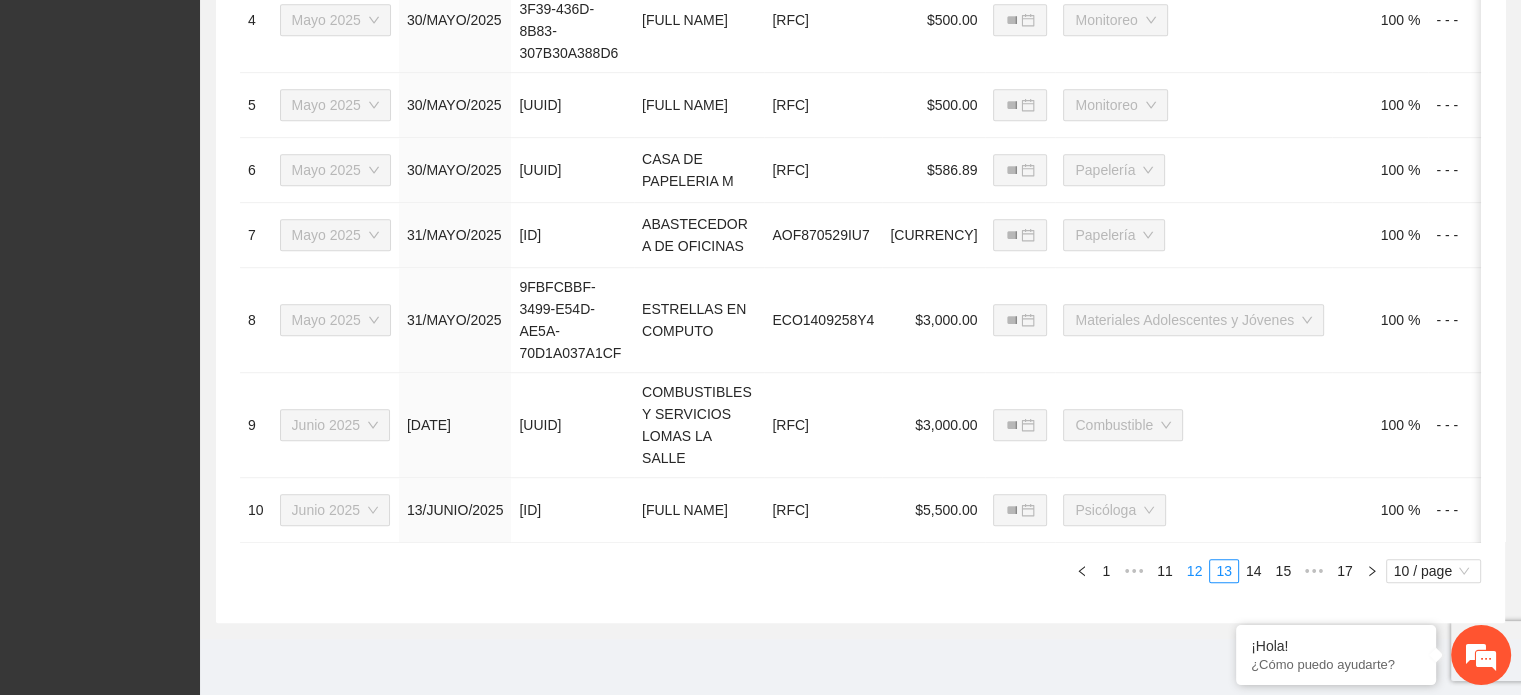 click on "12" at bounding box center [1195, 571] 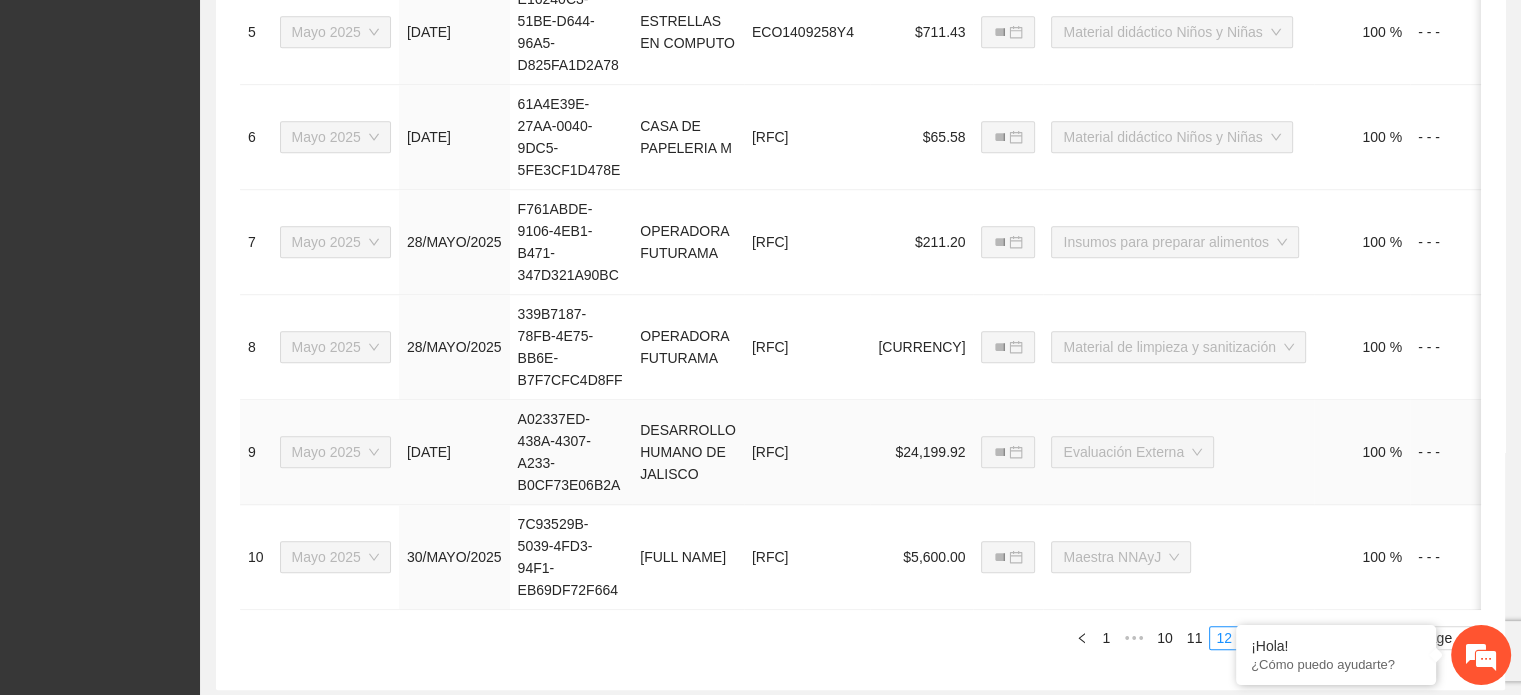 scroll, scrollTop: 1416, scrollLeft: 0, axis: vertical 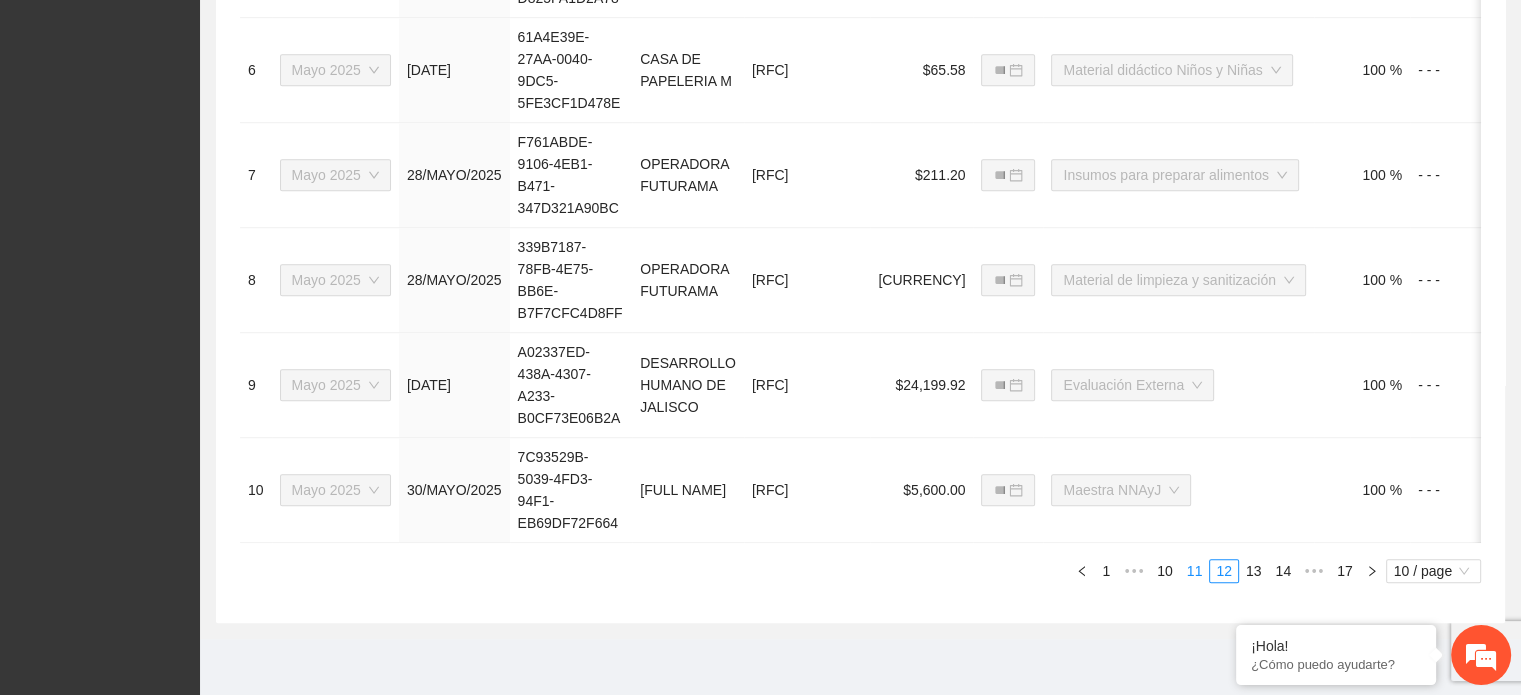 click on "11" at bounding box center [1195, 571] 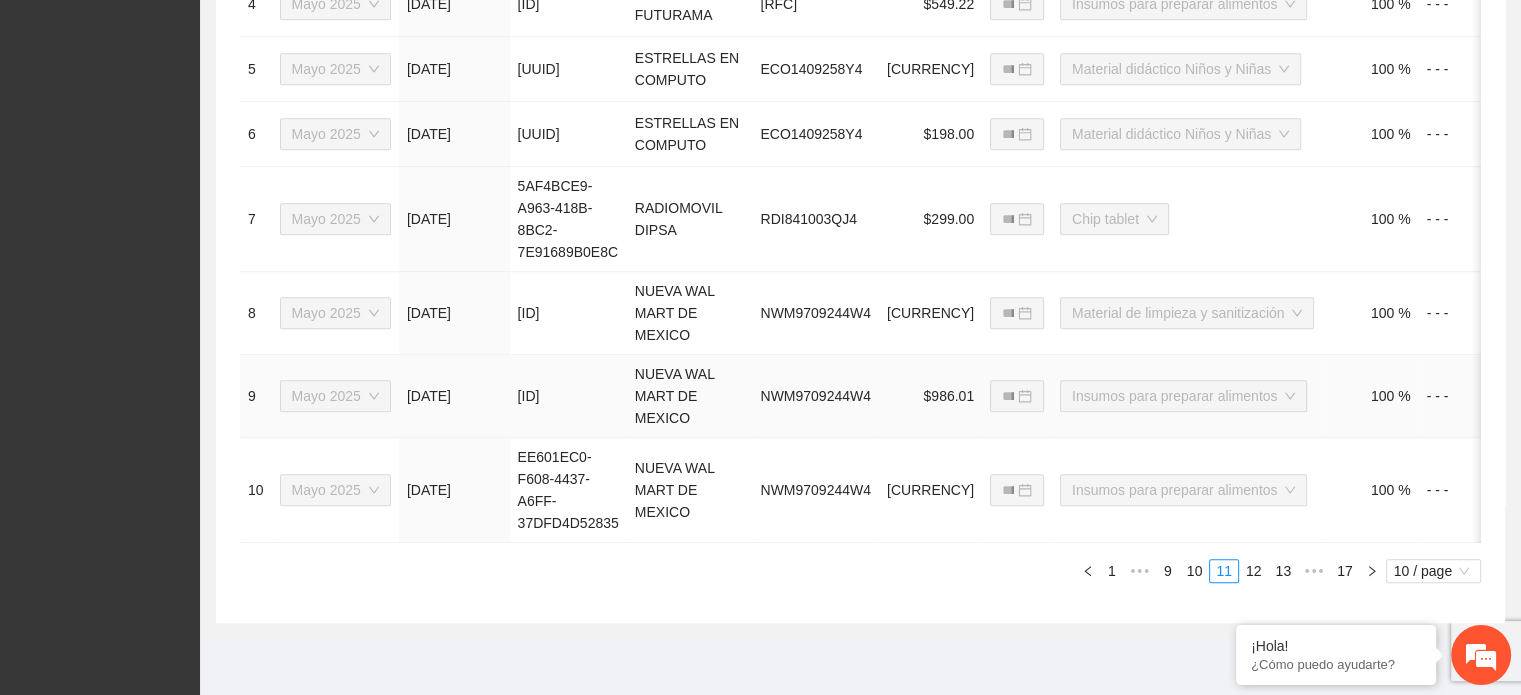 scroll, scrollTop: 1416, scrollLeft: 0, axis: vertical 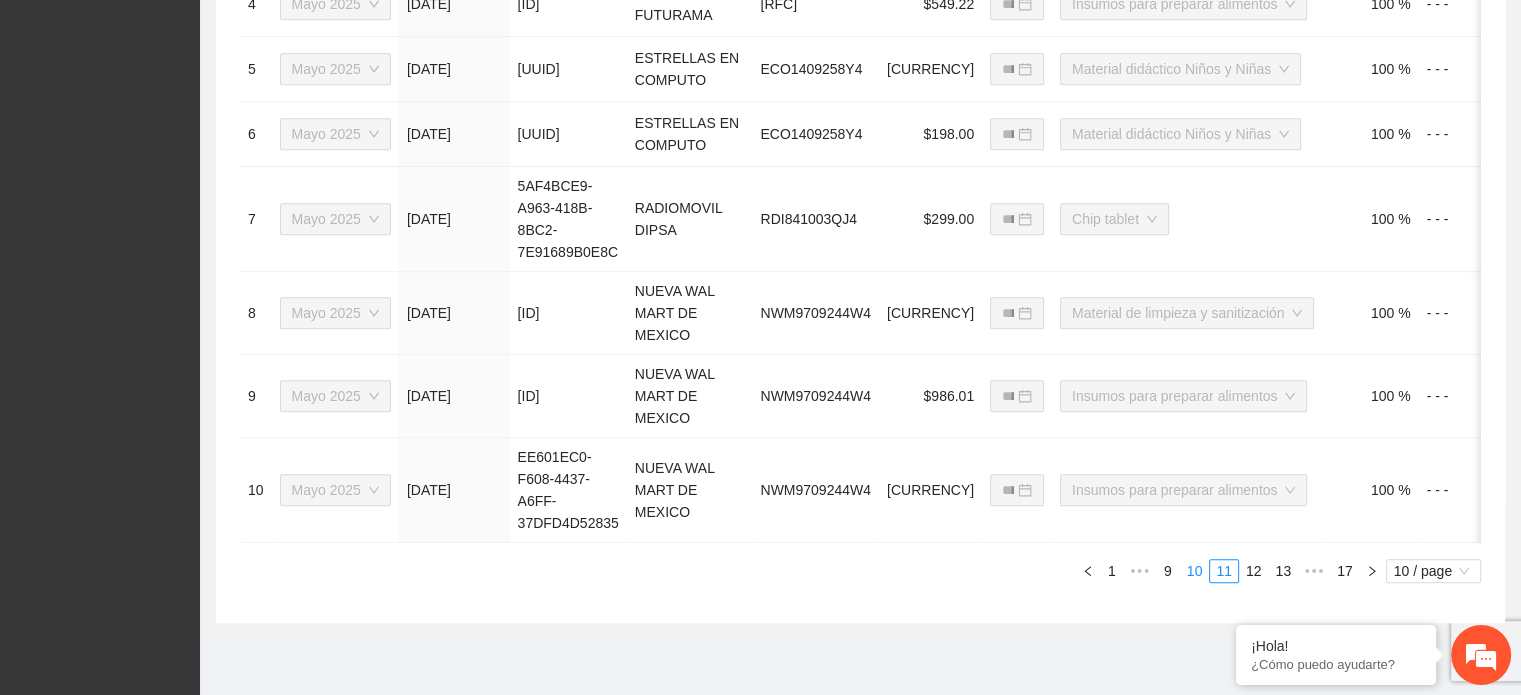 click on "10" at bounding box center (1195, 571) 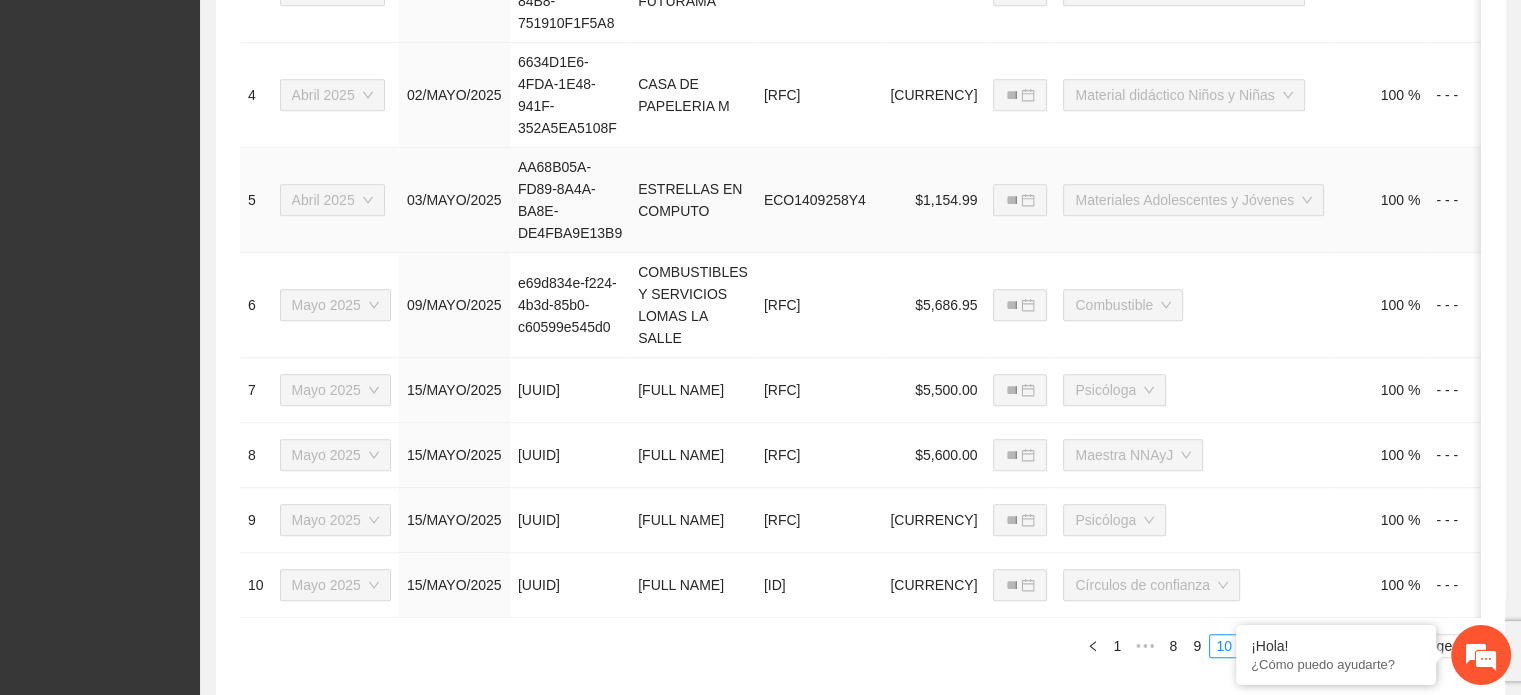 scroll, scrollTop: 1116, scrollLeft: 0, axis: vertical 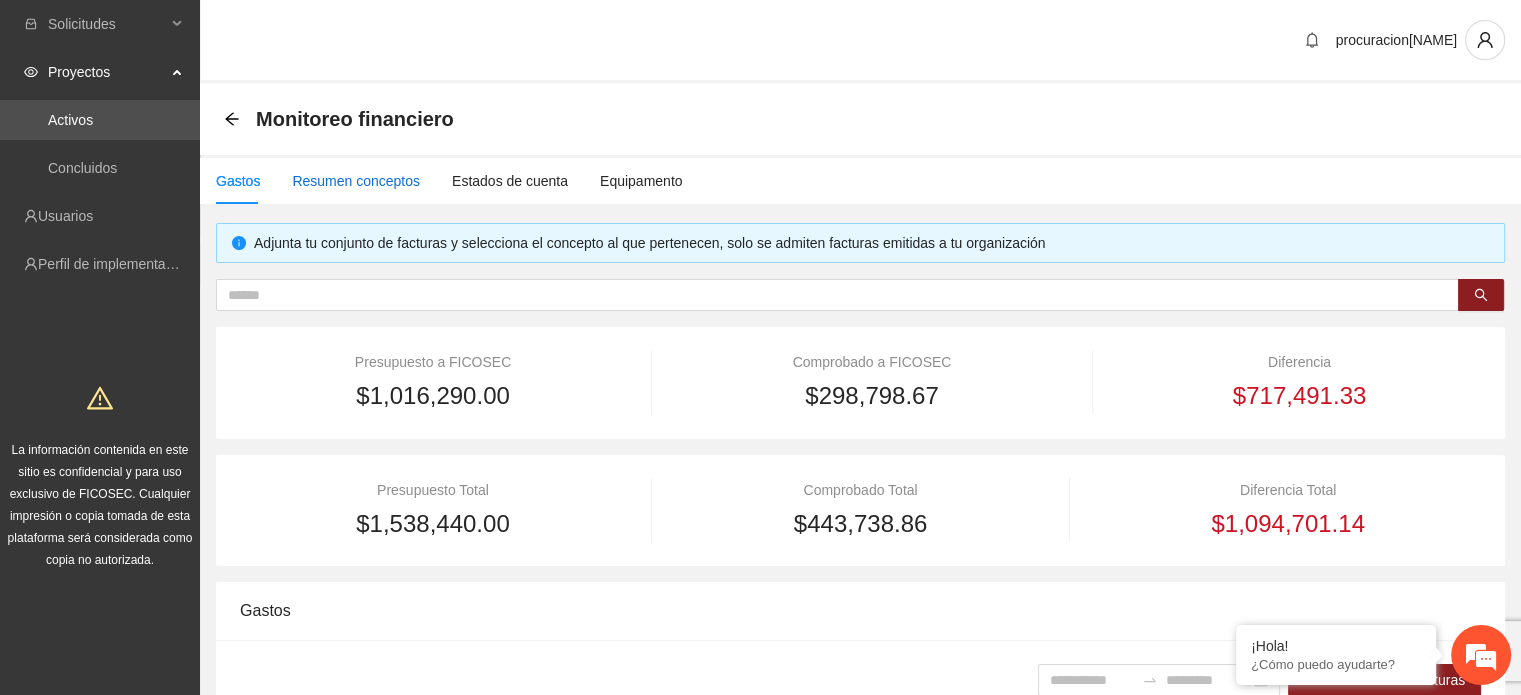 click on "Resumen conceptos" at bounding box center [356, 181] 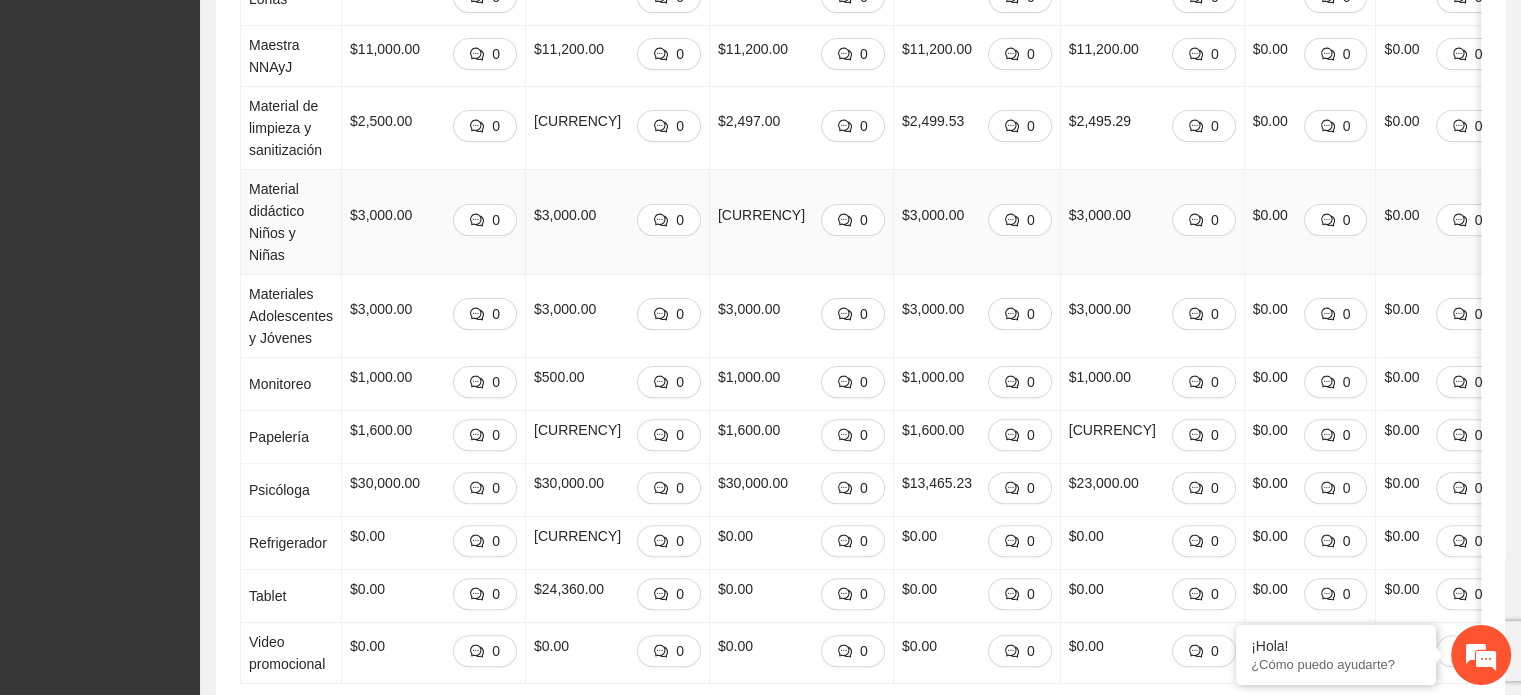 scroll, scrollTop: 1000, scrollLeft: 0, axis: vertical 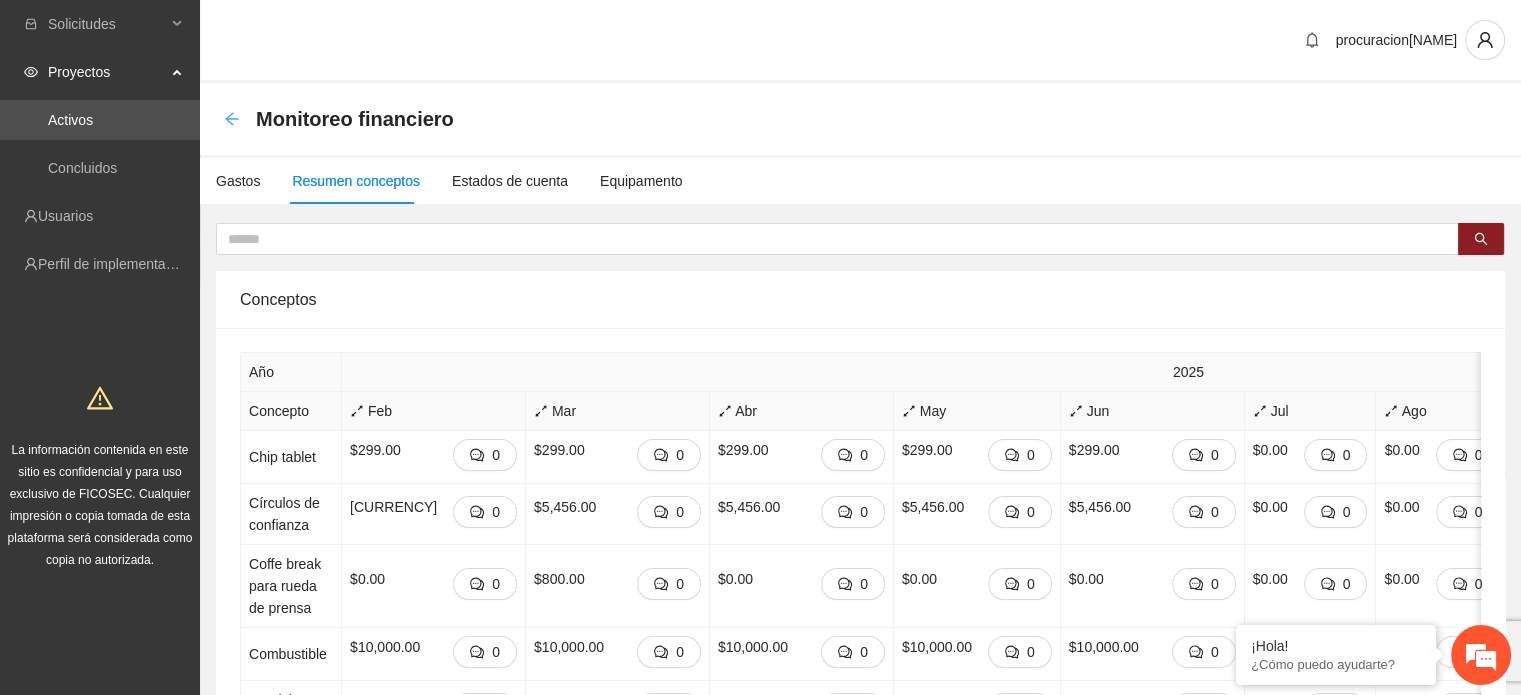 click 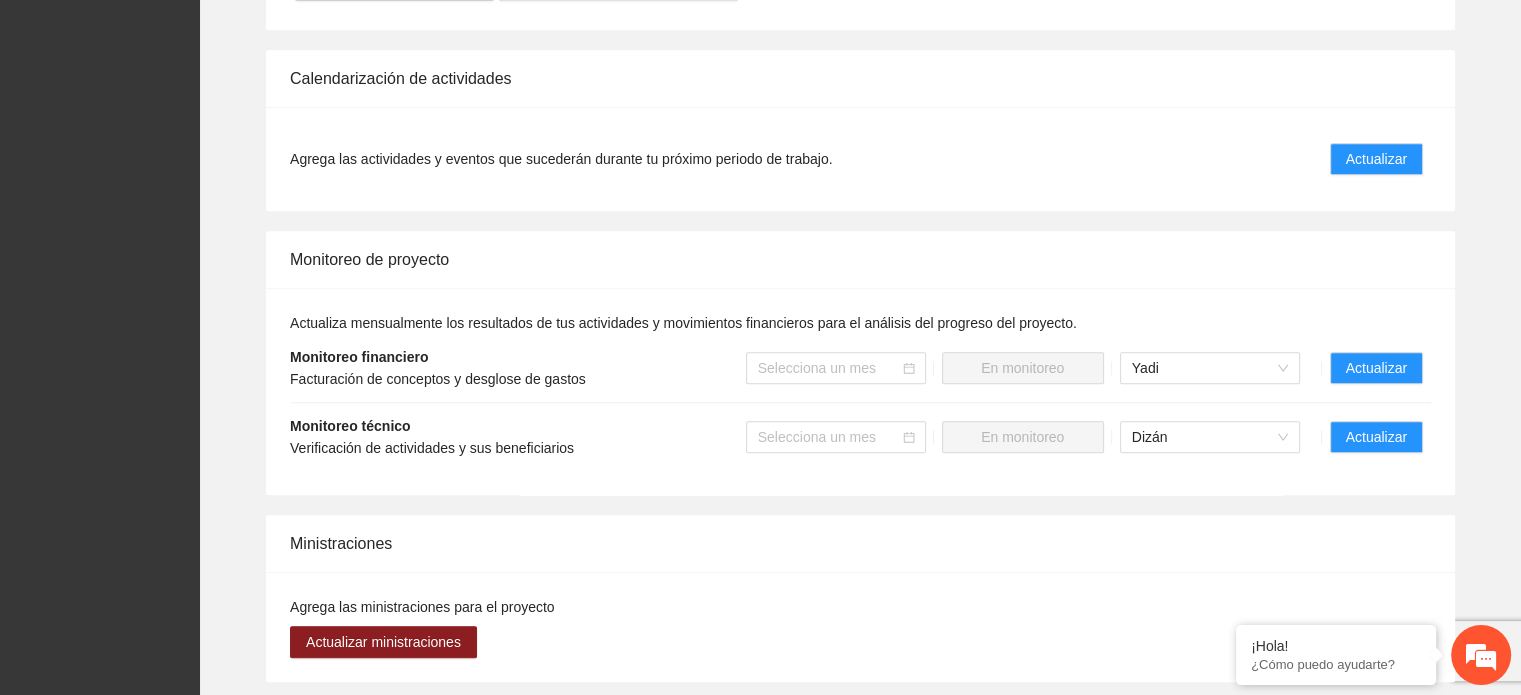 scroll, scrollTop: 1900, scrollLeft: 0, axis: vertical 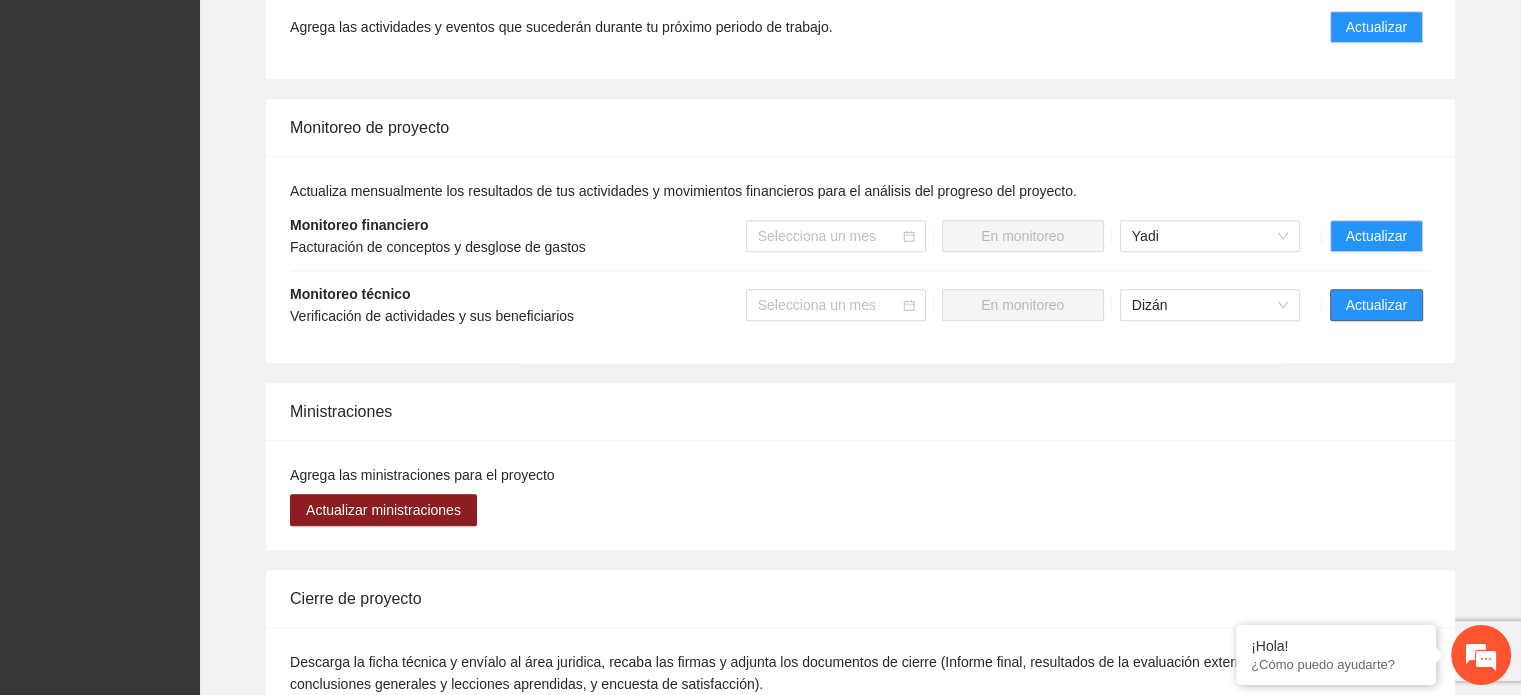 click on "Actualizar" at bounding box center [1376, 305] 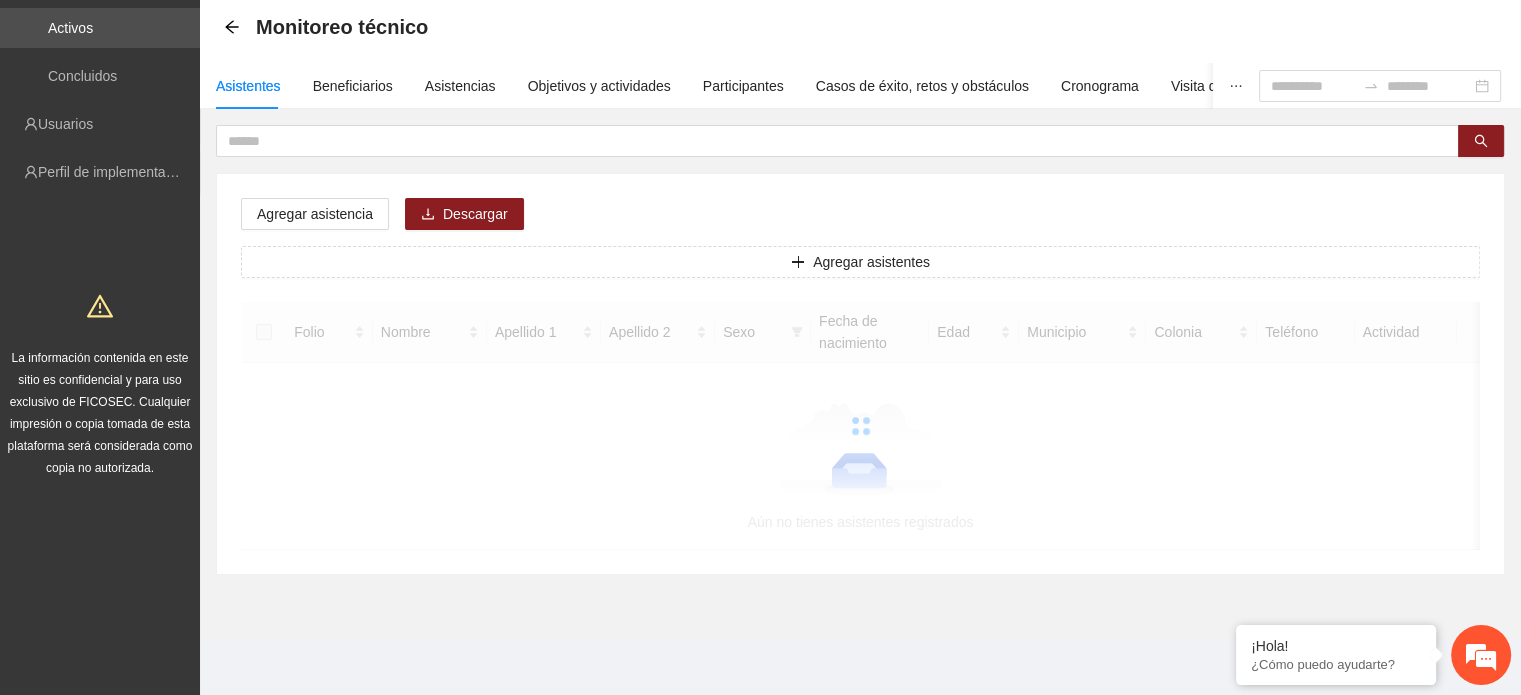 scroll, scrollTop: 0, scrollLeft: 0, axis: both 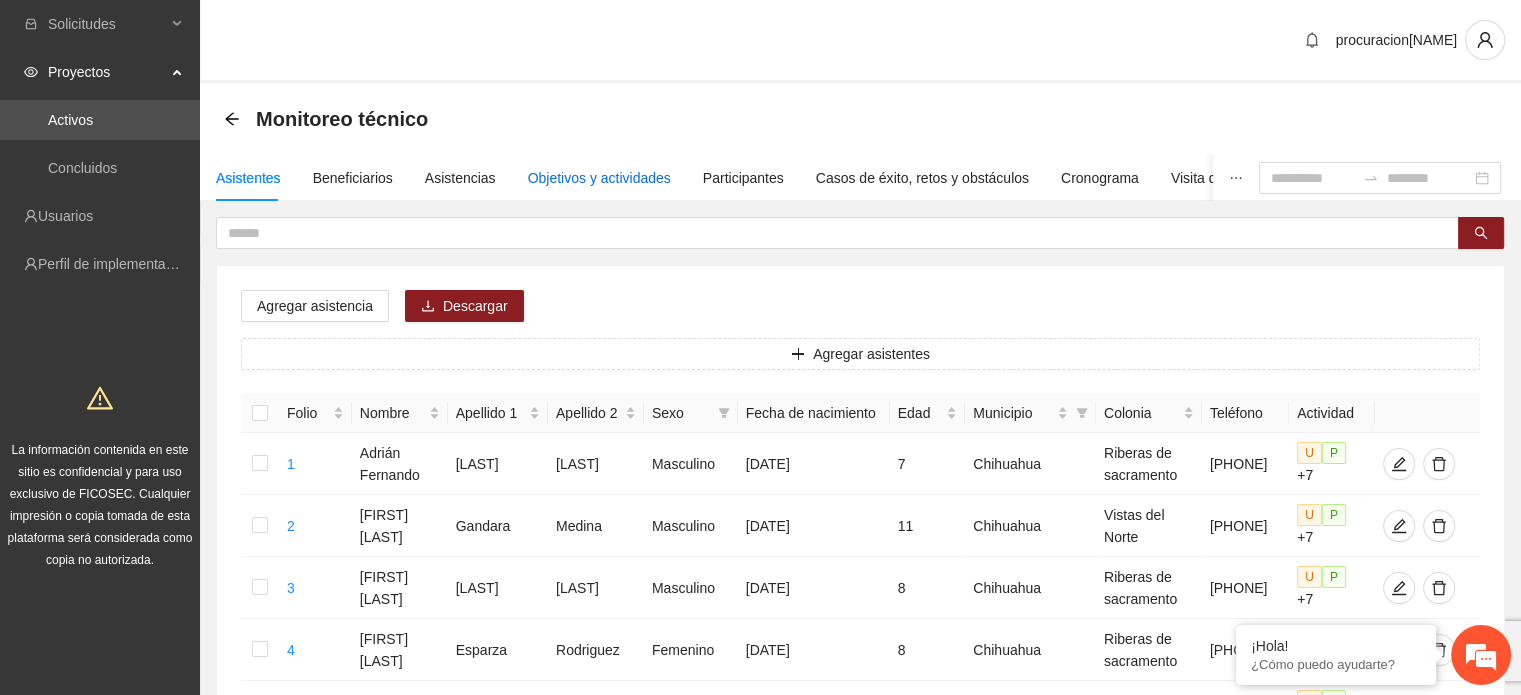click on "Objetivos y actividades" at bounding box center [599, 178] 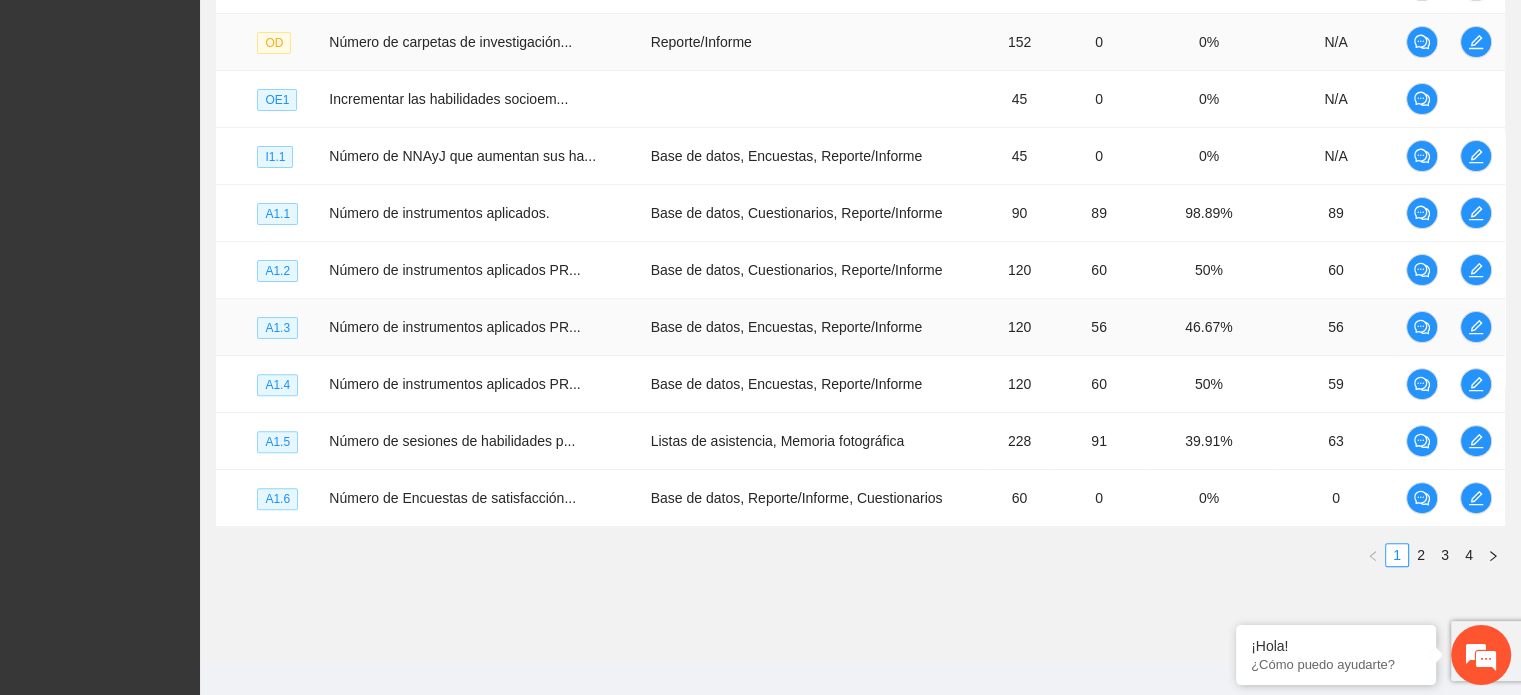 scroll, scrollTop: 600, scrollLeft: 0, axis: vertical 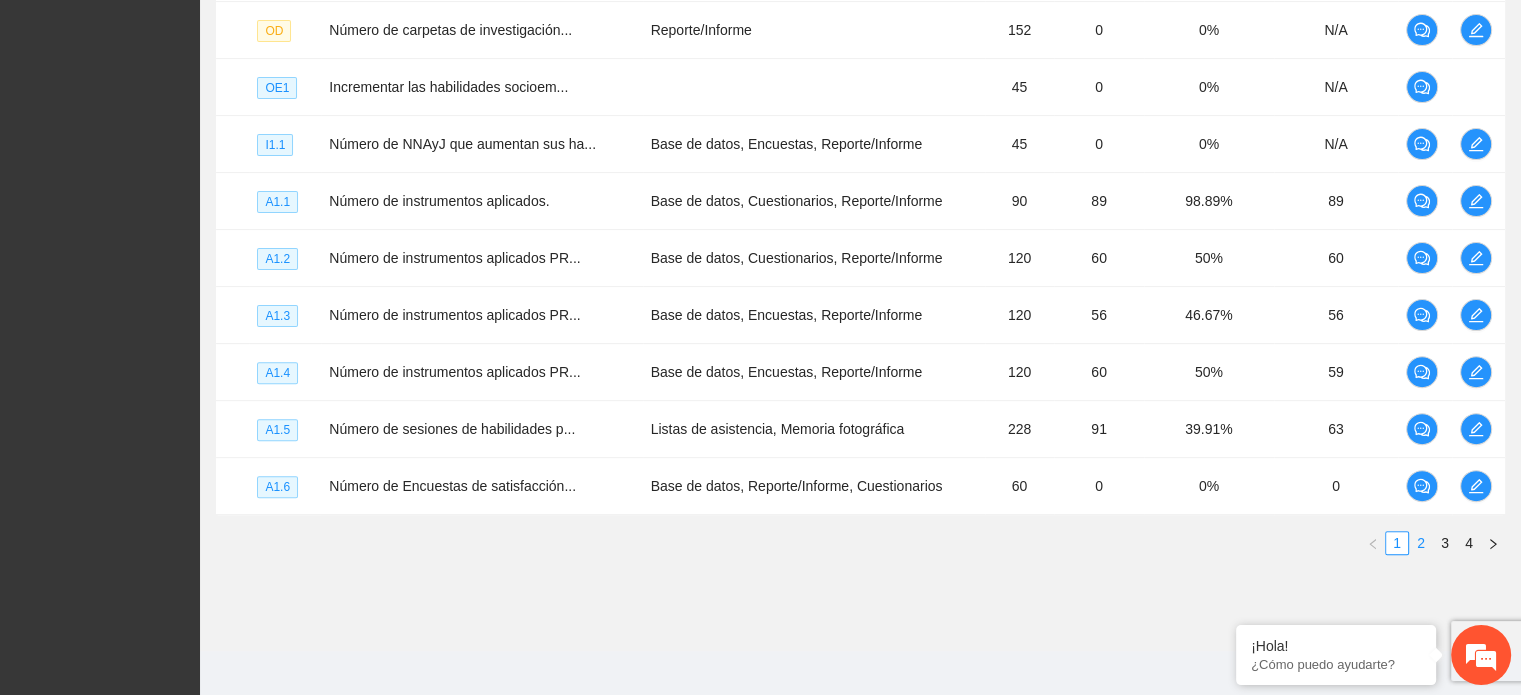 click on "2" at bounding box center (1421, 543) 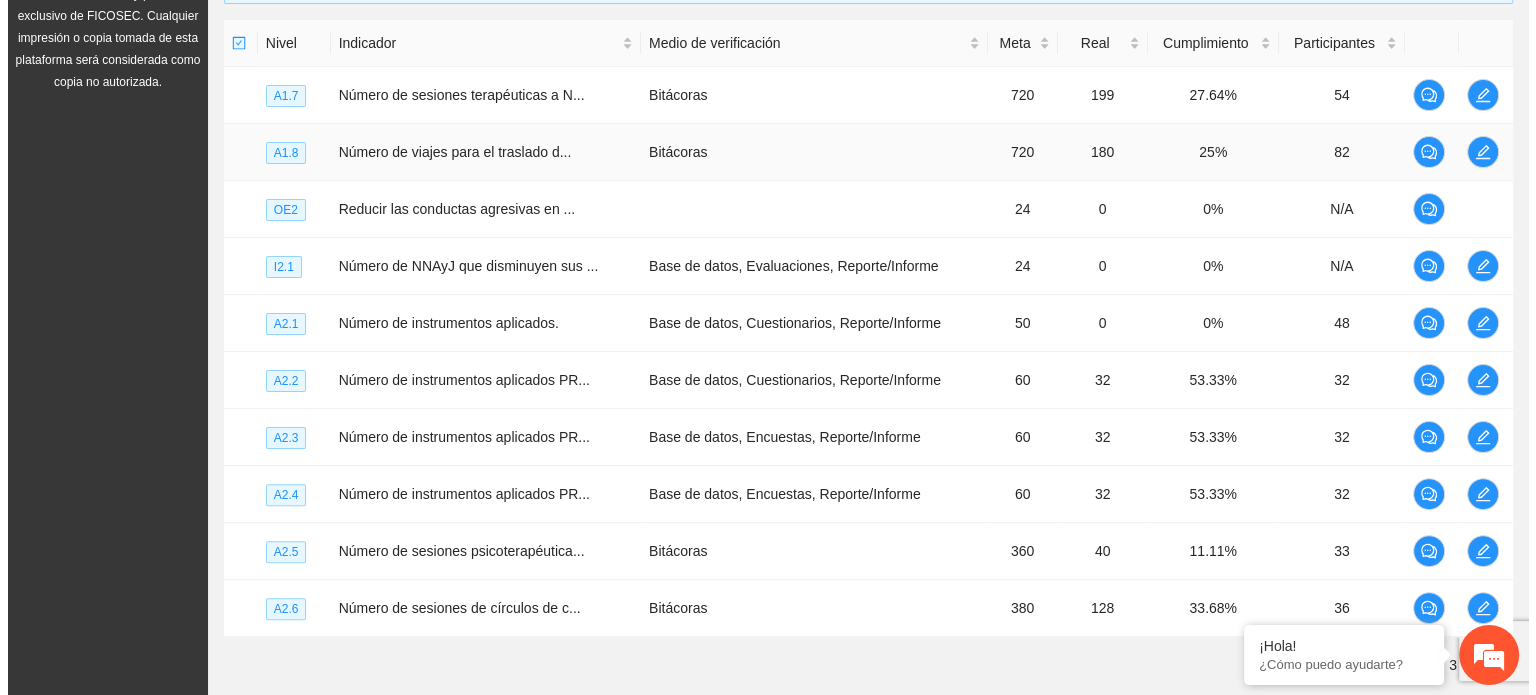 scroll, scrollTop: 500, scrollLeft: 0, axis: vertical 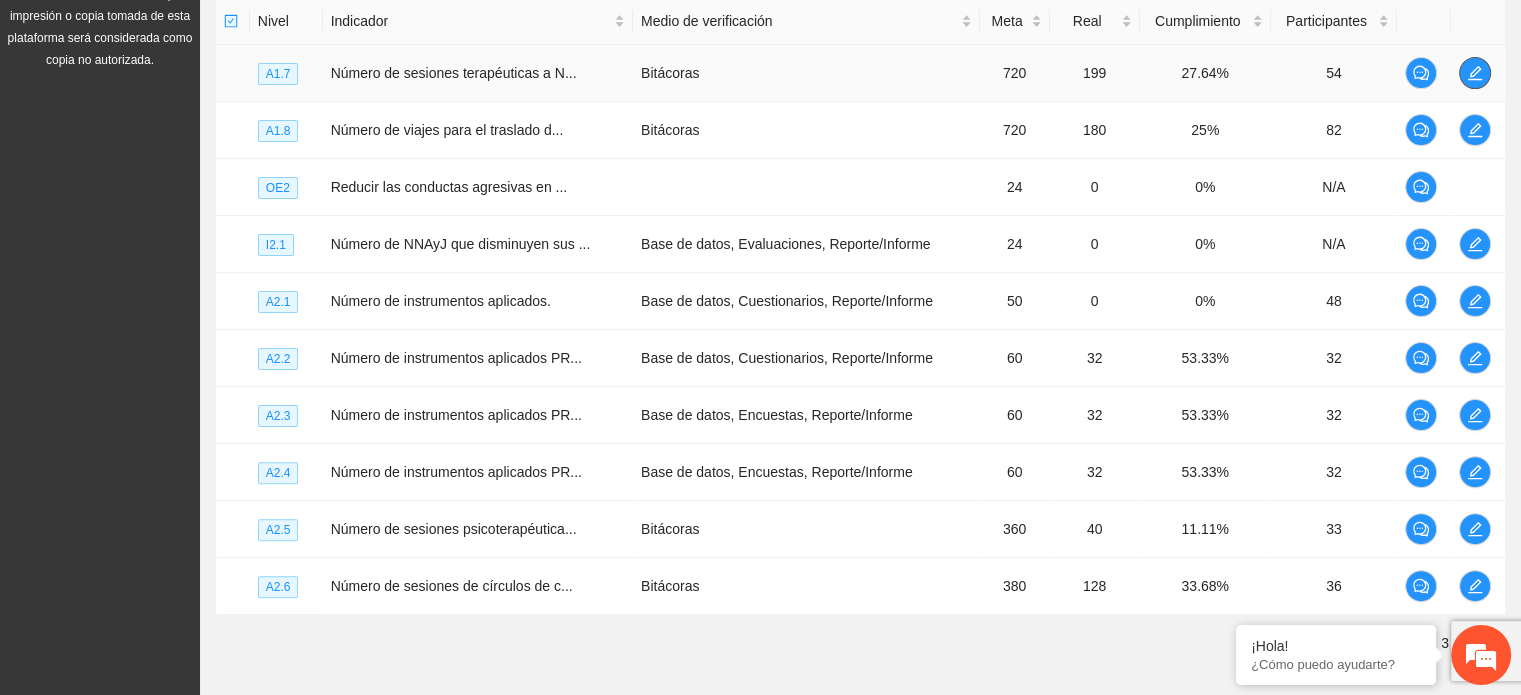 click 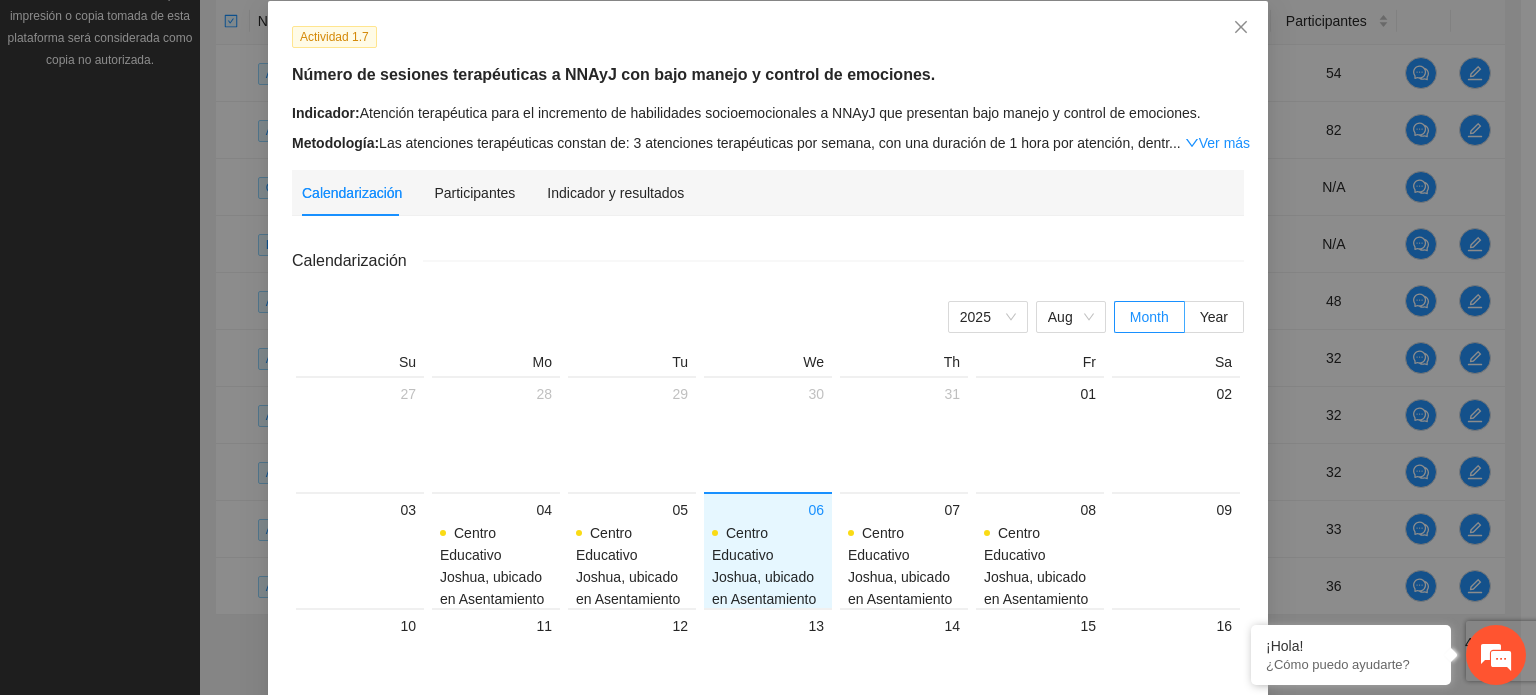 scroll, scrollTop: 100, scrollLeft: 0, axis: vertical 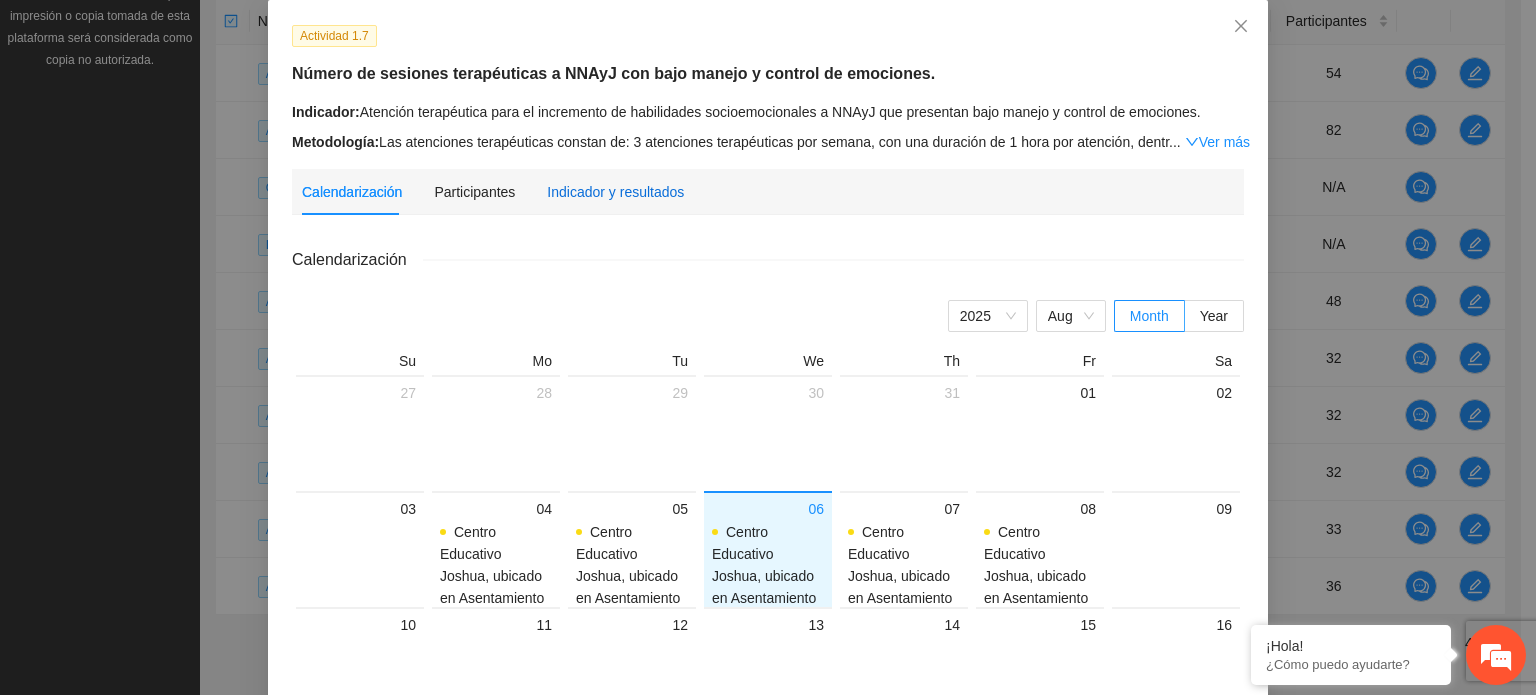 click on "Indicador y resultados" at bounding box center [615, 192] 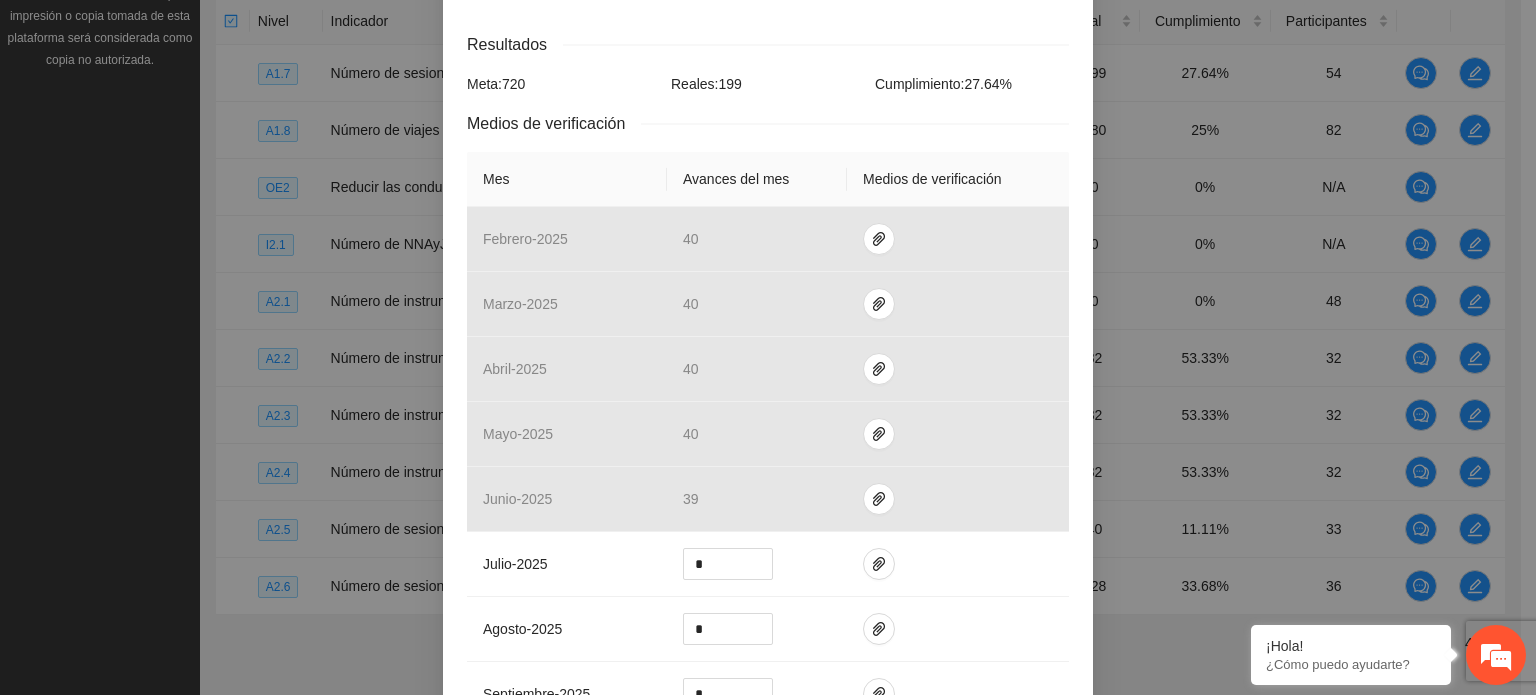 scroll, scrollTop: 500, scrollLeft: 0, axis: vertical 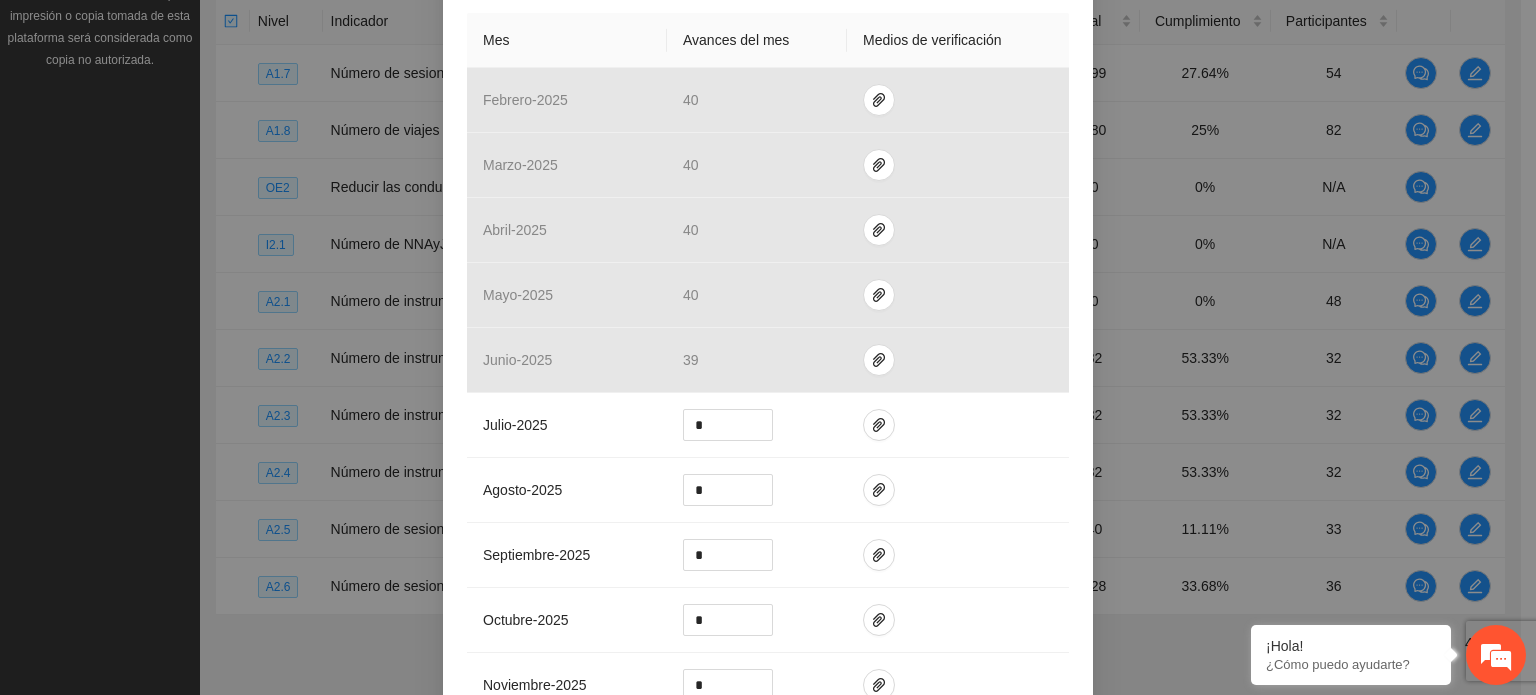 click on "Mes" at bounding box center (567, 40) 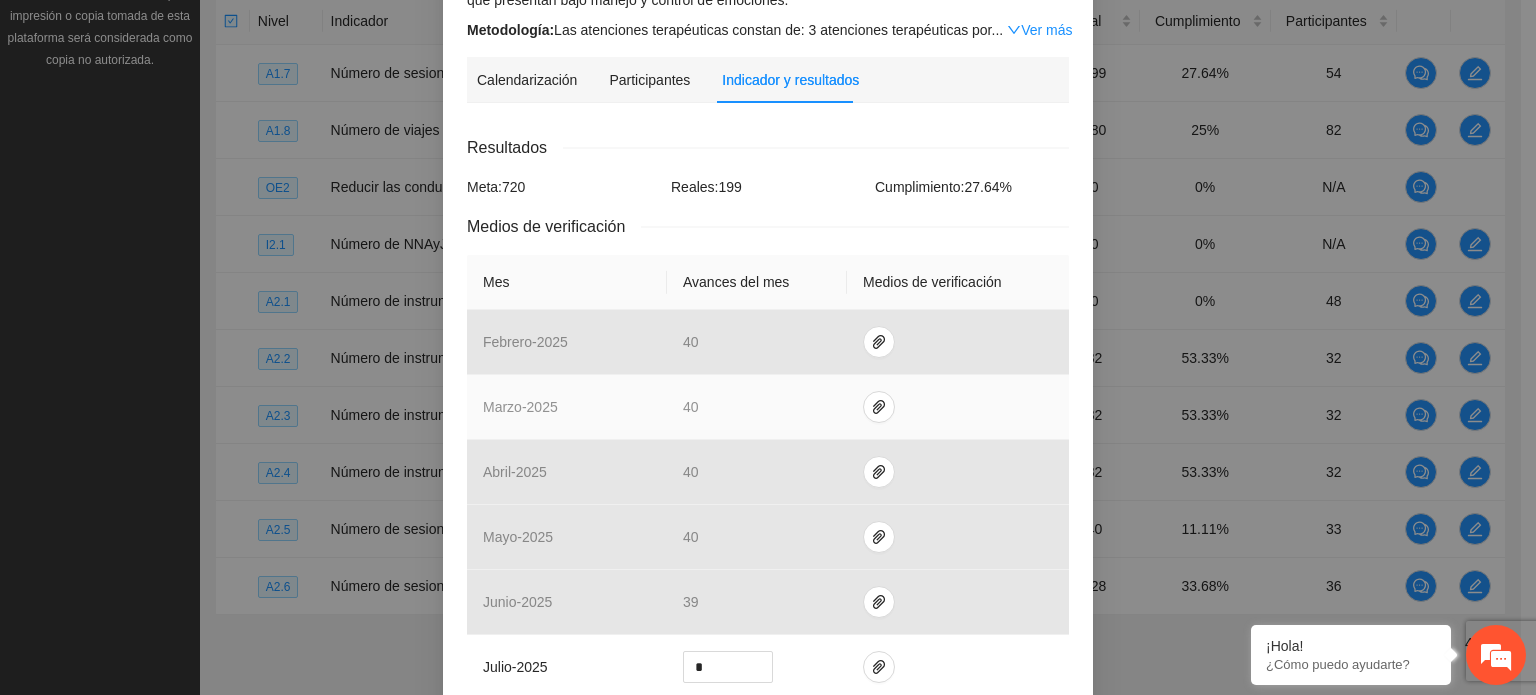 scroll, scrollTop: 100, scrollLeft: 0, axis: vertical 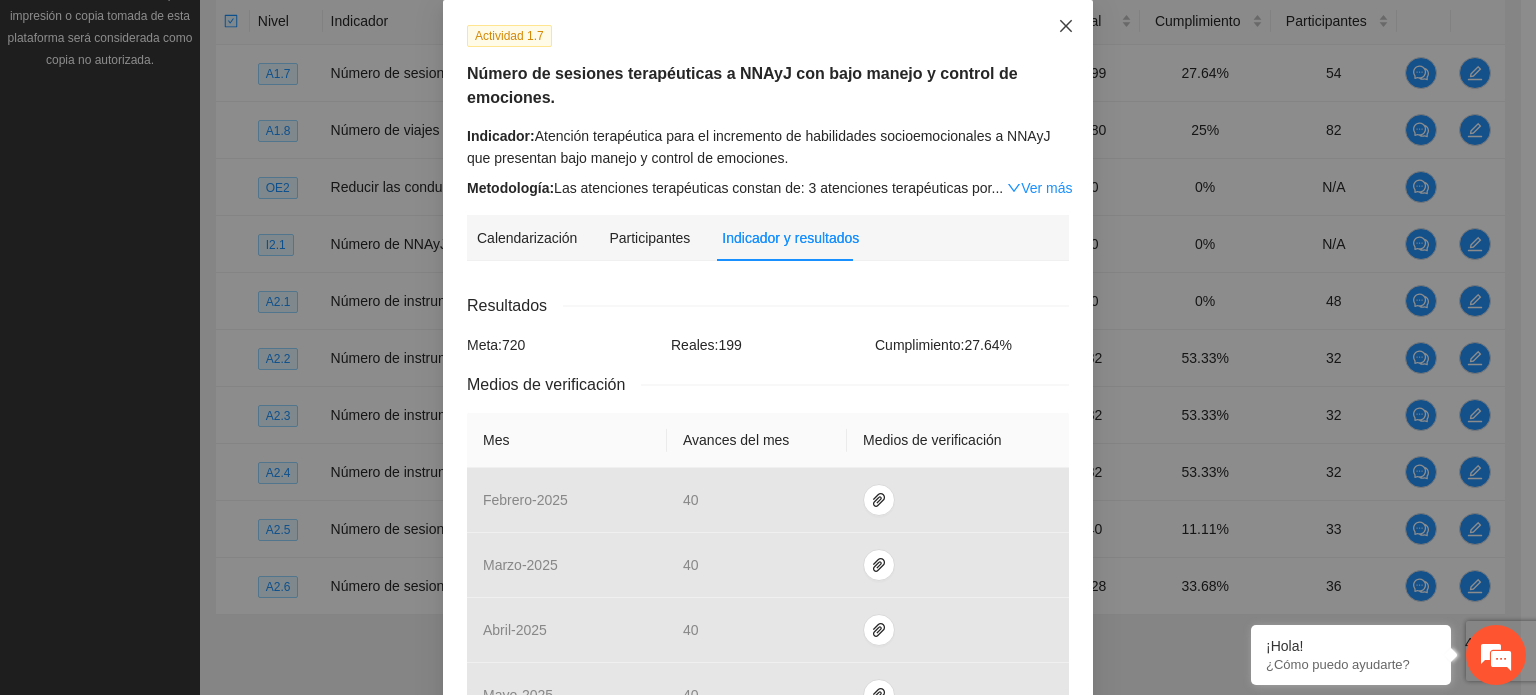 click 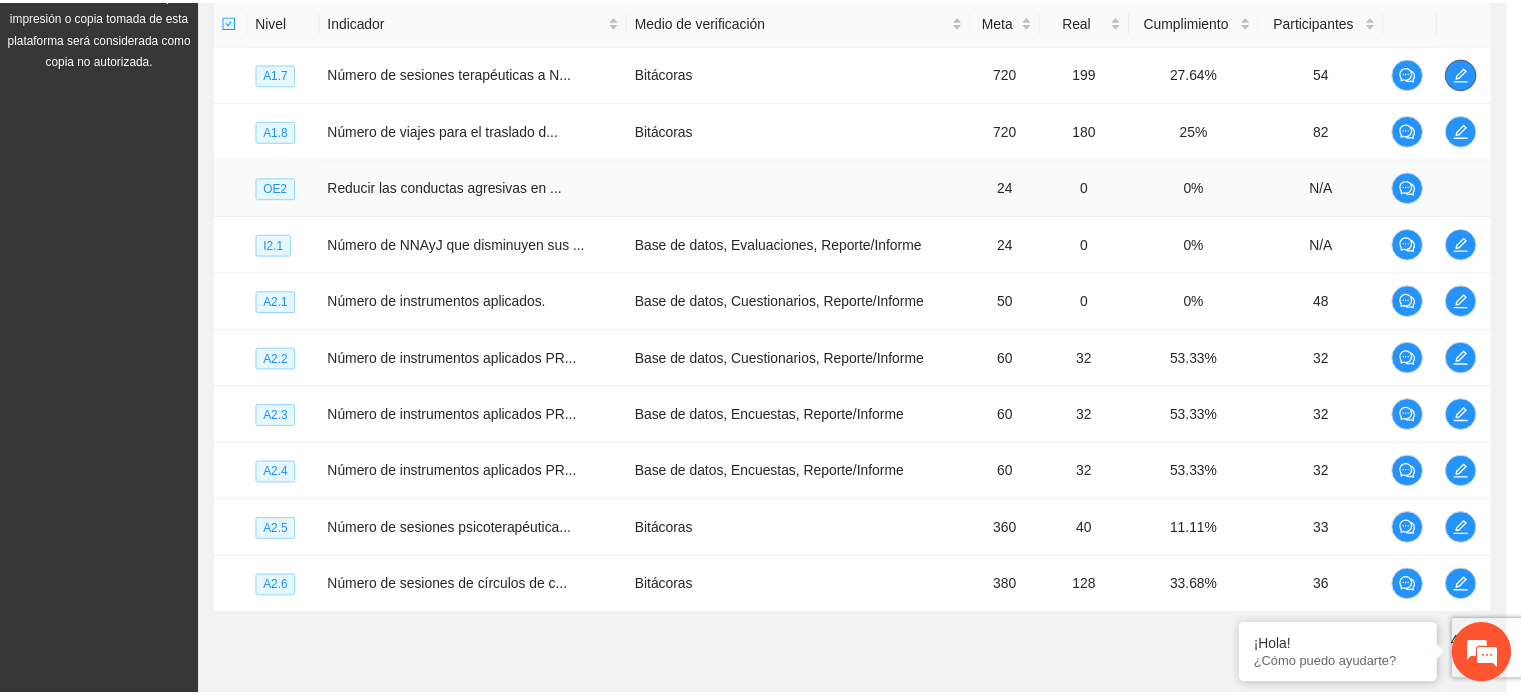 scroll, scrollTop: 0, scrollLeft: 0, axis: both 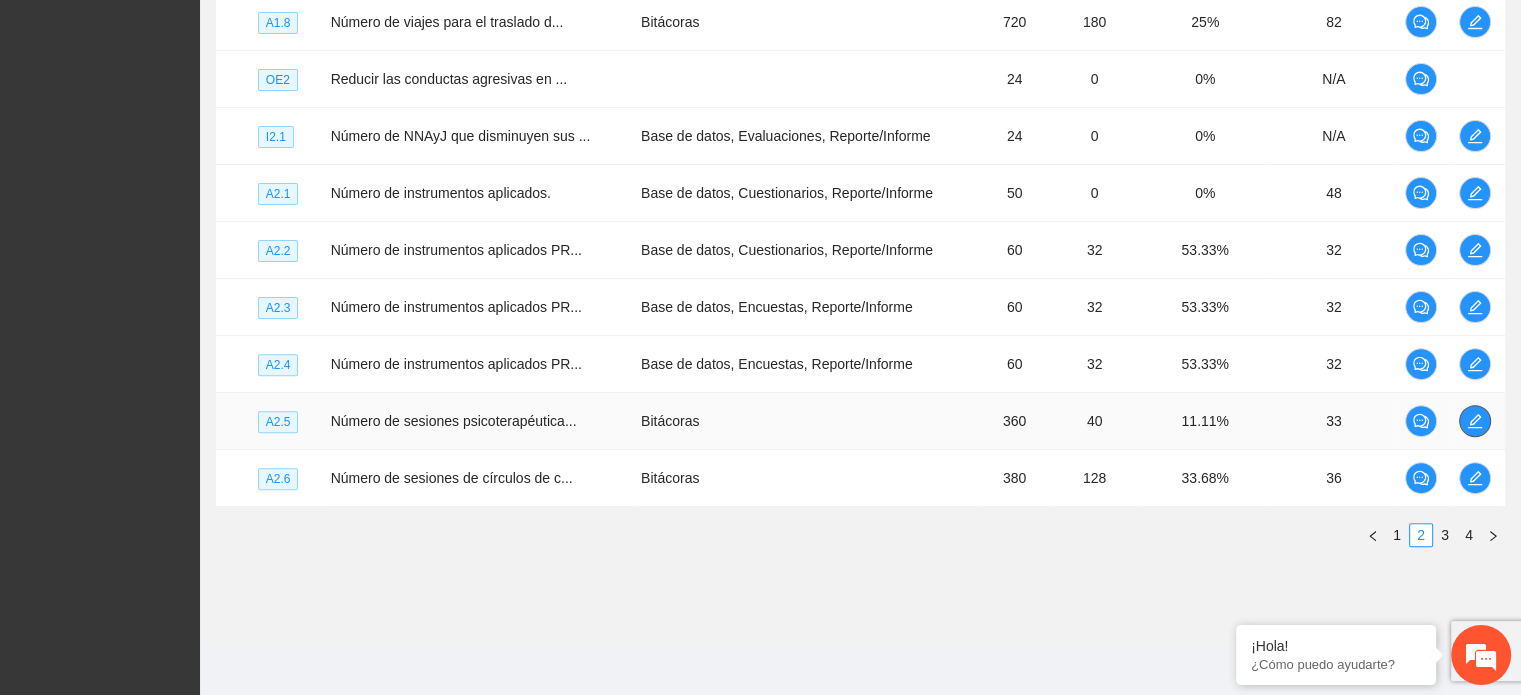 click 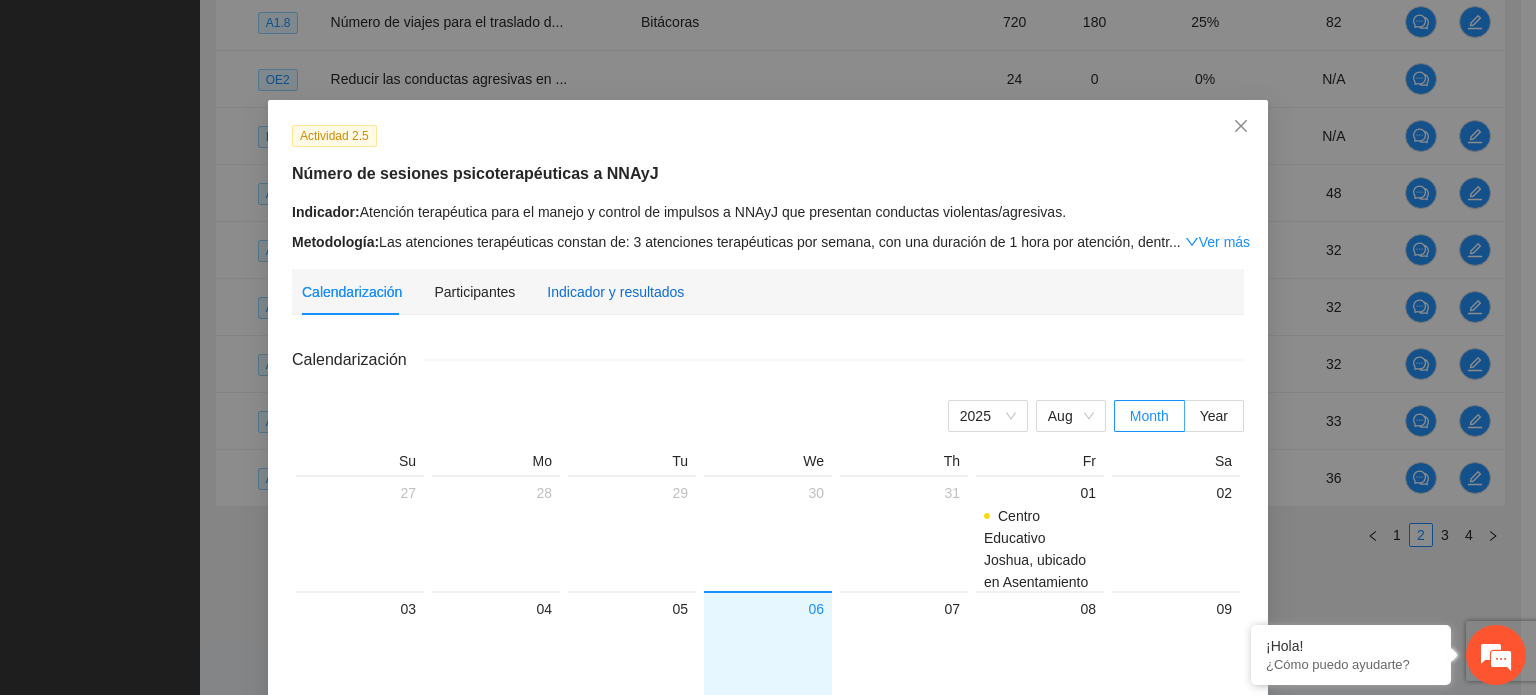 click on "Indicador y resultados" at bounding box center (615, 292) 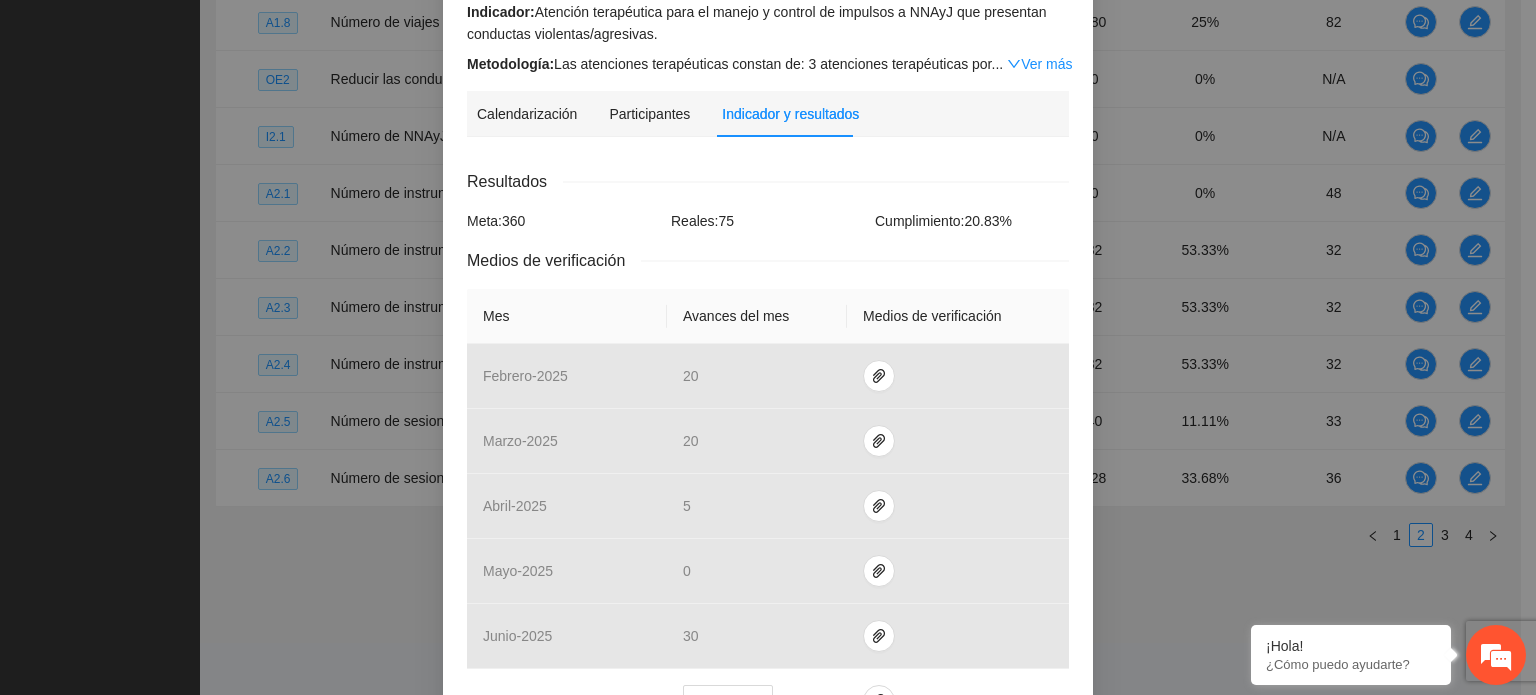 scroll, scrollTop: 100, scrollLeft: 0, axis: vertical 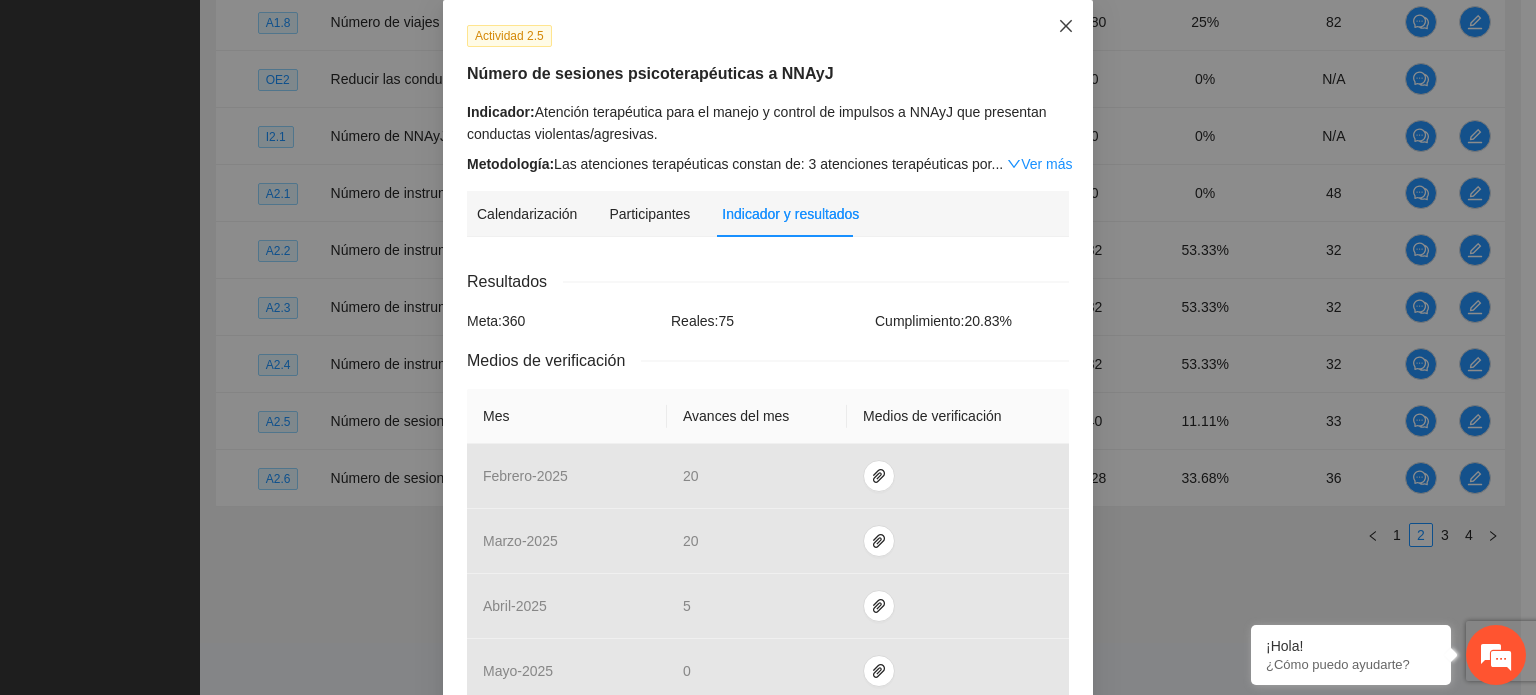 click 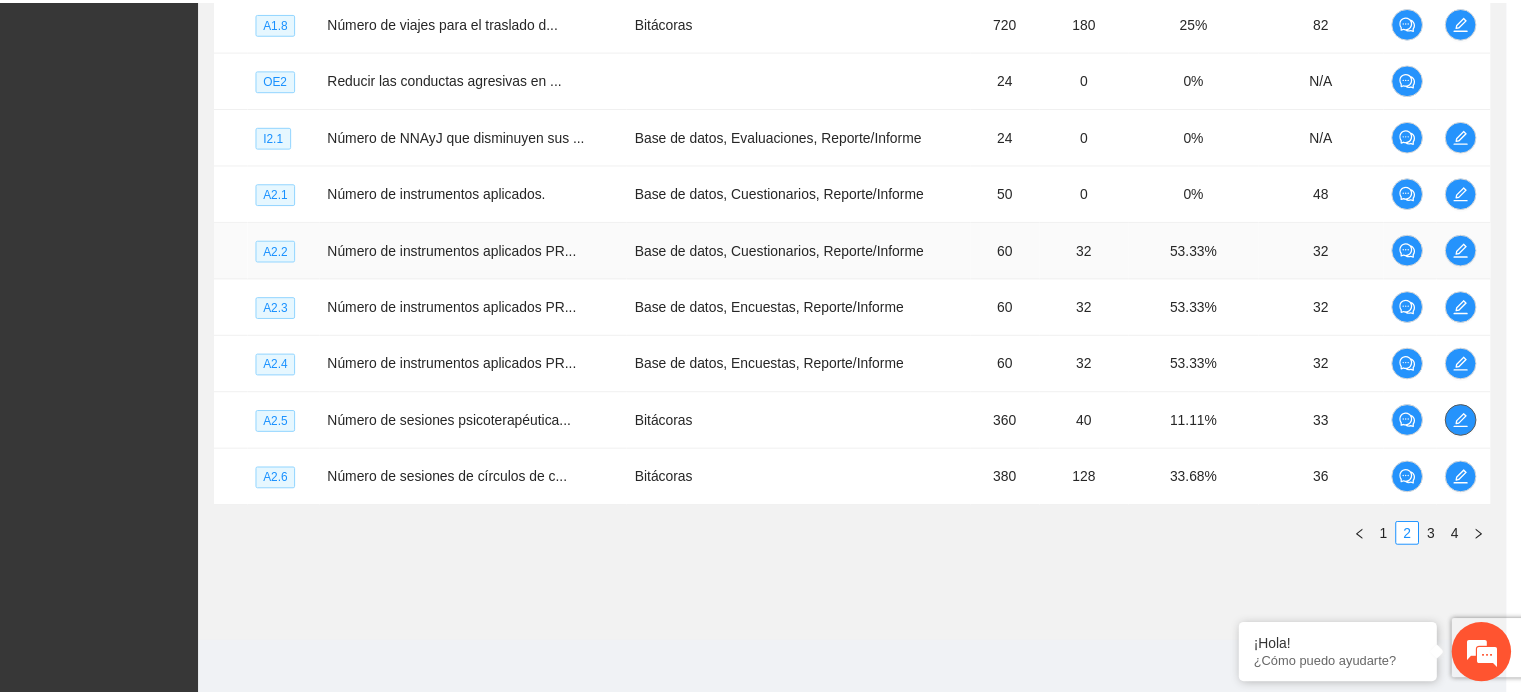 scroll, scrollTop: 0, scrollLeft: 0, axis: both 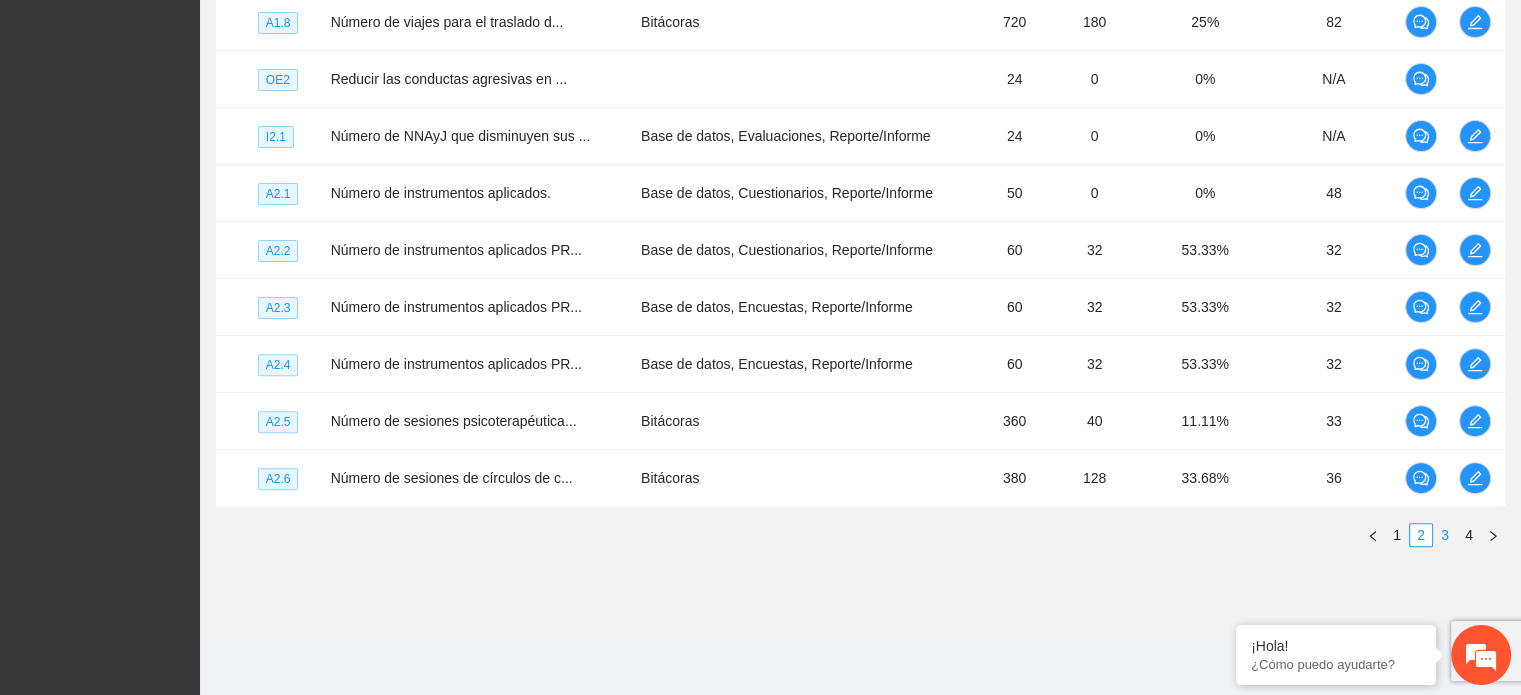 click on "3" at bounding box center (1445, 535) 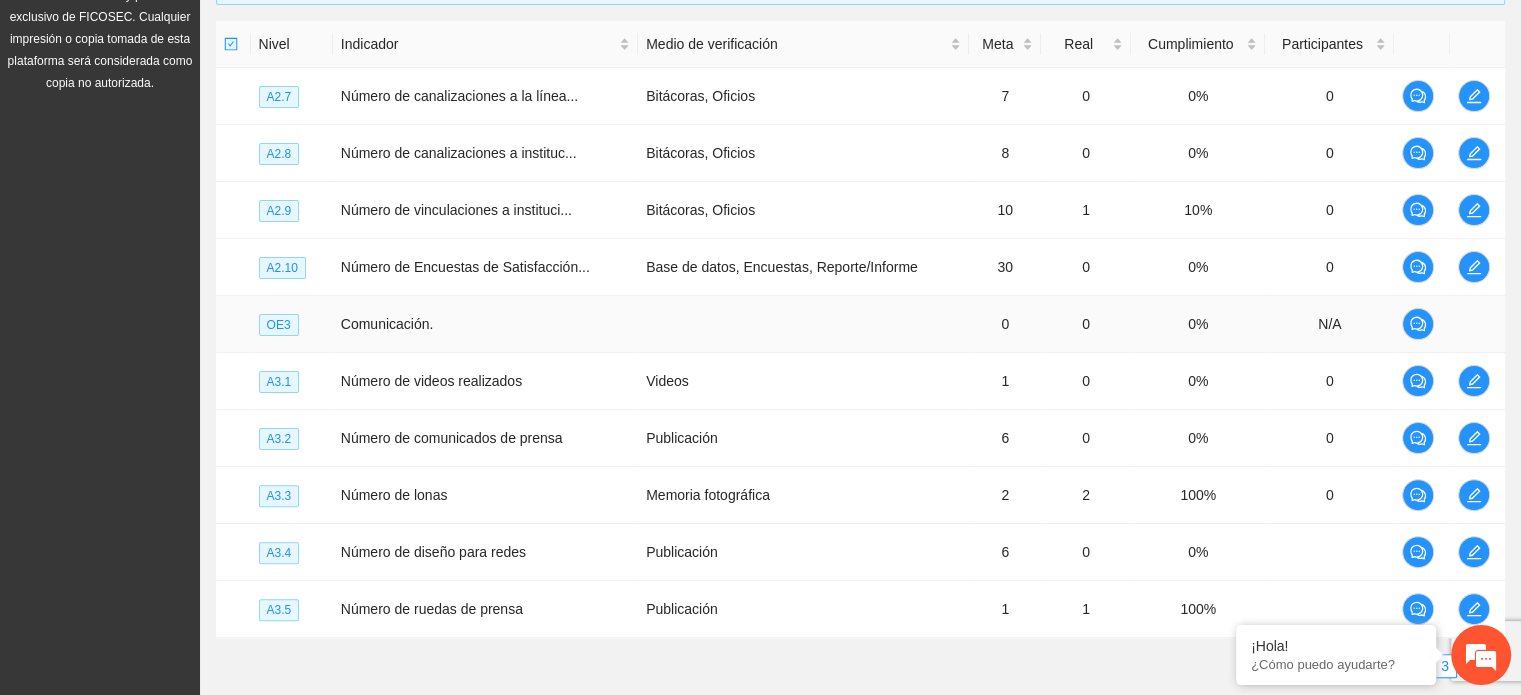 scroll, scrollTop: 508, scrollLeft: 0, axis: vertical 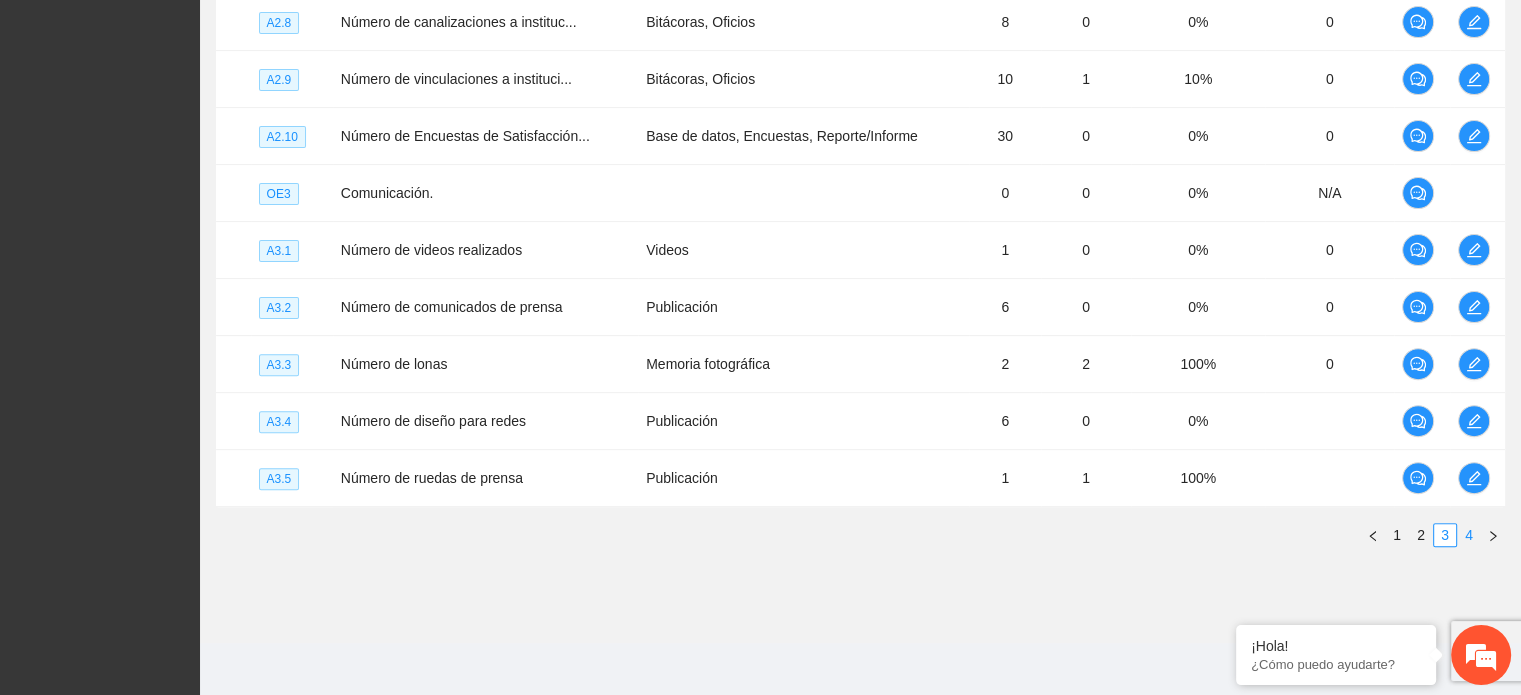 click on "4" at bounding box center [1469, 535] 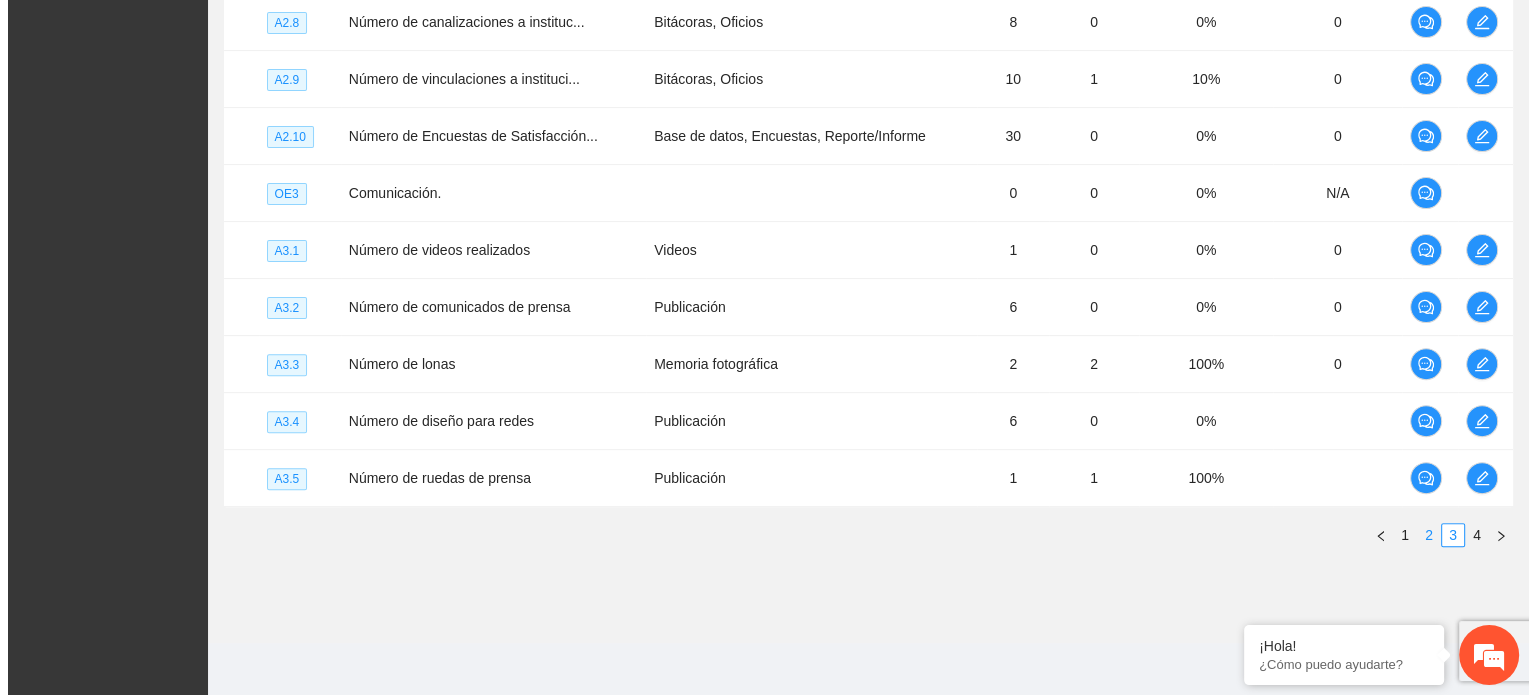 scroll, scrollTop: 381, scrollLeft: 0, axis: vertical 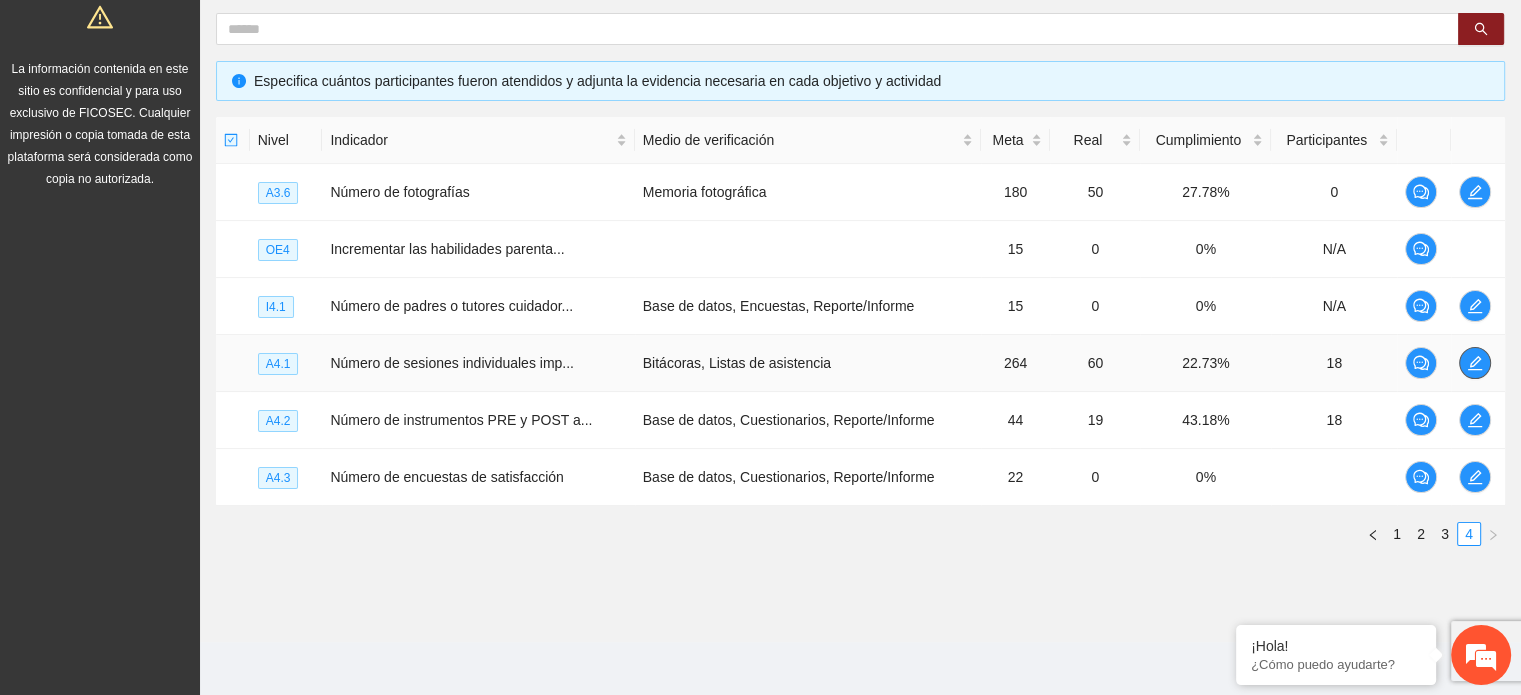click 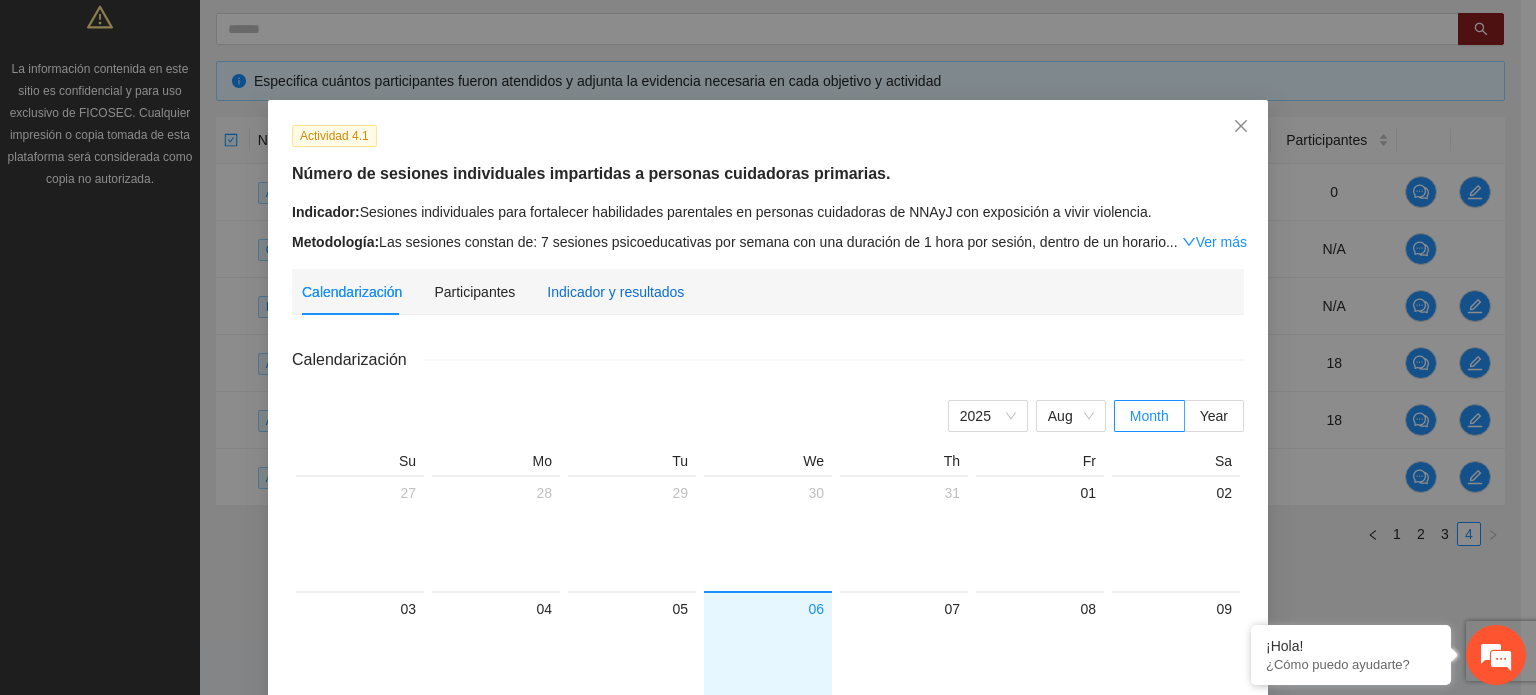click on "Indicador y resultados" at bounding box center (615, 292) 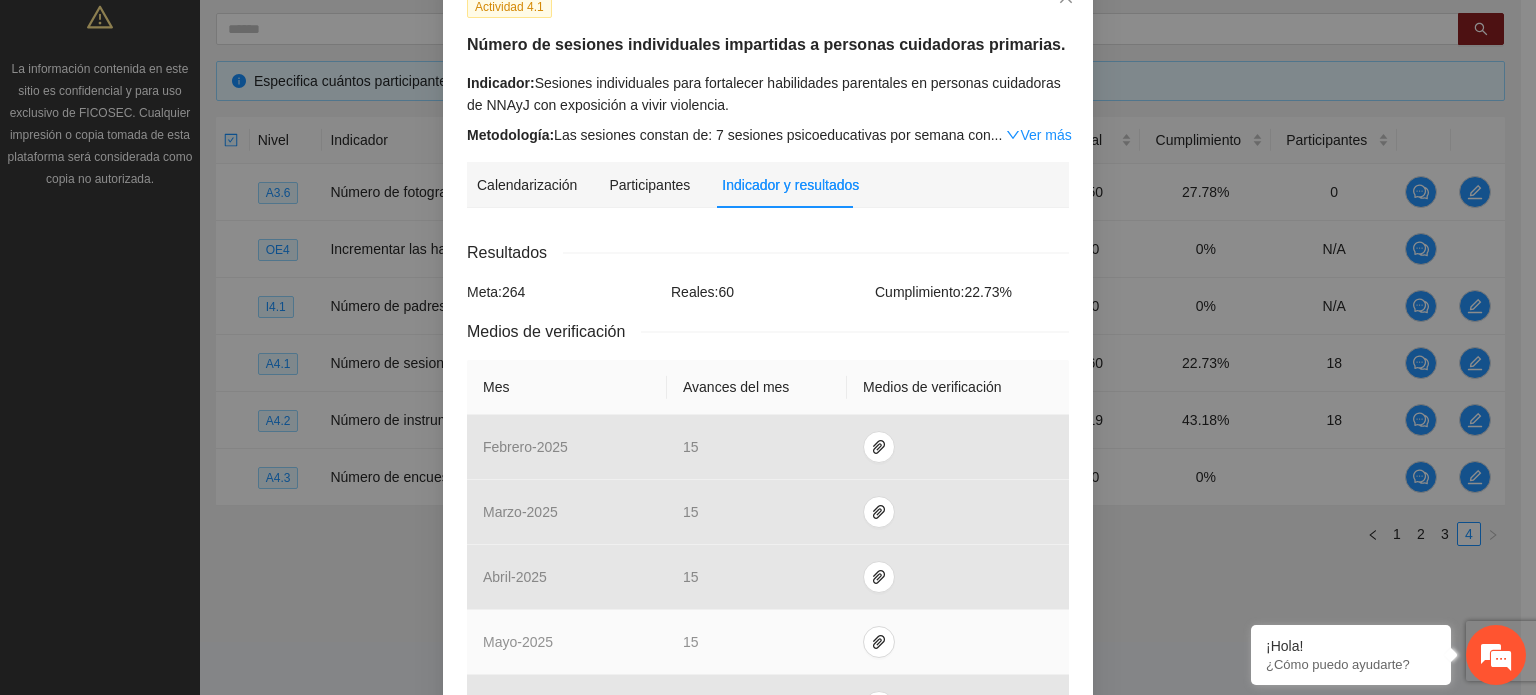 scroll, scrollTop: 100, scrollLeft: 0, axis: vertical 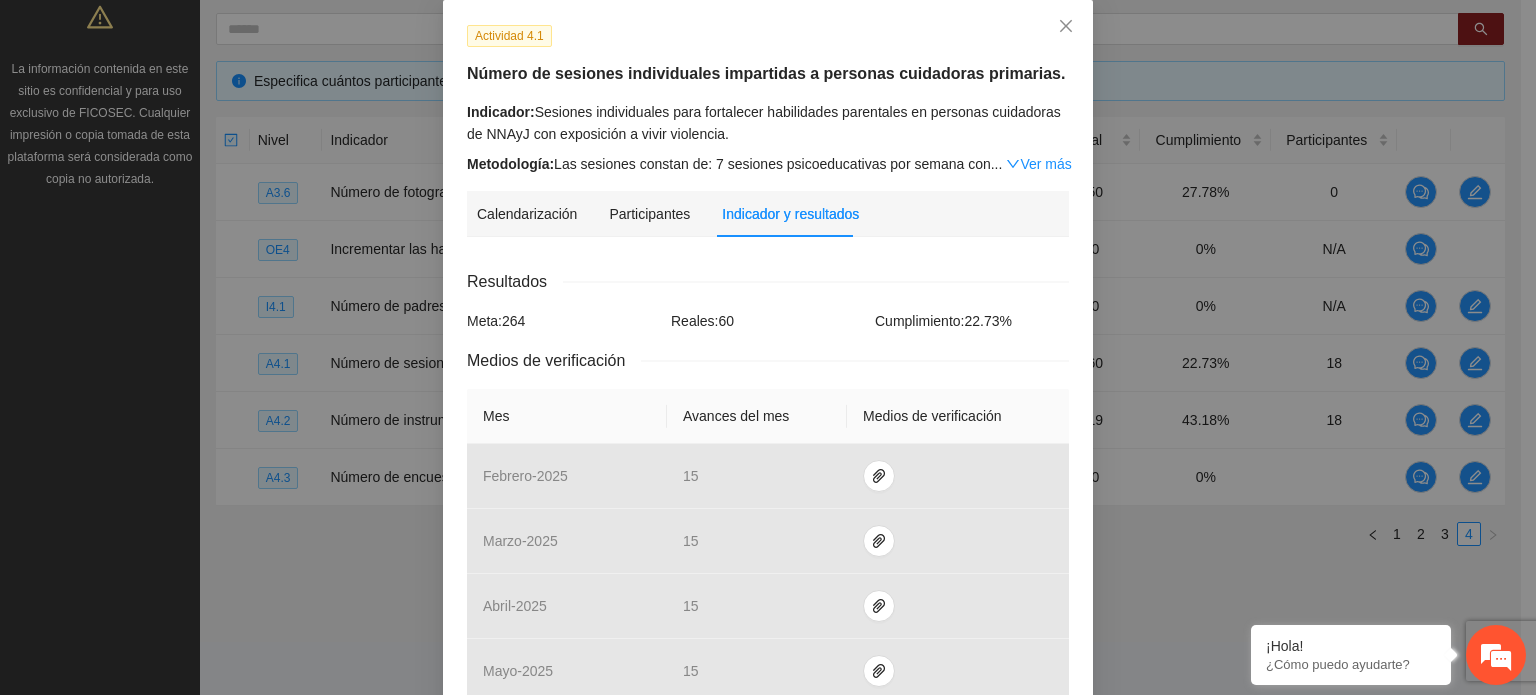 click on "Indicador:  Sesiones individuales para fortalecer habilidades parentales en personas cuidadoras de NNAyJ con exposición a vivir violencia." at bounding box center [768, 123] 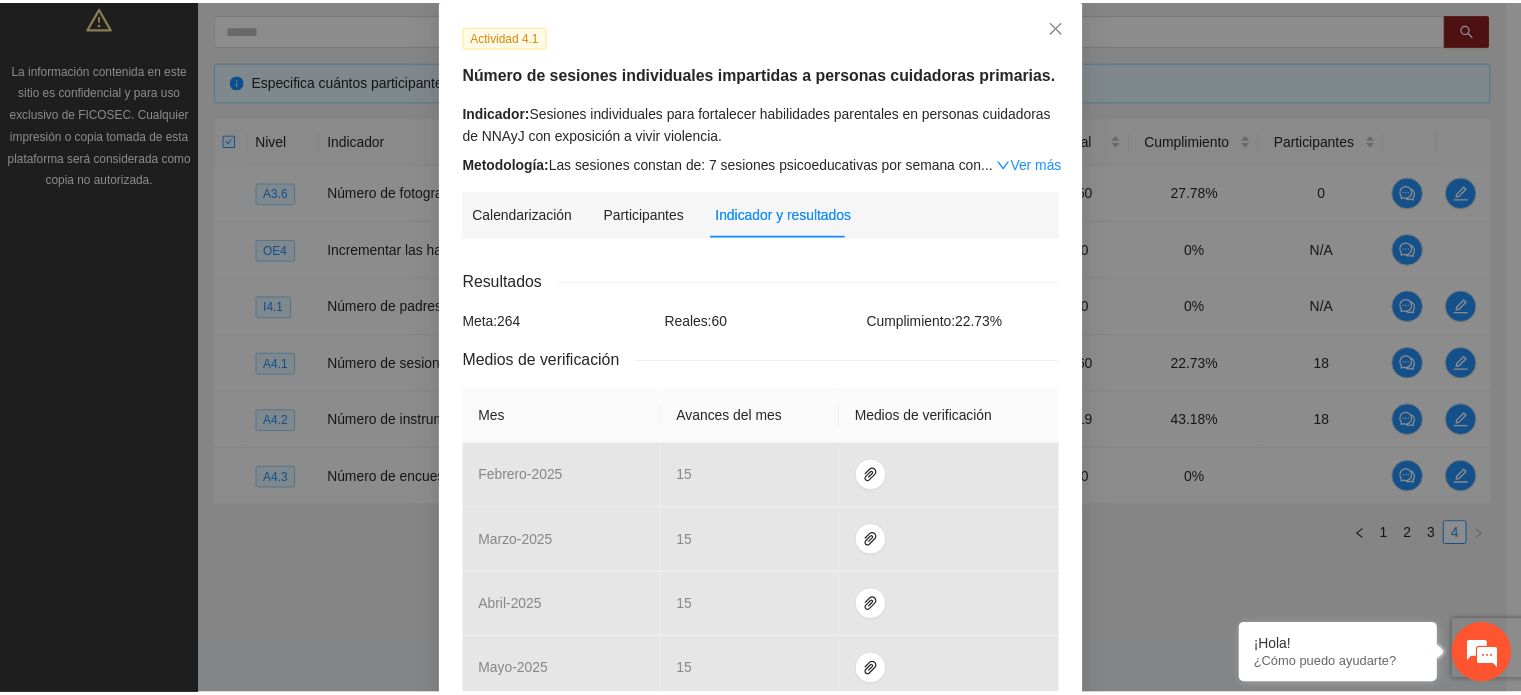 scroll, scrollTop: 0, scrollLeft: 0, axis: both 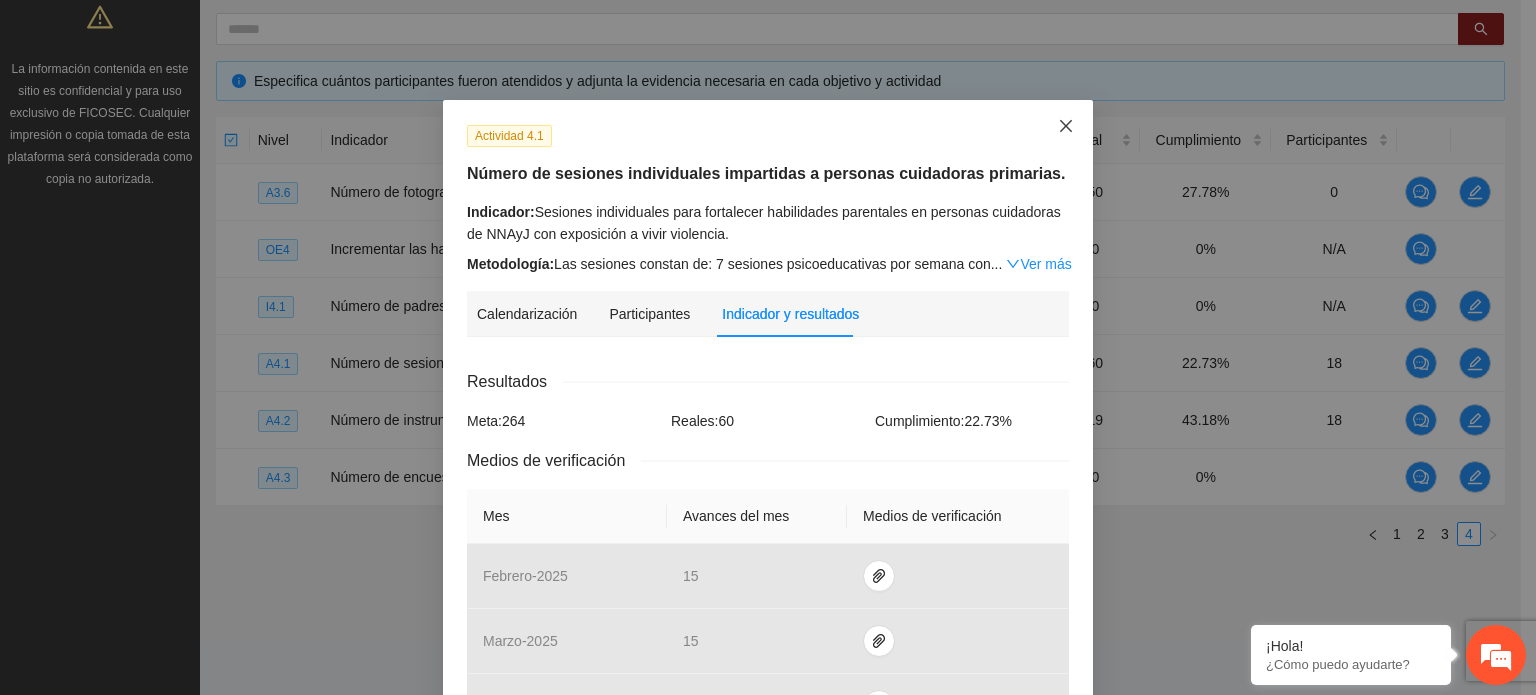 click 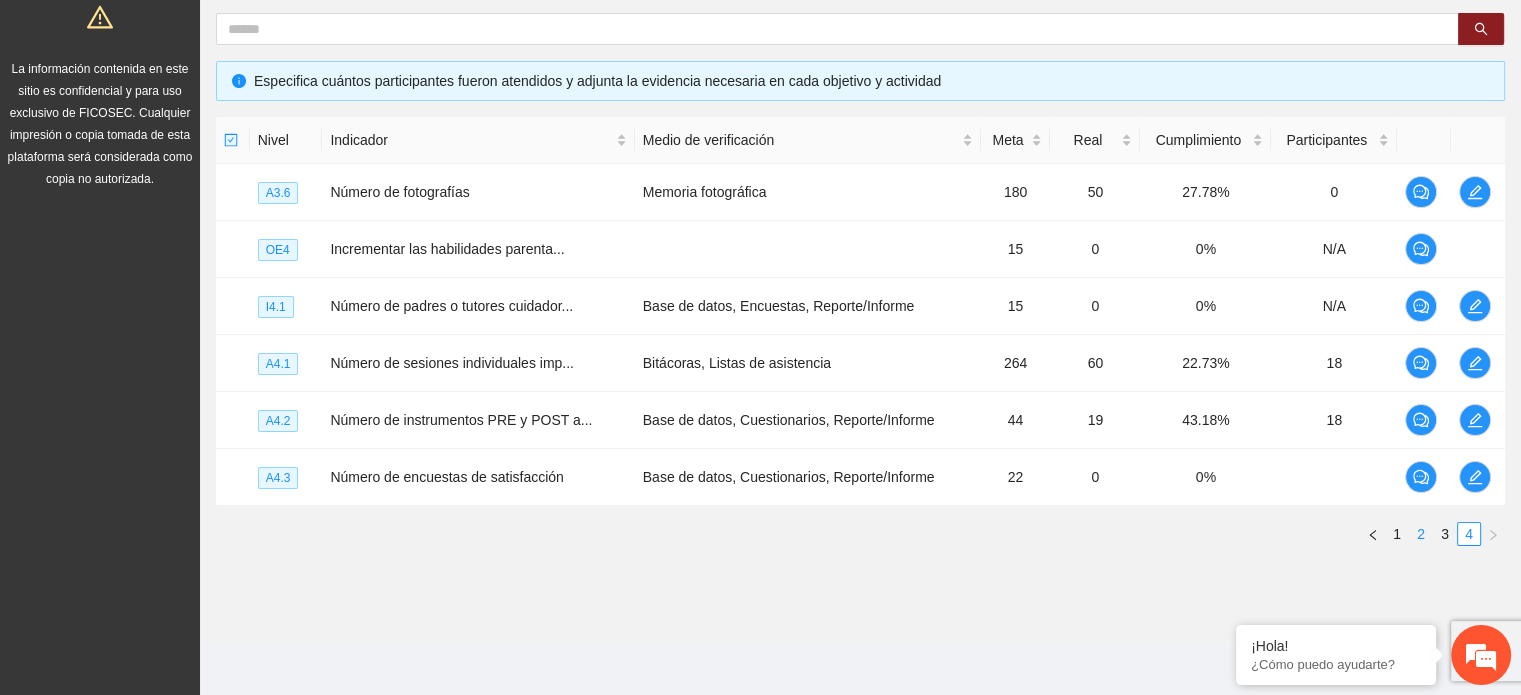 click on "2" at bounding box center [1421, 534] 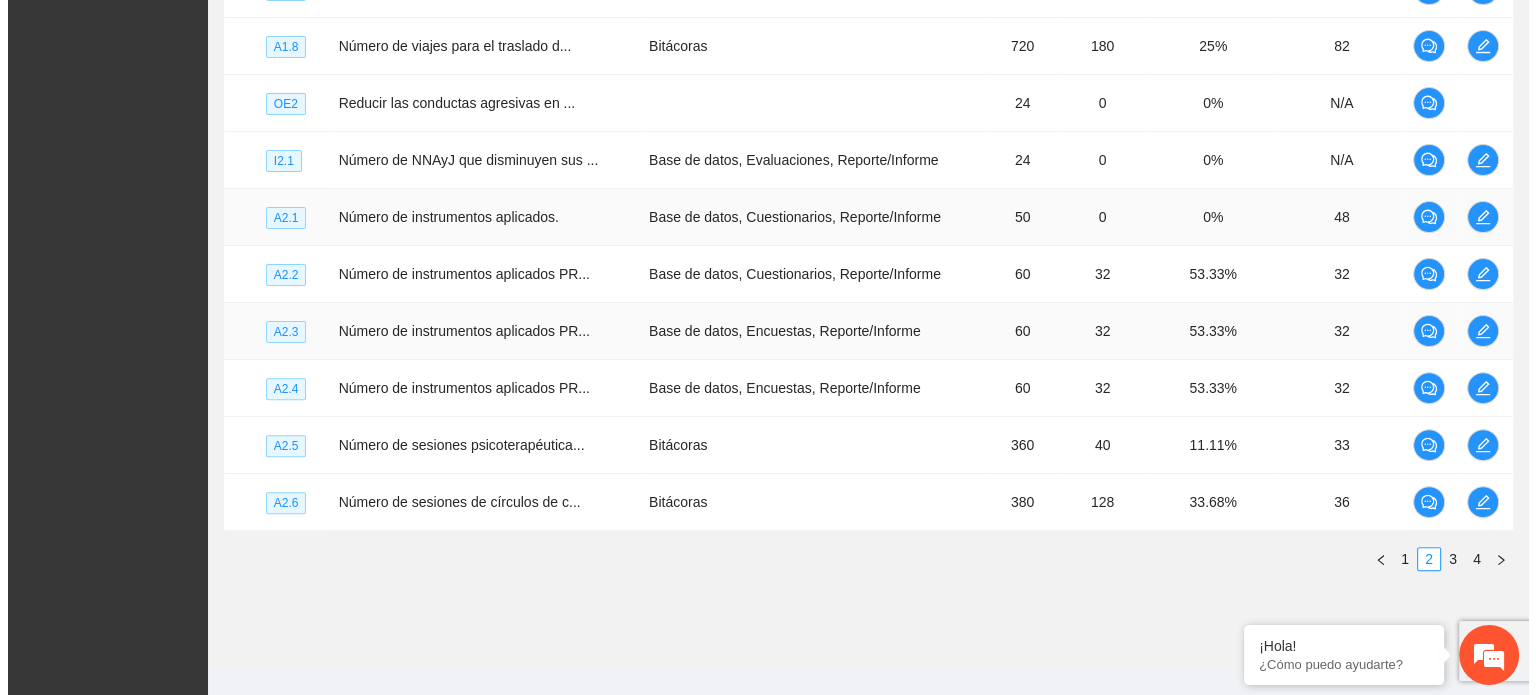 scroll, scrollTop: 608, scrollLeft: 0, axis: vertical 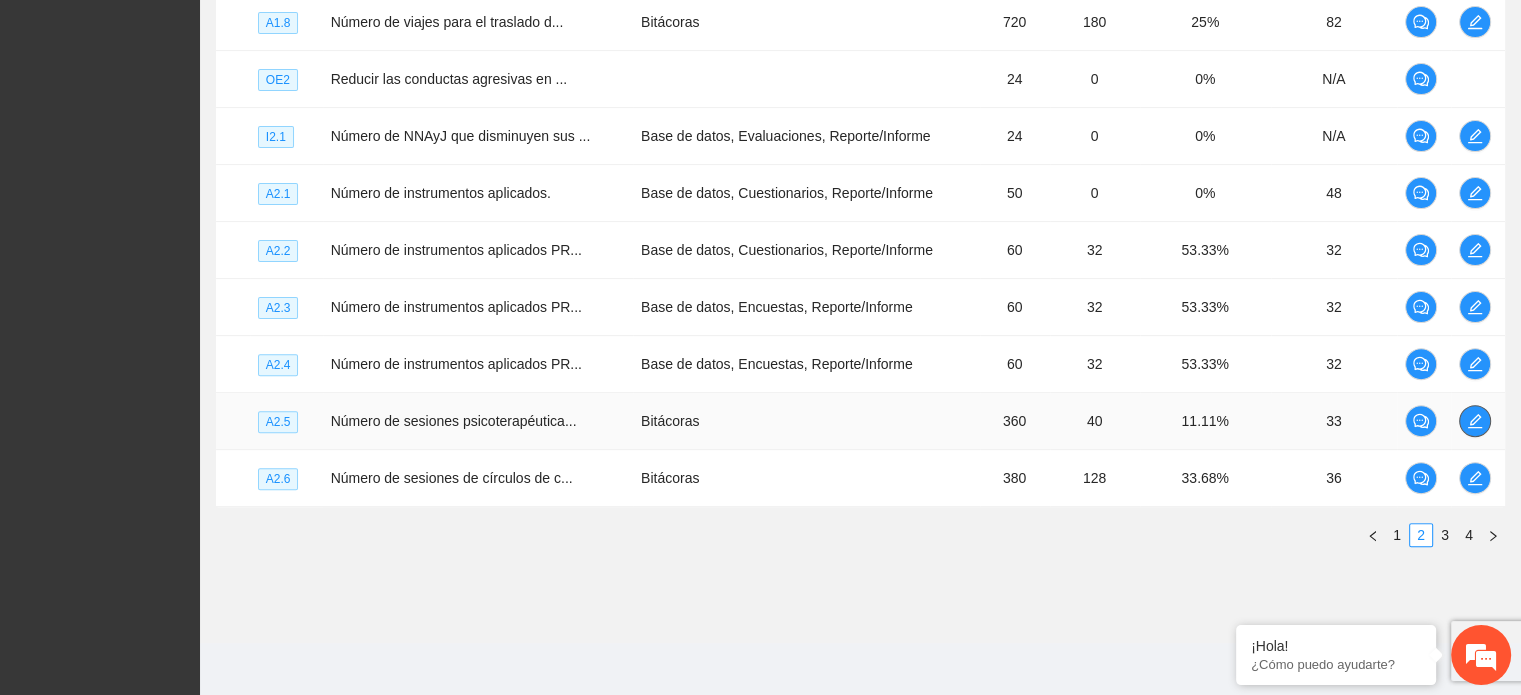 click 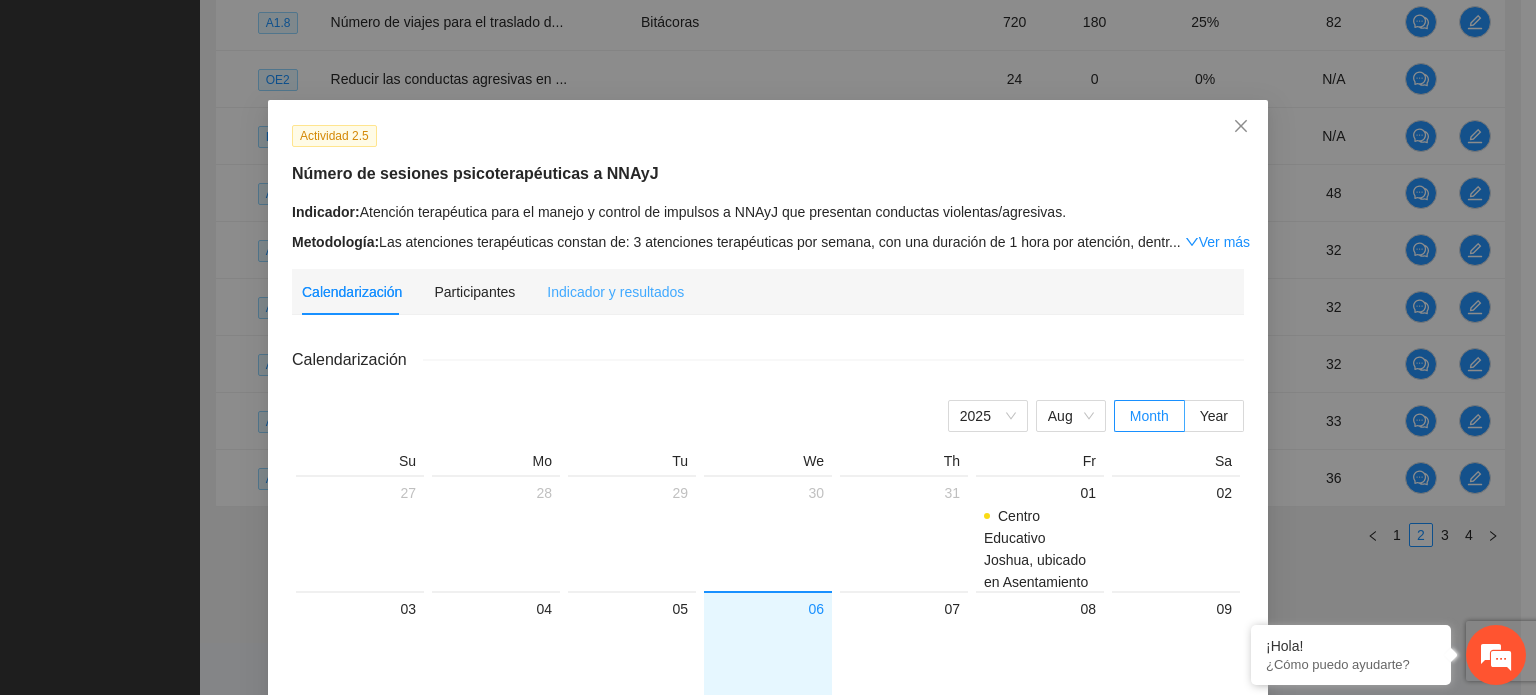 click on "Indicador y resultados" at bounding box center [615, 292] 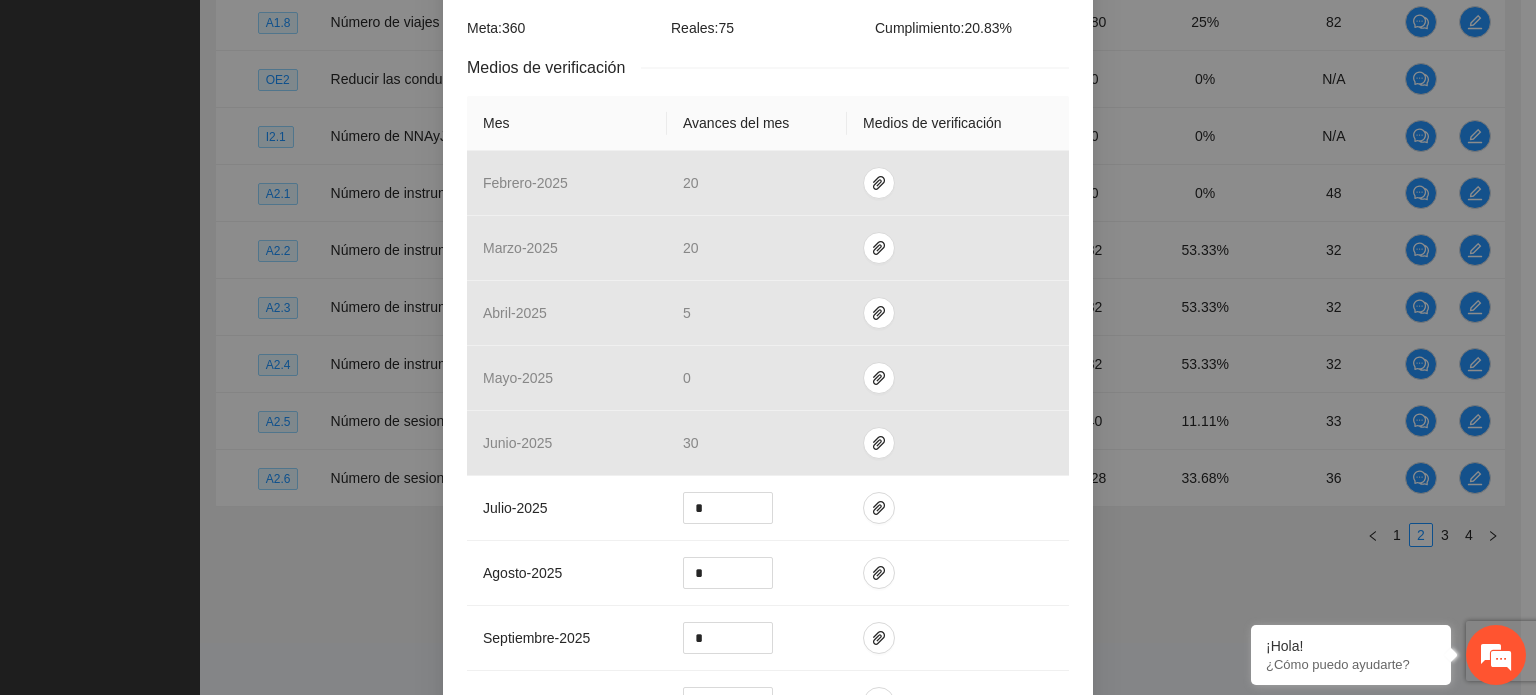 scroll, scrollTop: 500, scrollLeft: 0, axis: vertical 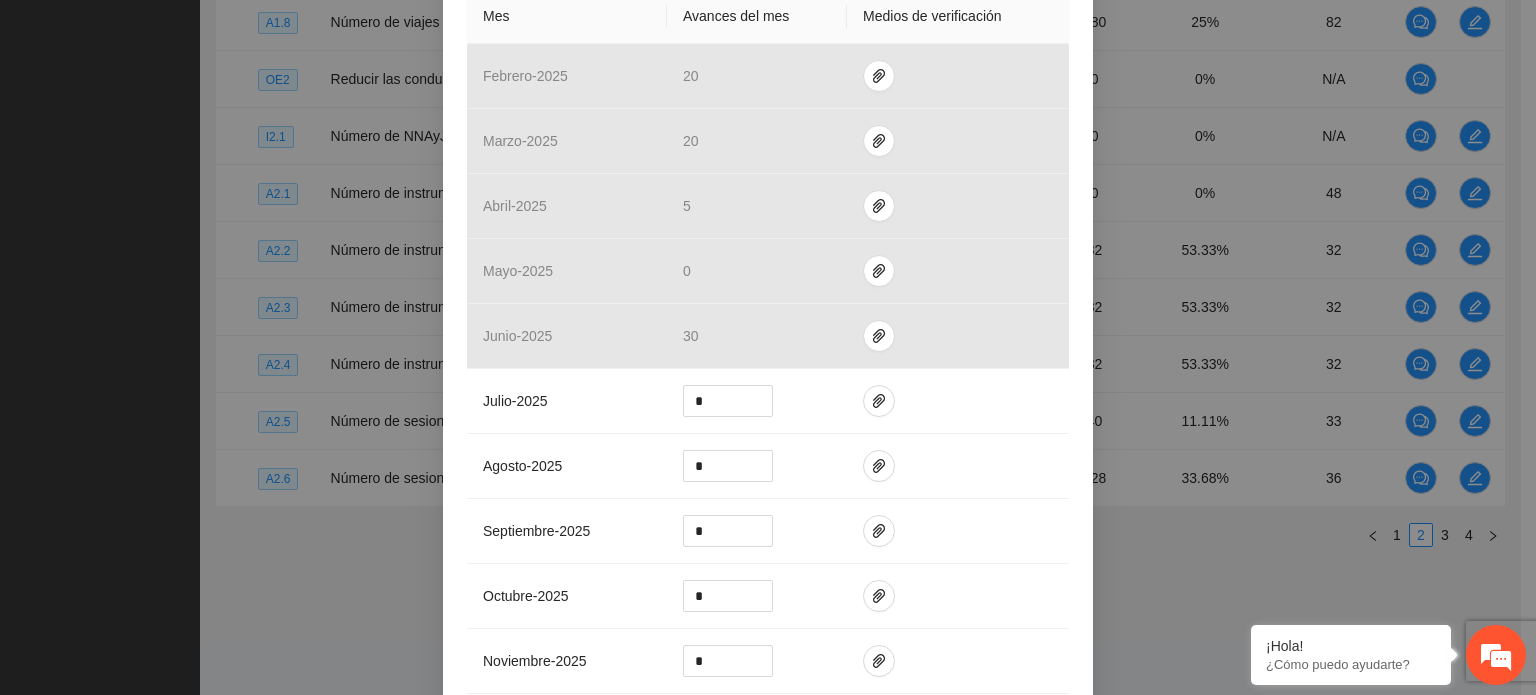 click on "Actividad 2.5 Número de sesiones psicoterapéuticas a NNAyJ Indicador:   Atención terapéutica para el manejo y control de impulsos a NNAyJ que presentan conductas violentas/agresivas. Metodología:  Las atenciones terapéuticas constan de:
3 atenciones terapéuticas por ...  Ver más Calendarización Participantes Indicador y resultados Calendarización 2025 Aug Month Year Su Mo Tu We Th Fr Sa 27 28 29 30 31 01 Centro Educativo Joshua, ubicado en Asentamiento Tarahumara Ladrillera Norte Km.21 Centro Educativo Joshua, ubicado en Asentamiento Tarahumara Ladrillera Norte Km.21 Centro Educativo Joshua, ubicado en Asentamiento Tarahumara Ladrillera Norte Km.21 02 03 04 05 06 07 08 09 10 11 Centro Educativo Joshua, ubicado en Asentamiento Tarahumara Ladrillera Norte Km.21 Centro Educativo Joshua, ubicado en Asentamiento Tarahumara Ladrillera Norte Km.21 12 Centro Educativo Joshua, ubicado en Asentamiento Tarahumara Ladrillera Norte Km.21 13 14 15 16 17 18 19 20 21 22 23 24 25 26 27 28 29 30 31 01 02 03 04 05 06" at bounding box center [768, 465] 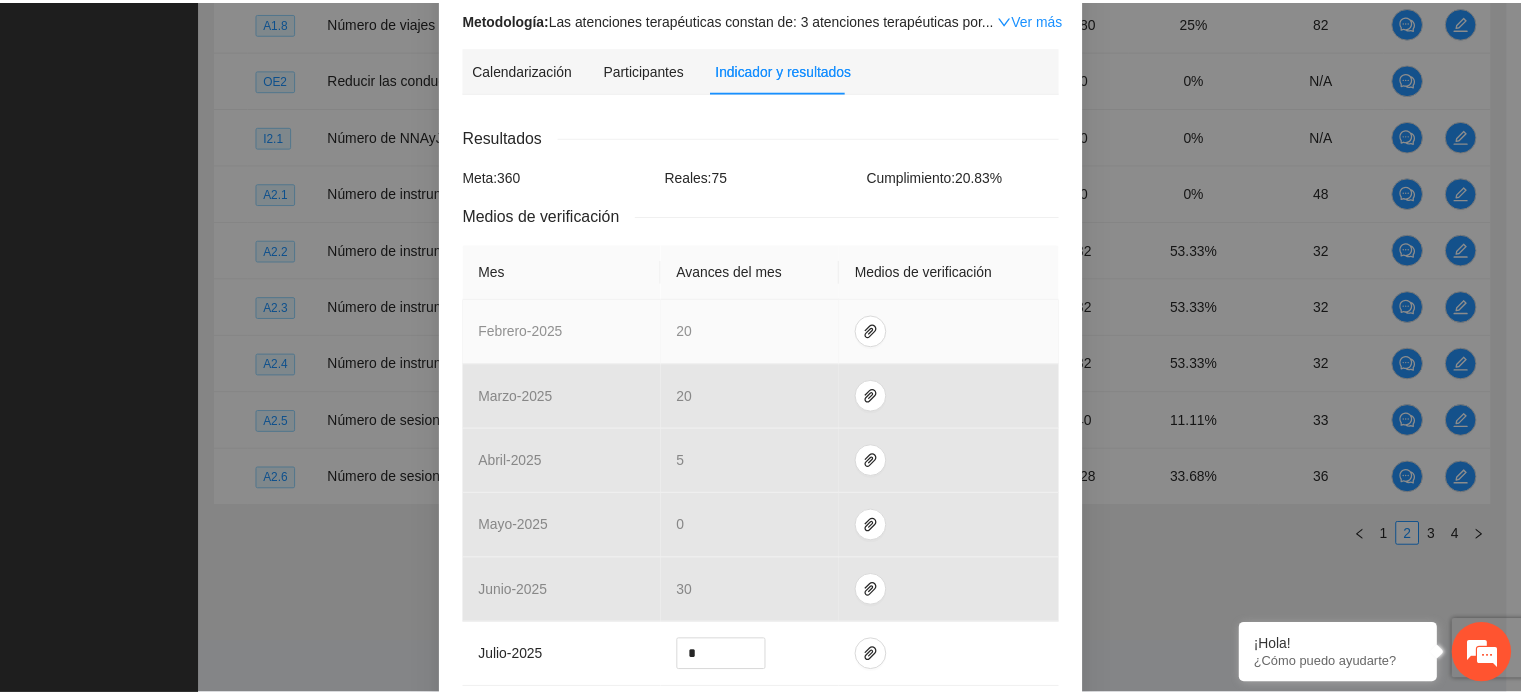 scroll, scrollTop: 109, scrollLeft: 0, axis: vertical 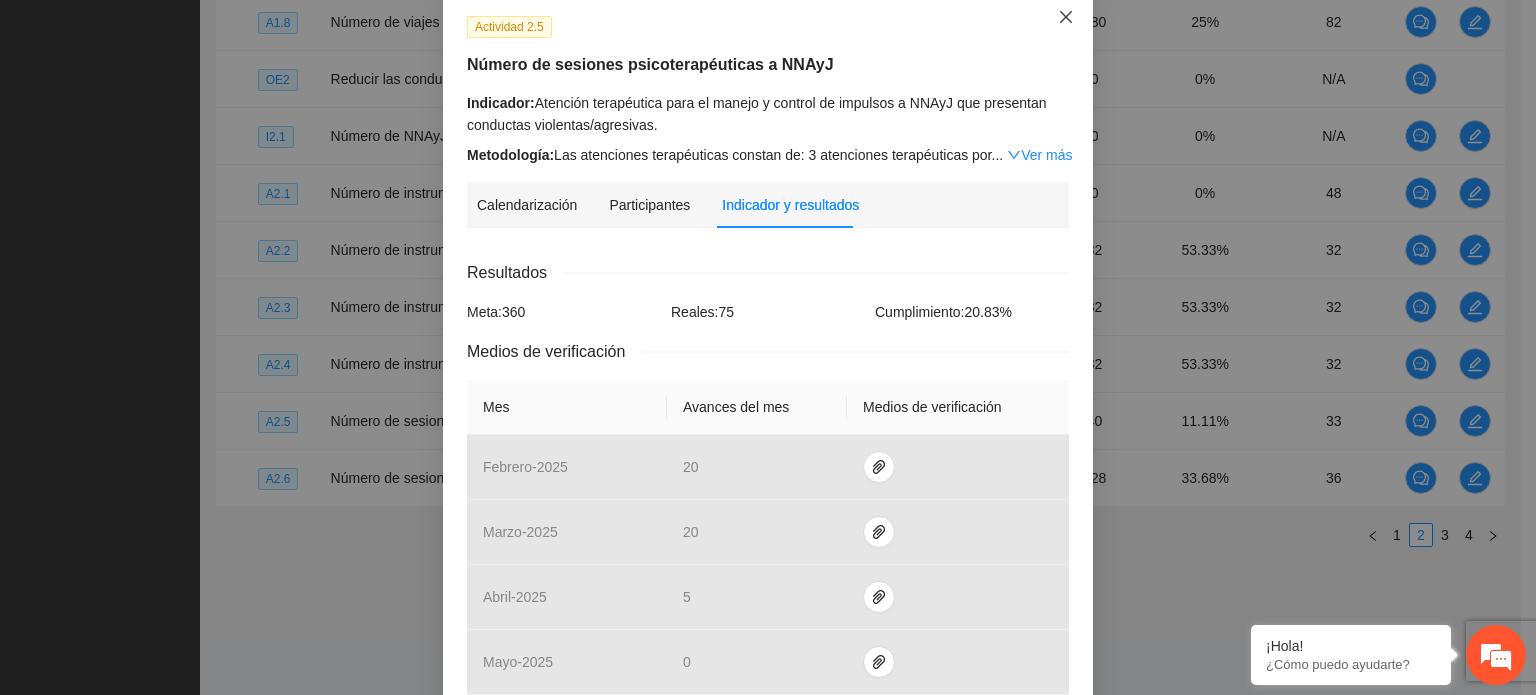 click 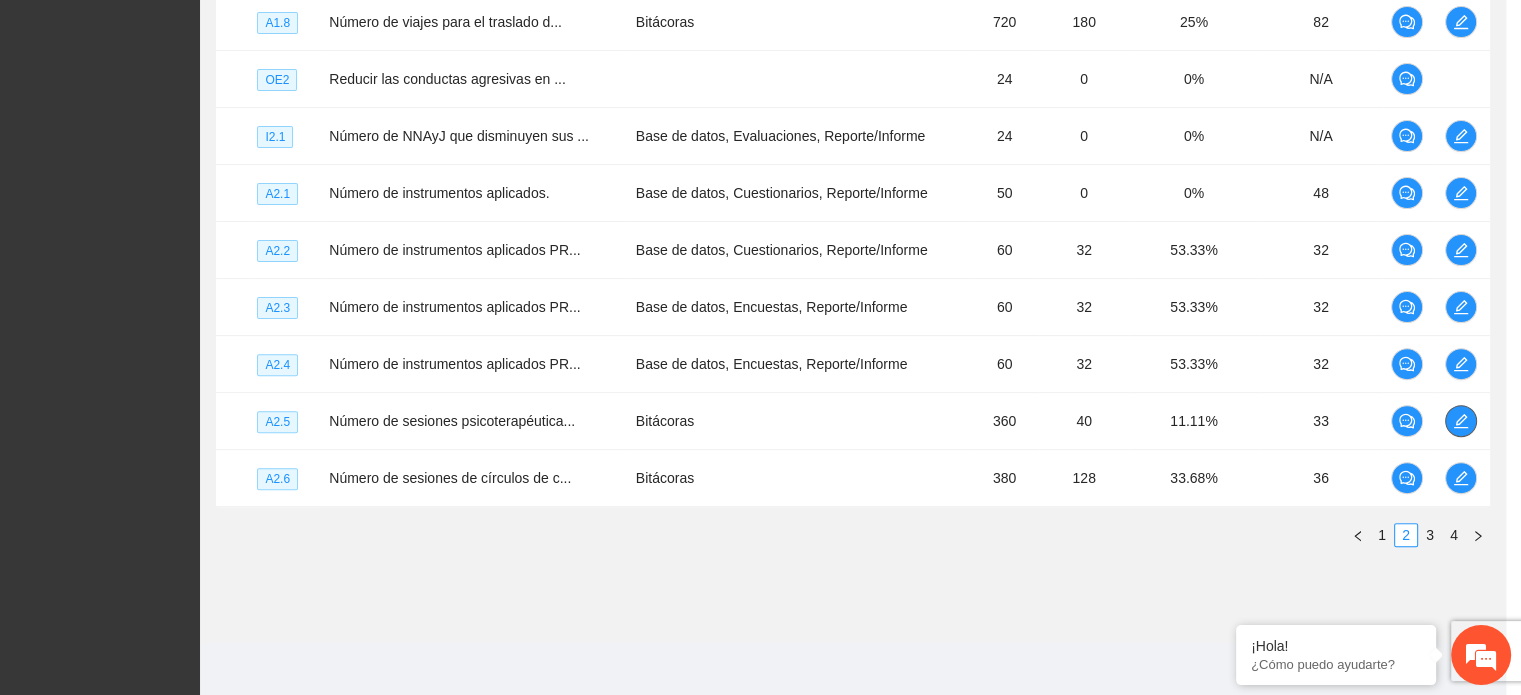 scroll, scrollTop: 0, scrollLeft: 0, axis: both 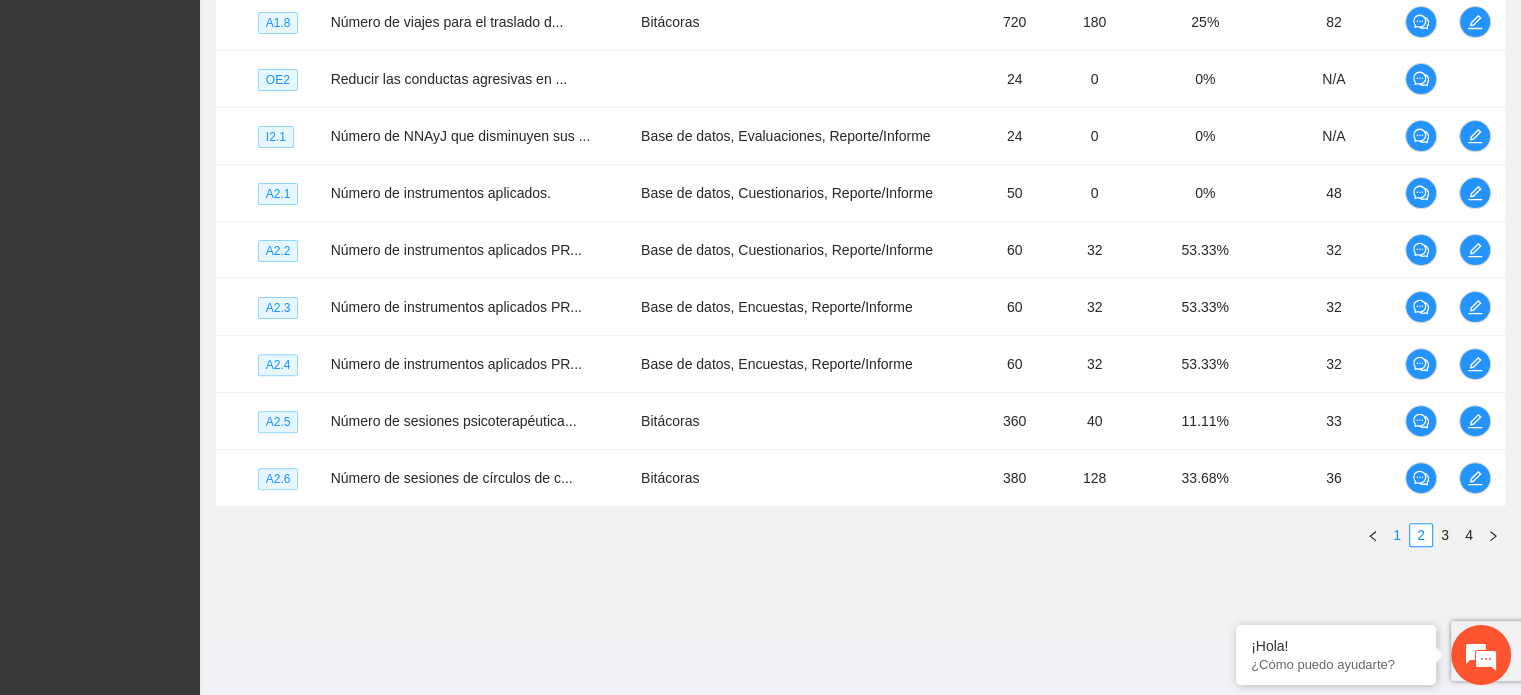 click on "1" at bounding box center (1397, 535) 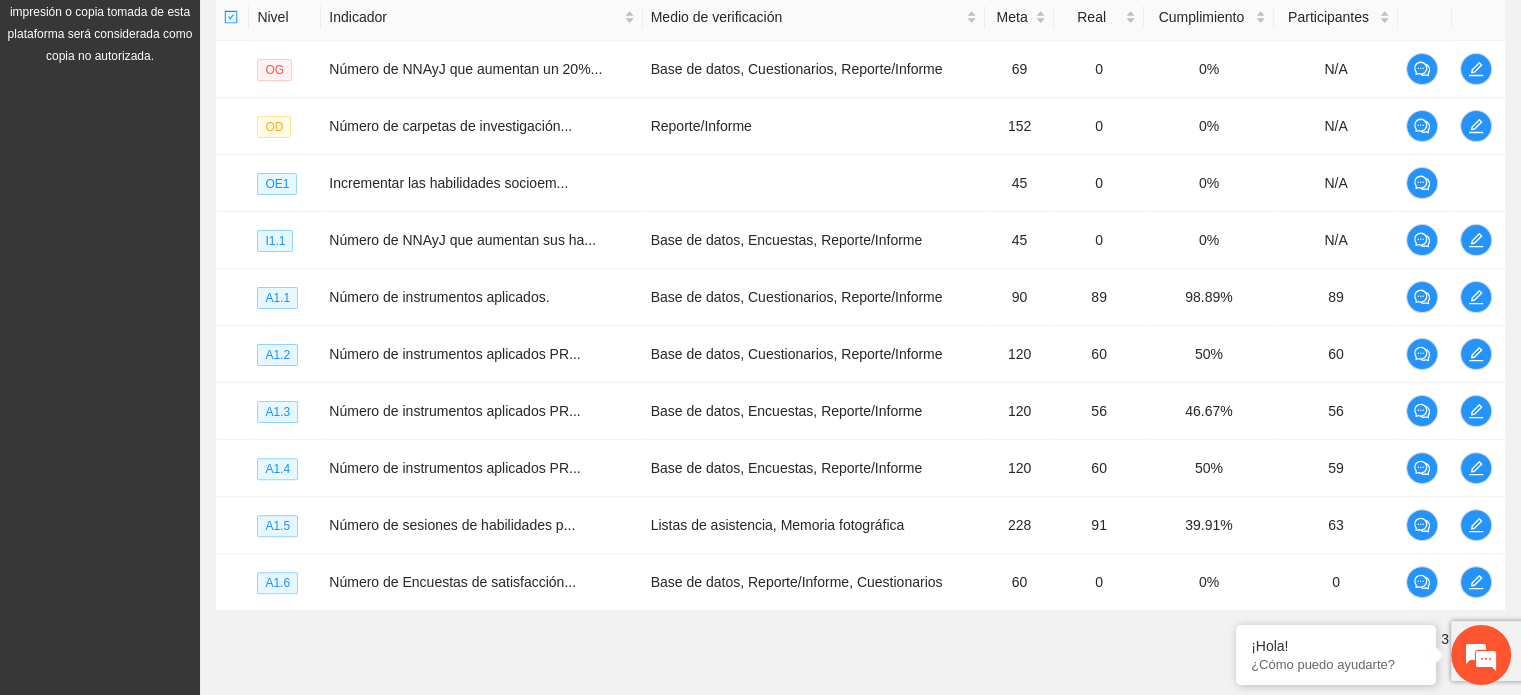 scroll, scrollTop: 509, scrollLeft: 0, axis: vertical 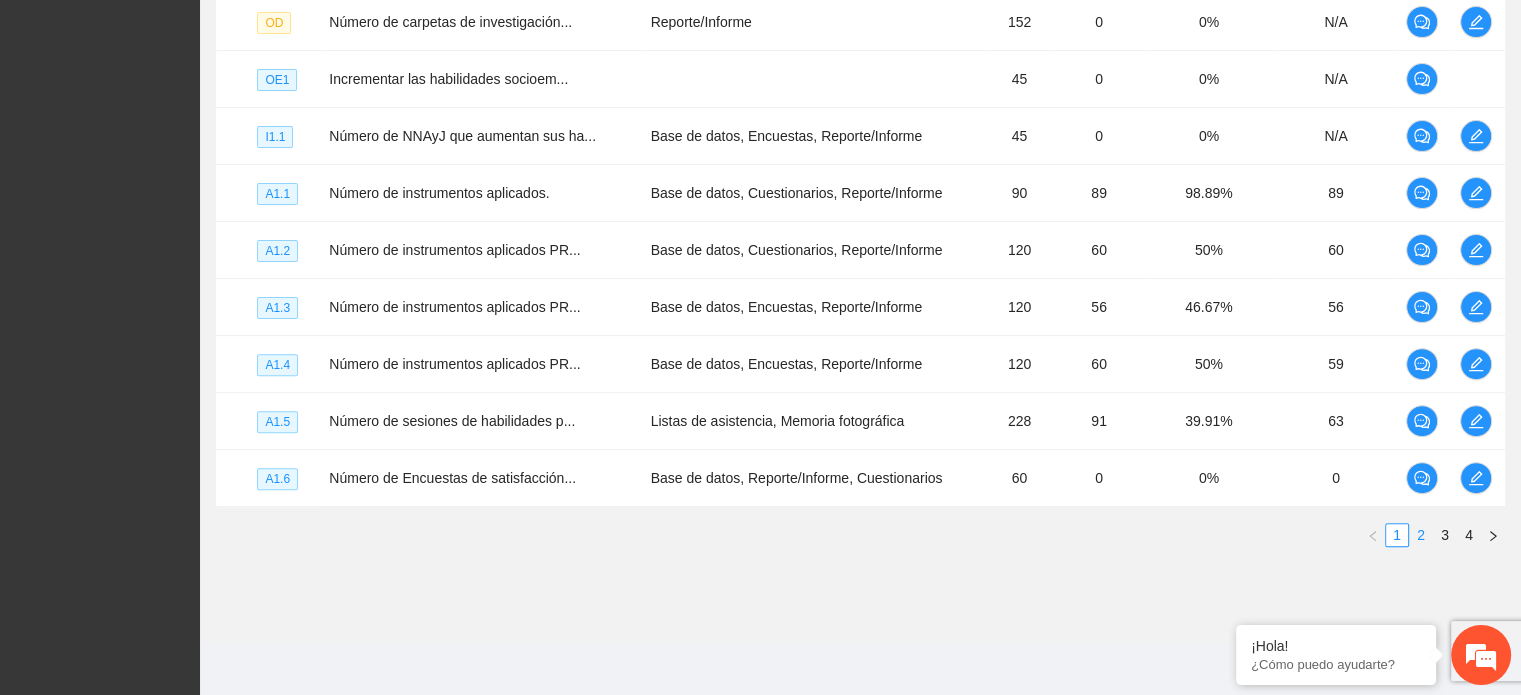 click on "2" at bounding box center [1421, 535] 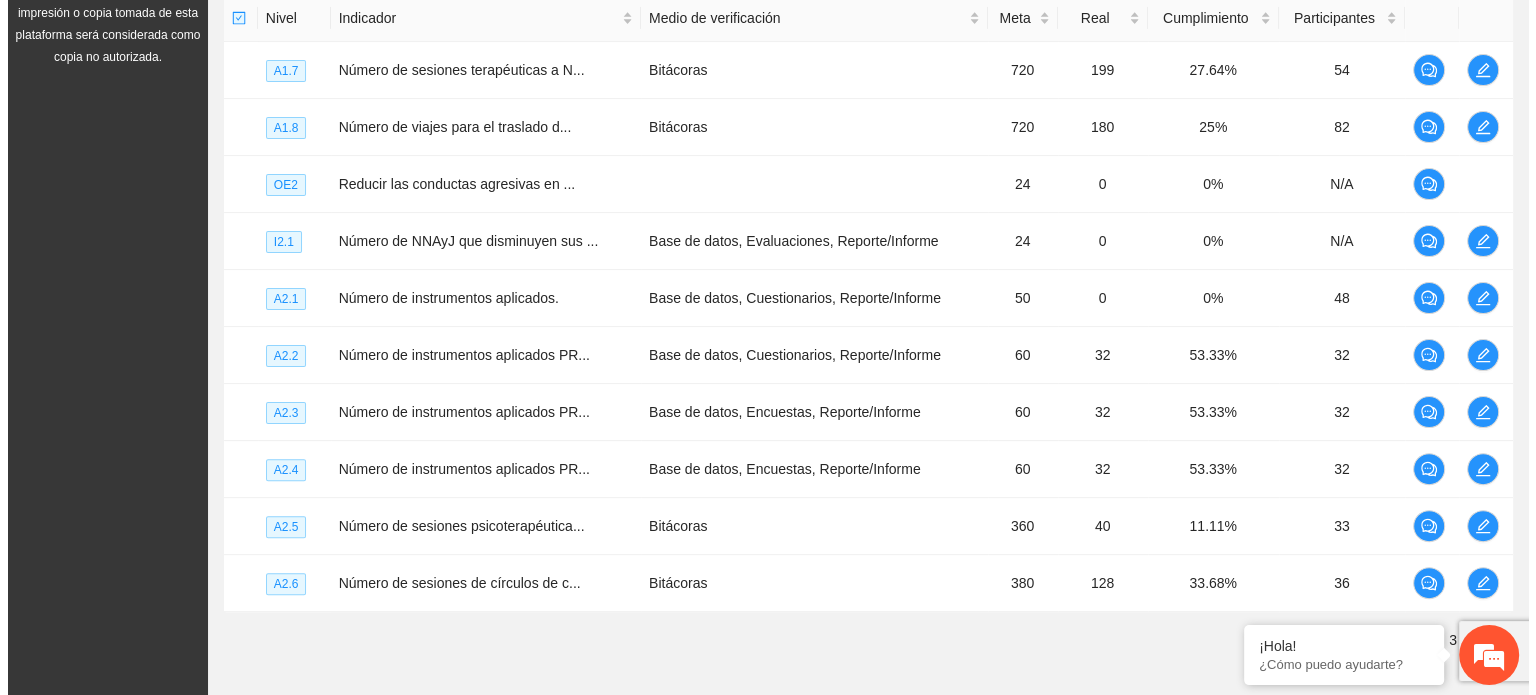 scroll, scrollTop: 504, scrollLeft: 0, axis: vertical 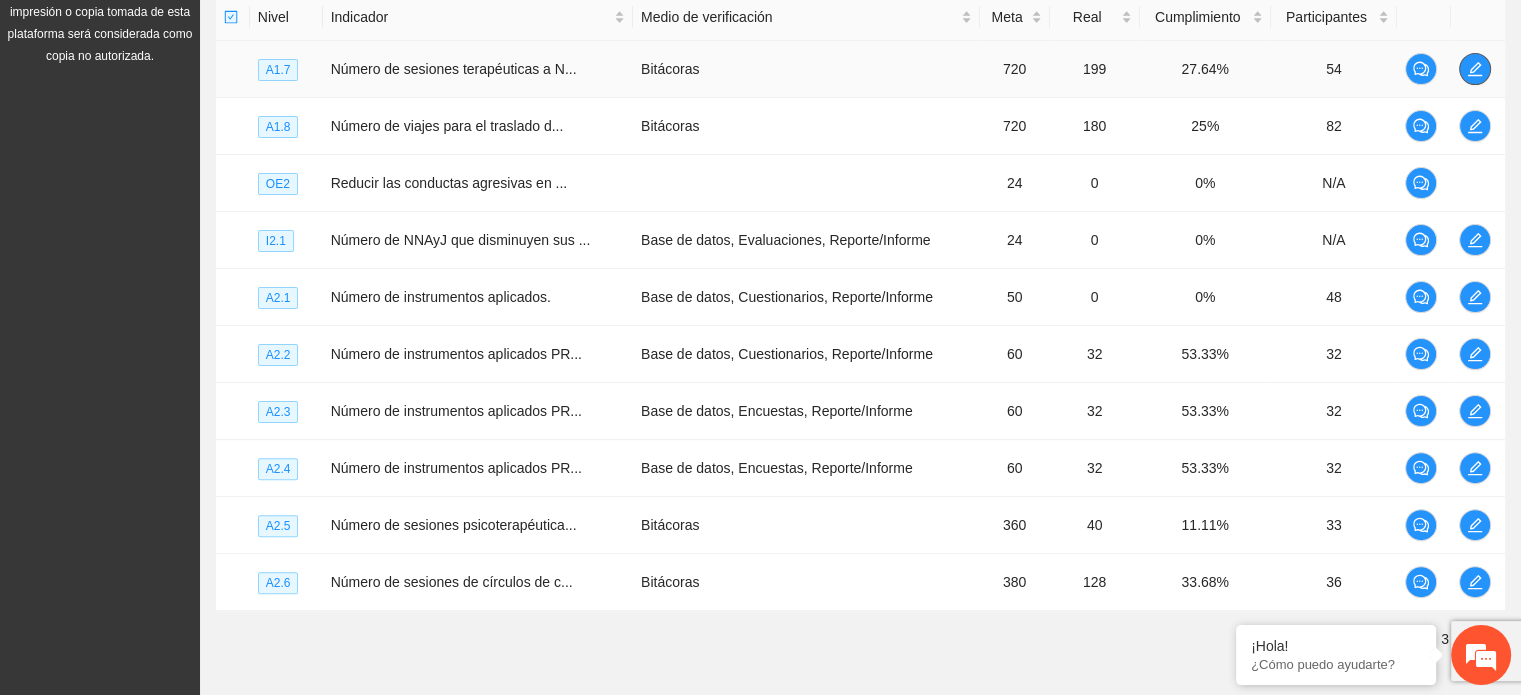 click 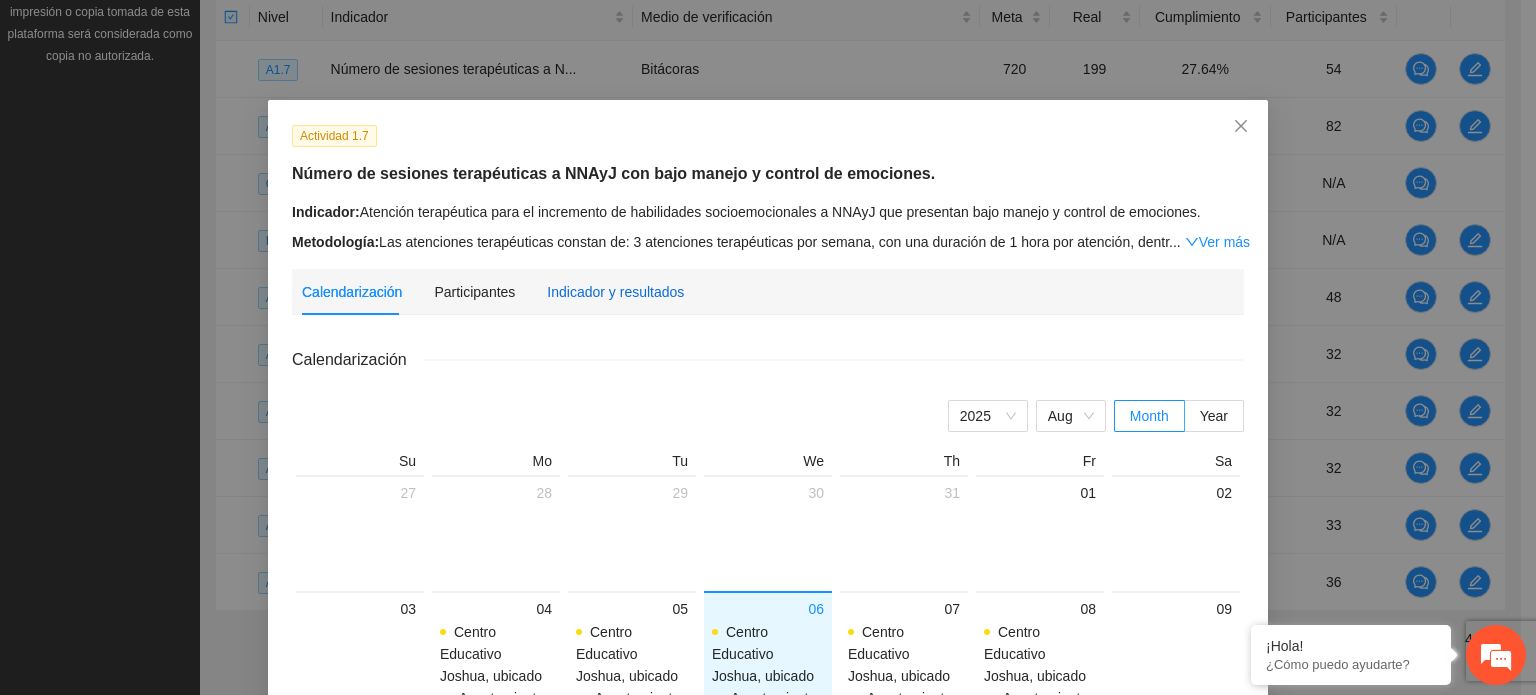 click on "Indicador y resultados" at bounding box center [615, 292] 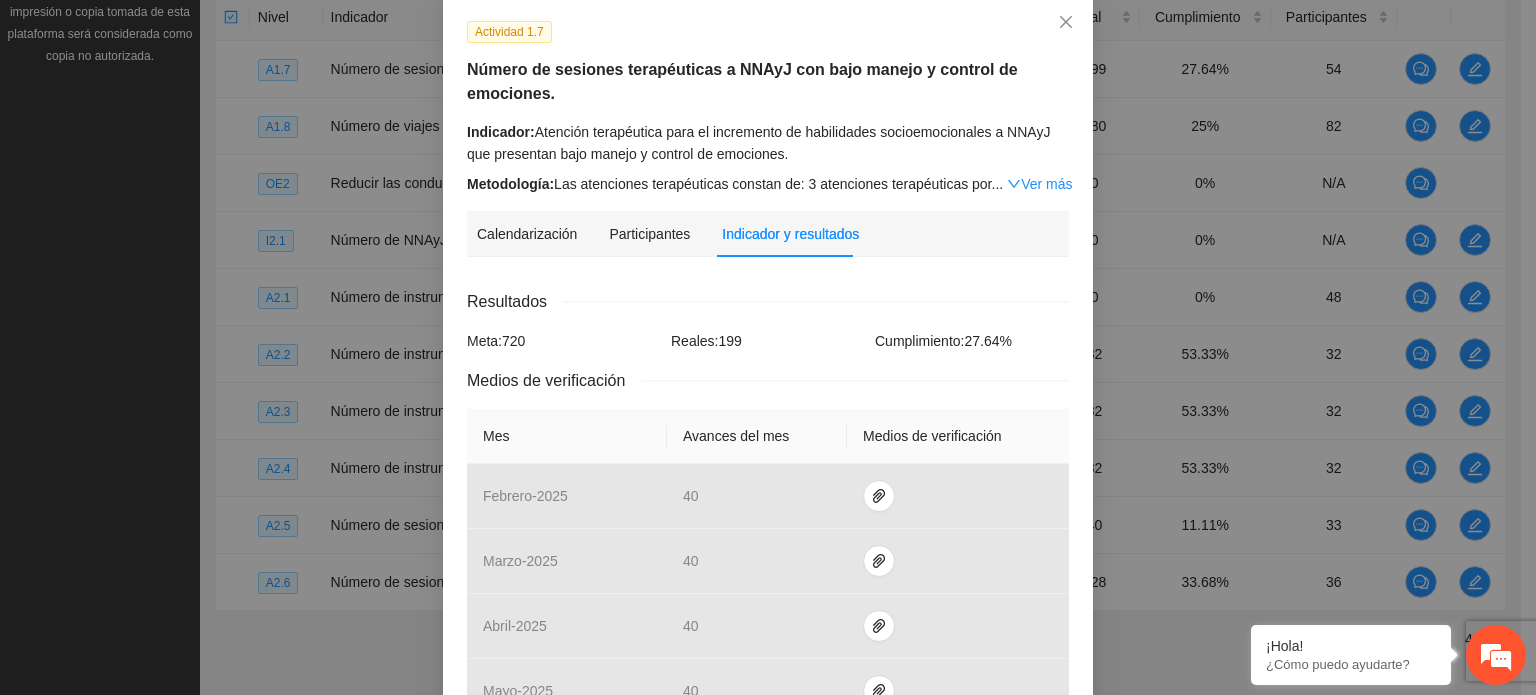 scroll, scrollTop: 100, scrollLeft: 0, axis: vertical 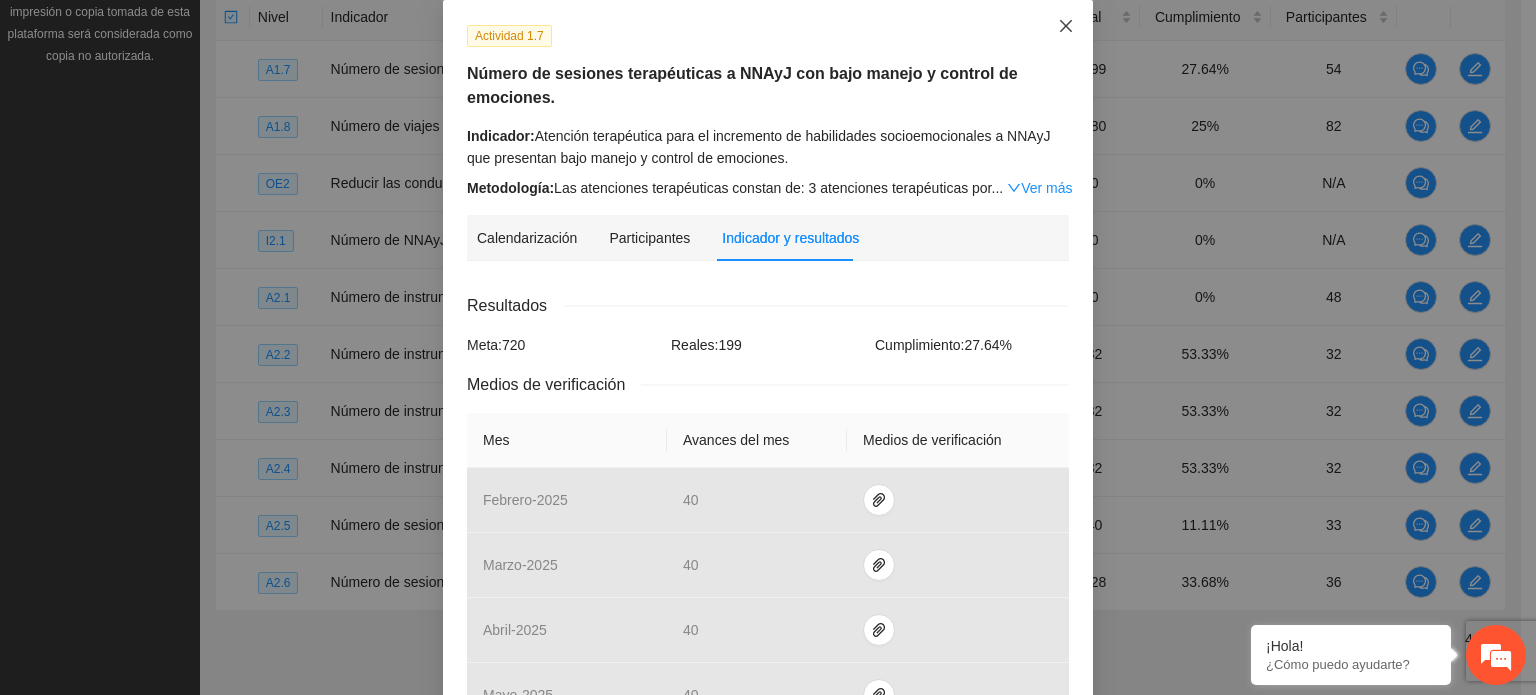 click 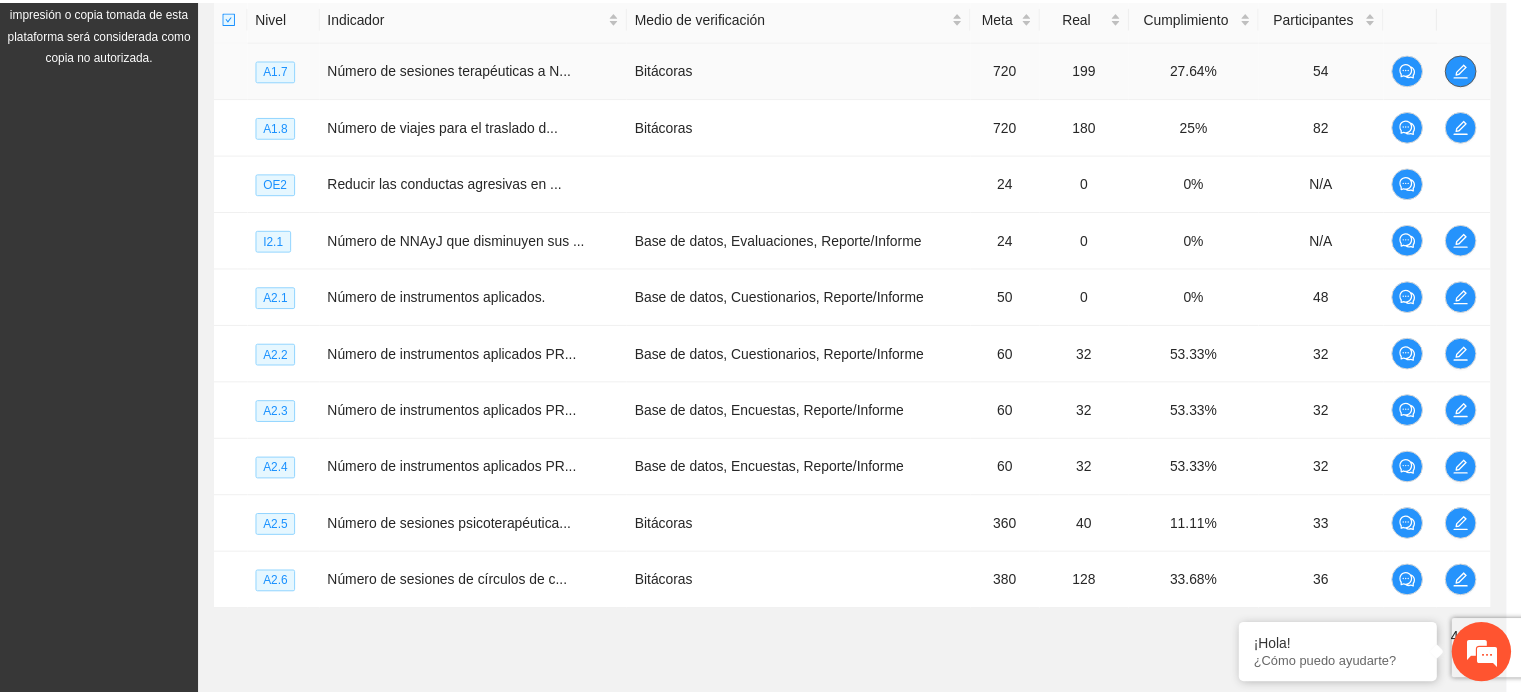 scroll, scrollTop: 0, scrollLeft: 0, axis: both 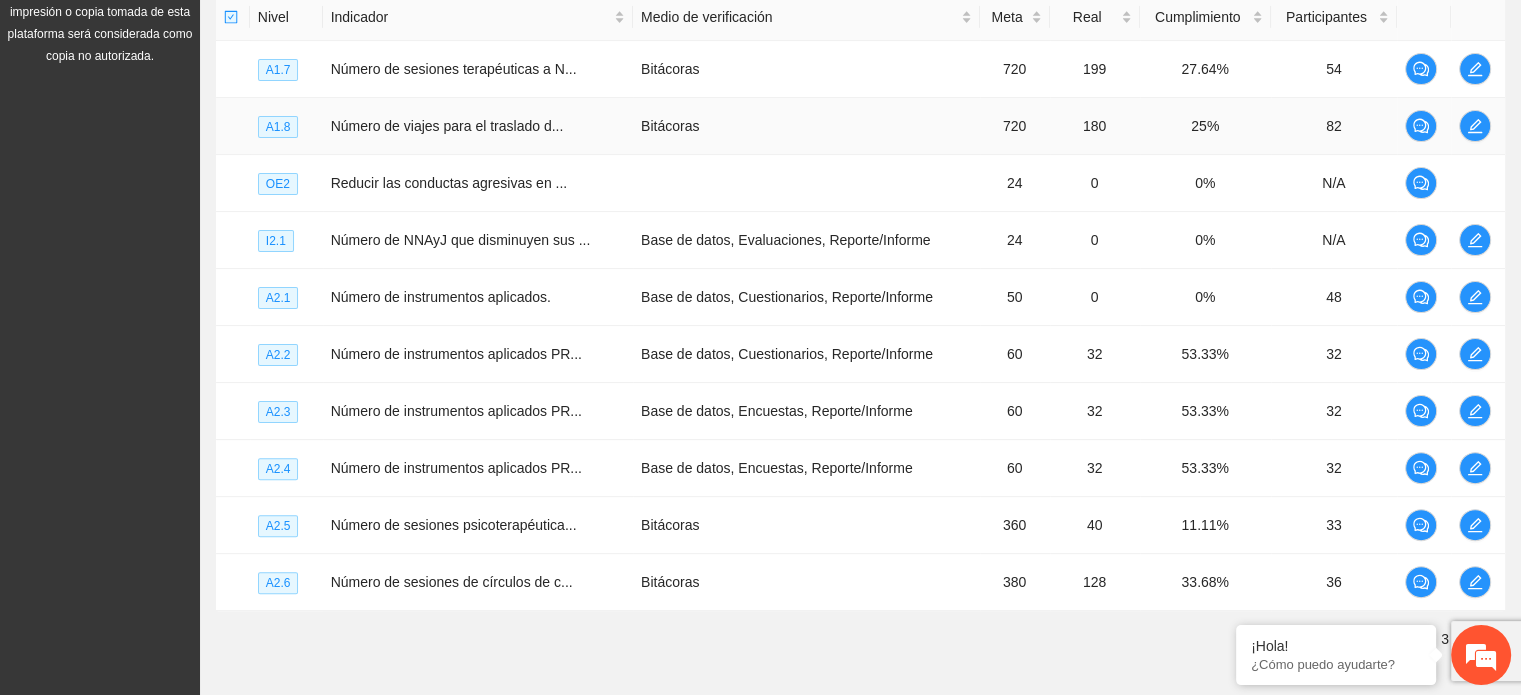 click on "Bitácoras" at bounding box center (806, 126) 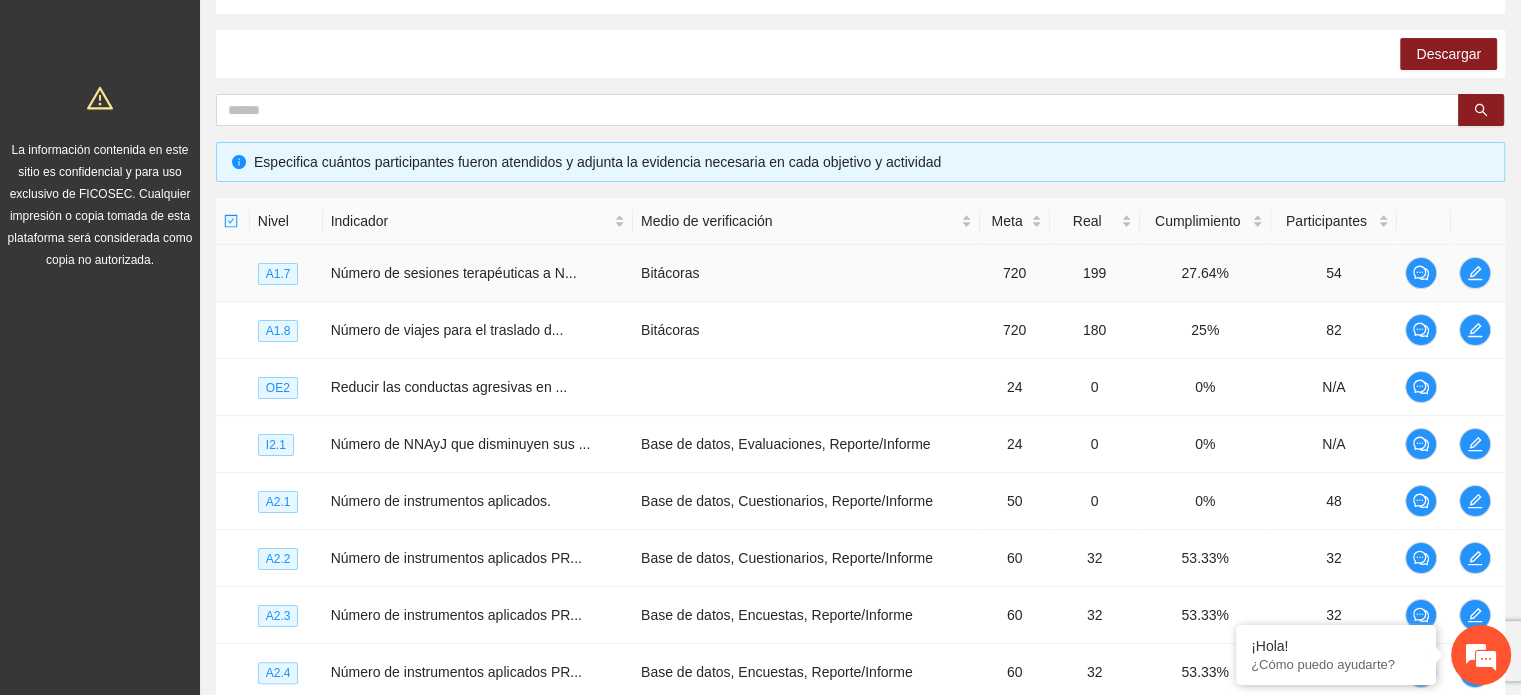 scroll, scrollTop: 0, scrollLeft: 0, axis: both 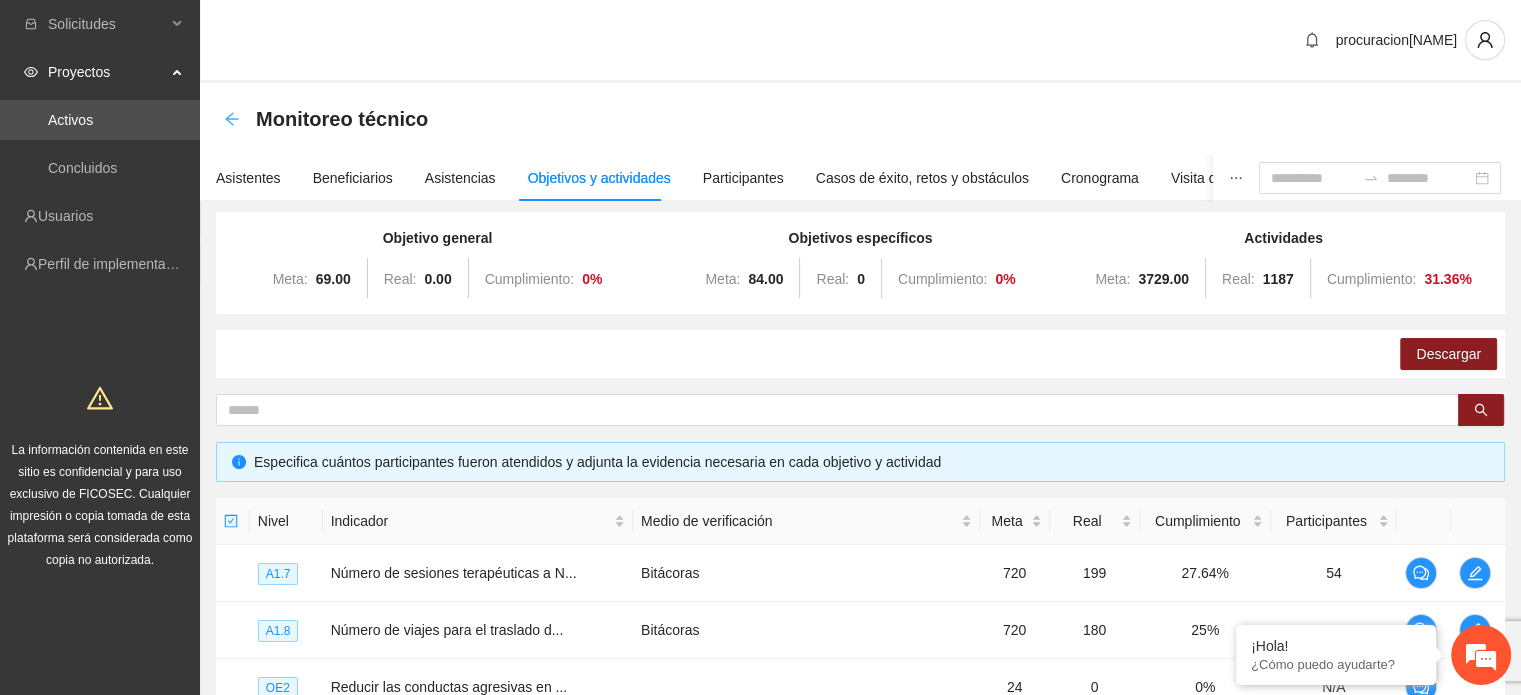 click 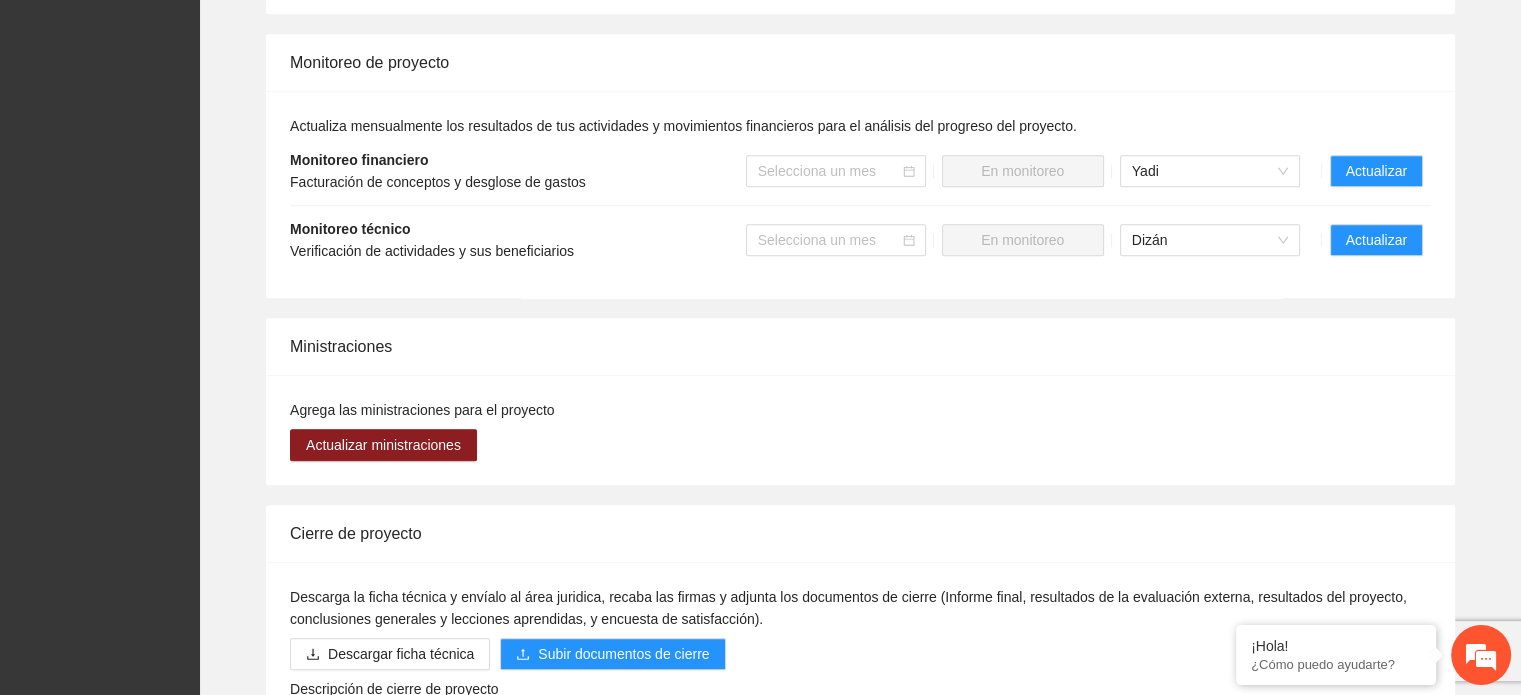 scroll, scrollTop: 2000, scrollLeft: 0, axis: vertical 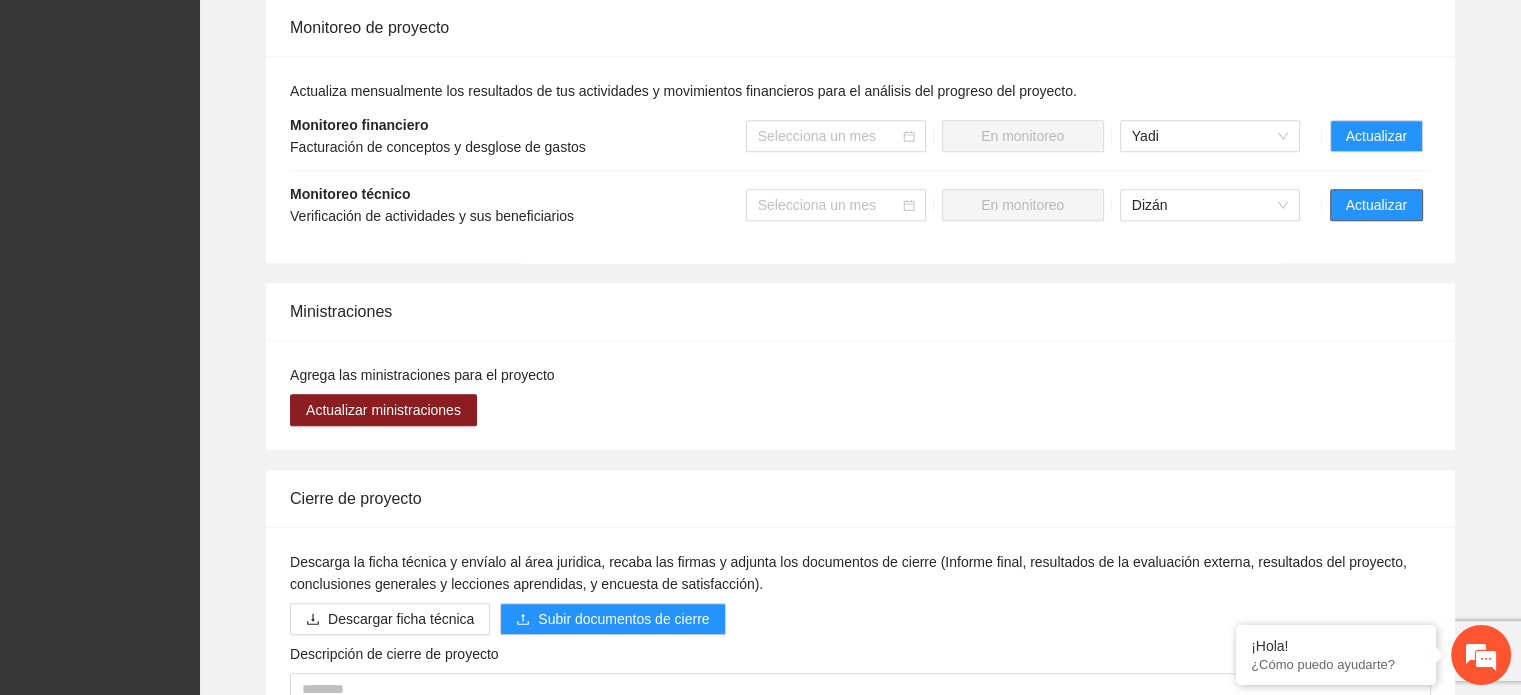 click on "Actualizar" at bounding box center (1376, 205) 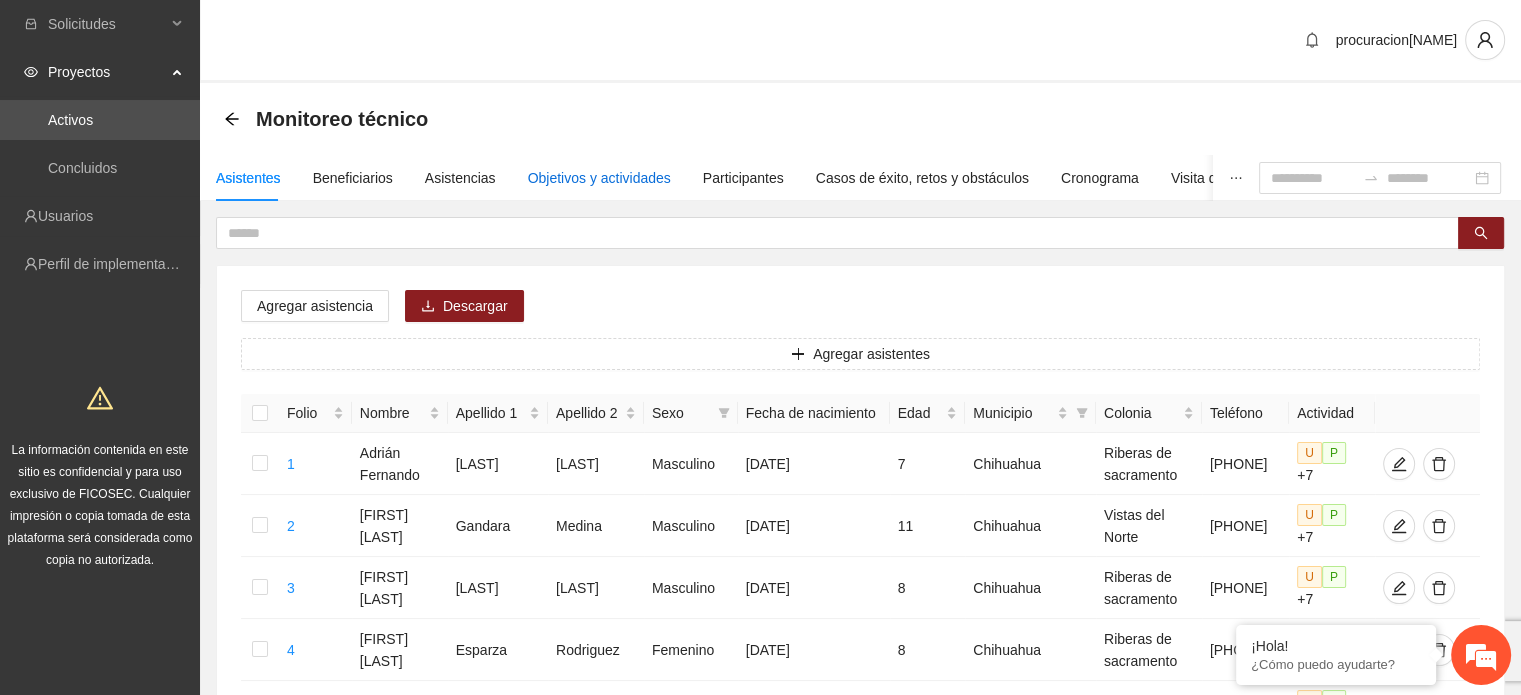 click on "Objetivos y actividades" at bounding box center (599, 178) 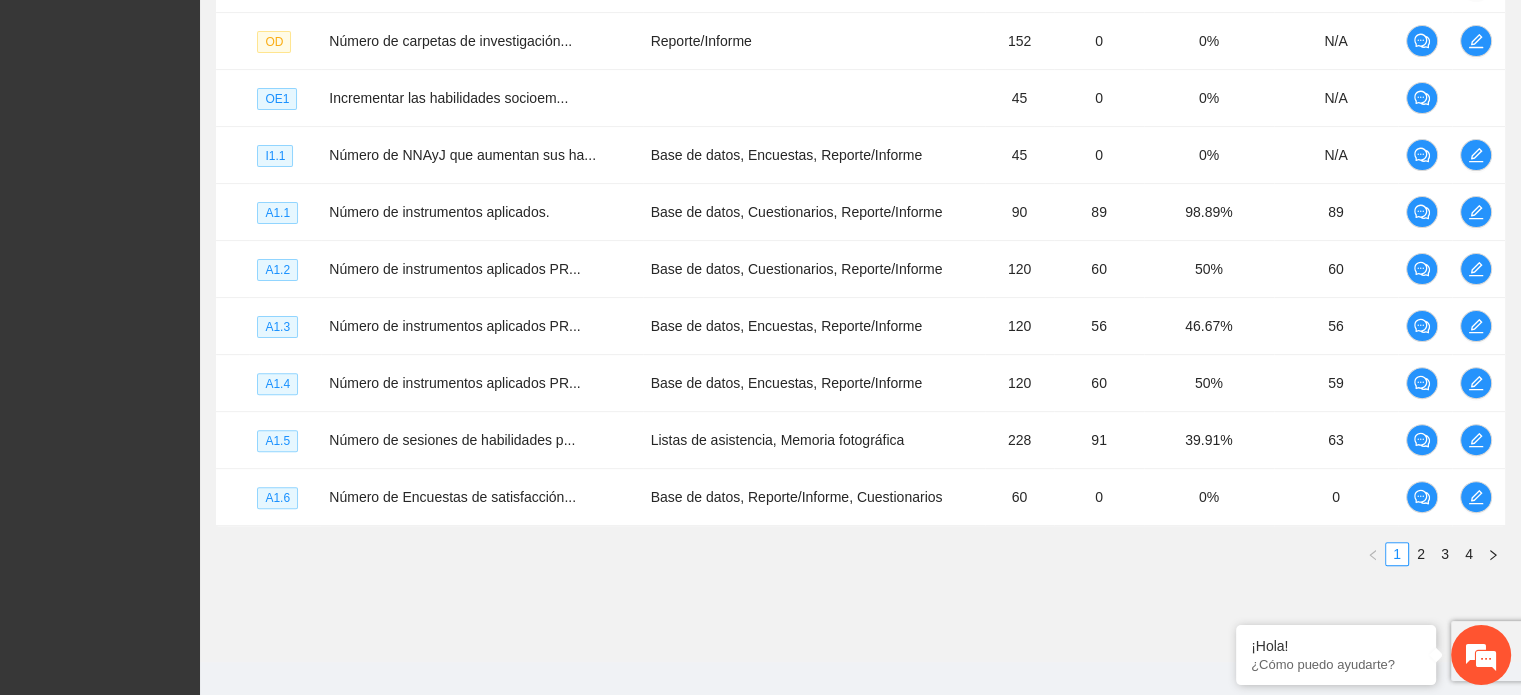 scroll, scrollTop: 608, scrollLeft: 0, axis: vertical 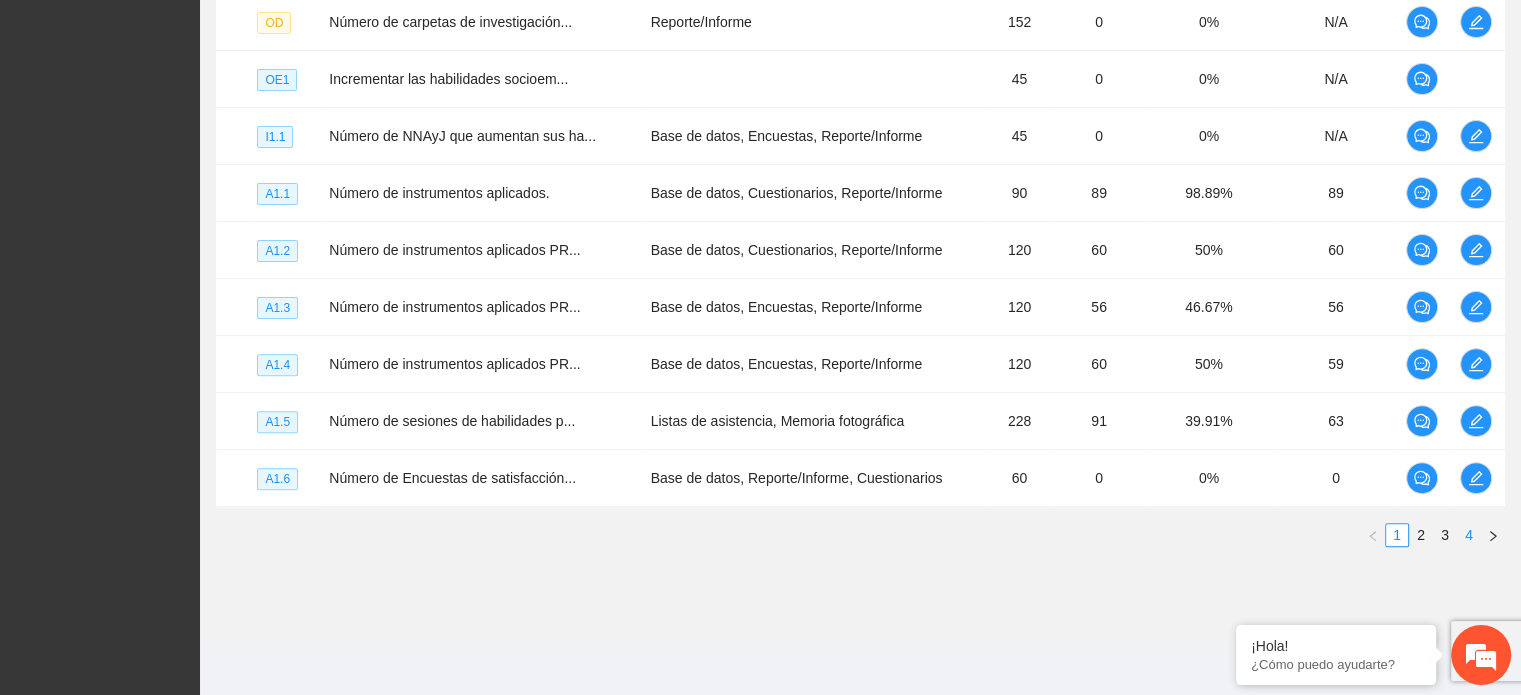 click on "4" at bounding box center [1469, 535] 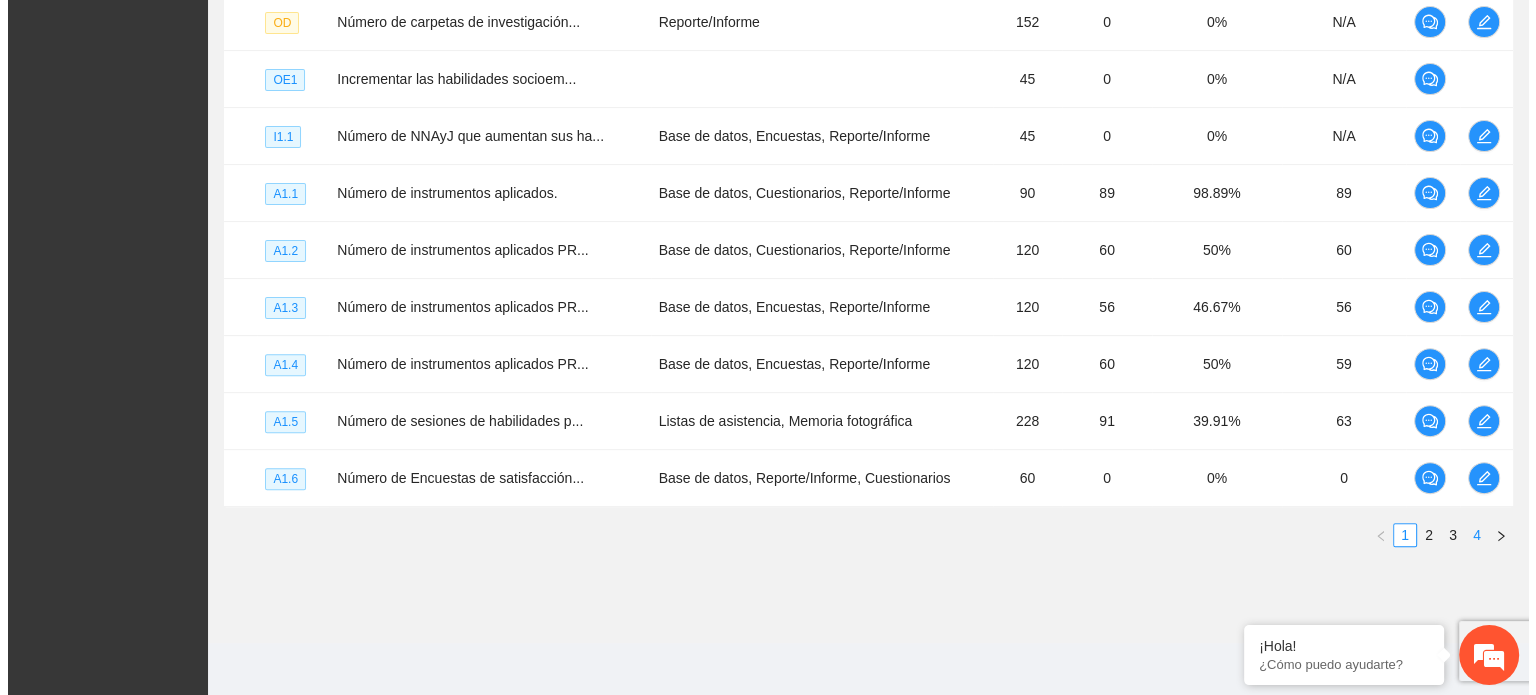 scroll, scrollTop: 381, scrollLeft: 0, axis: vertical 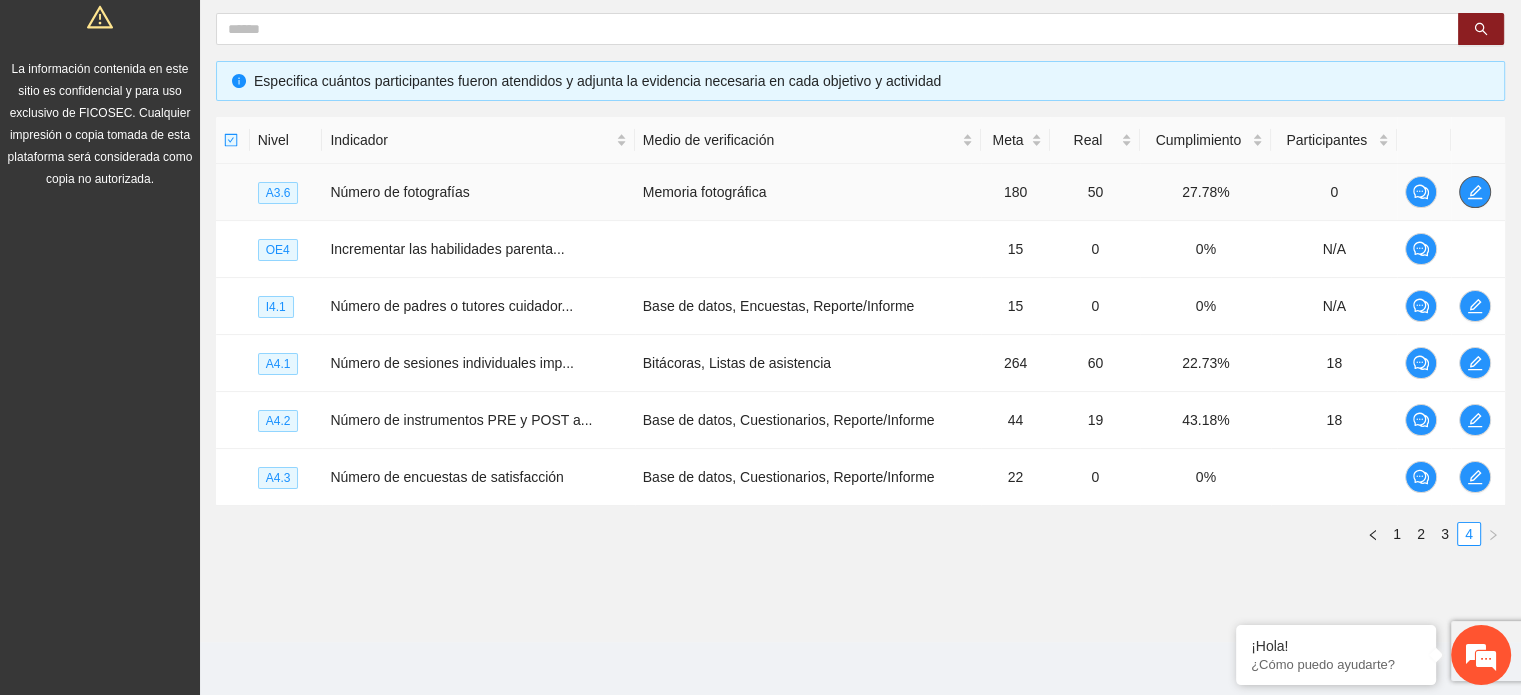 click 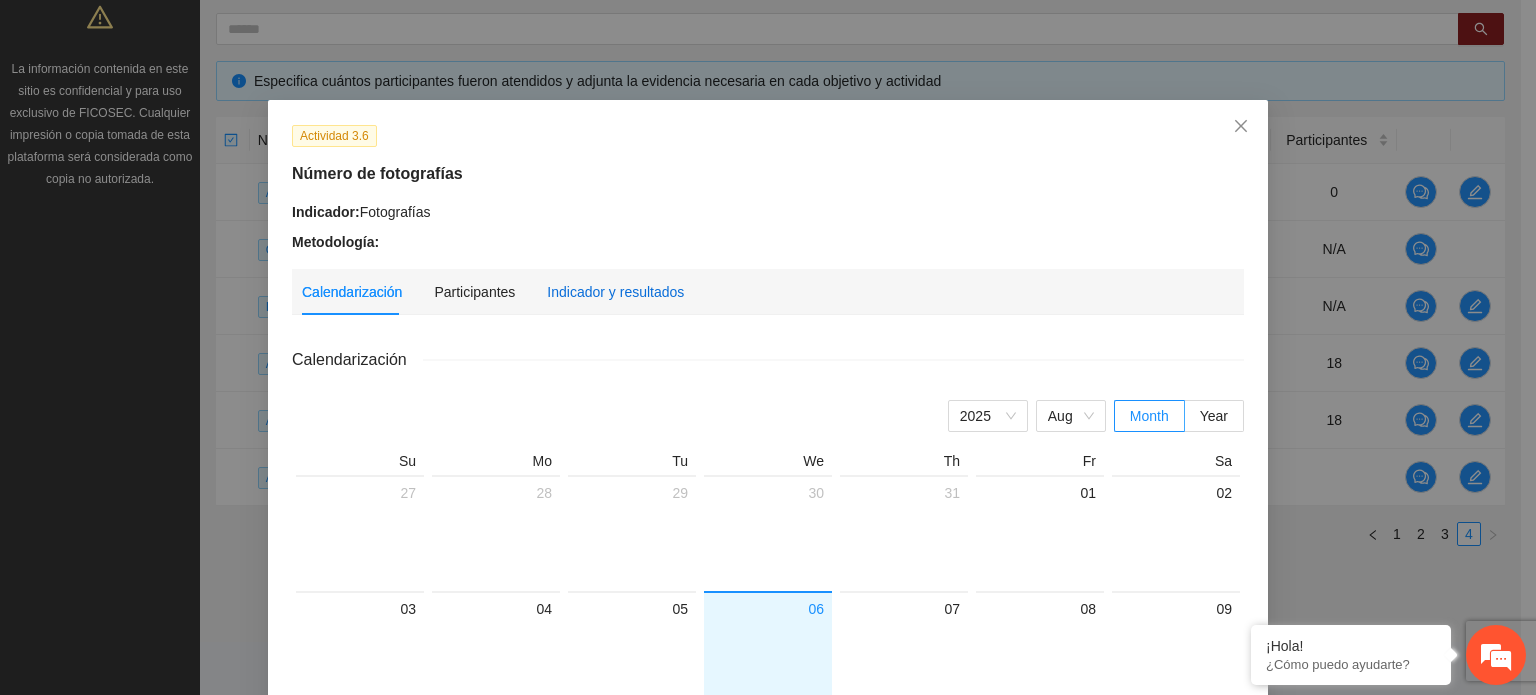 click on "Indicador y resultados" at bounding box center (615, 292) 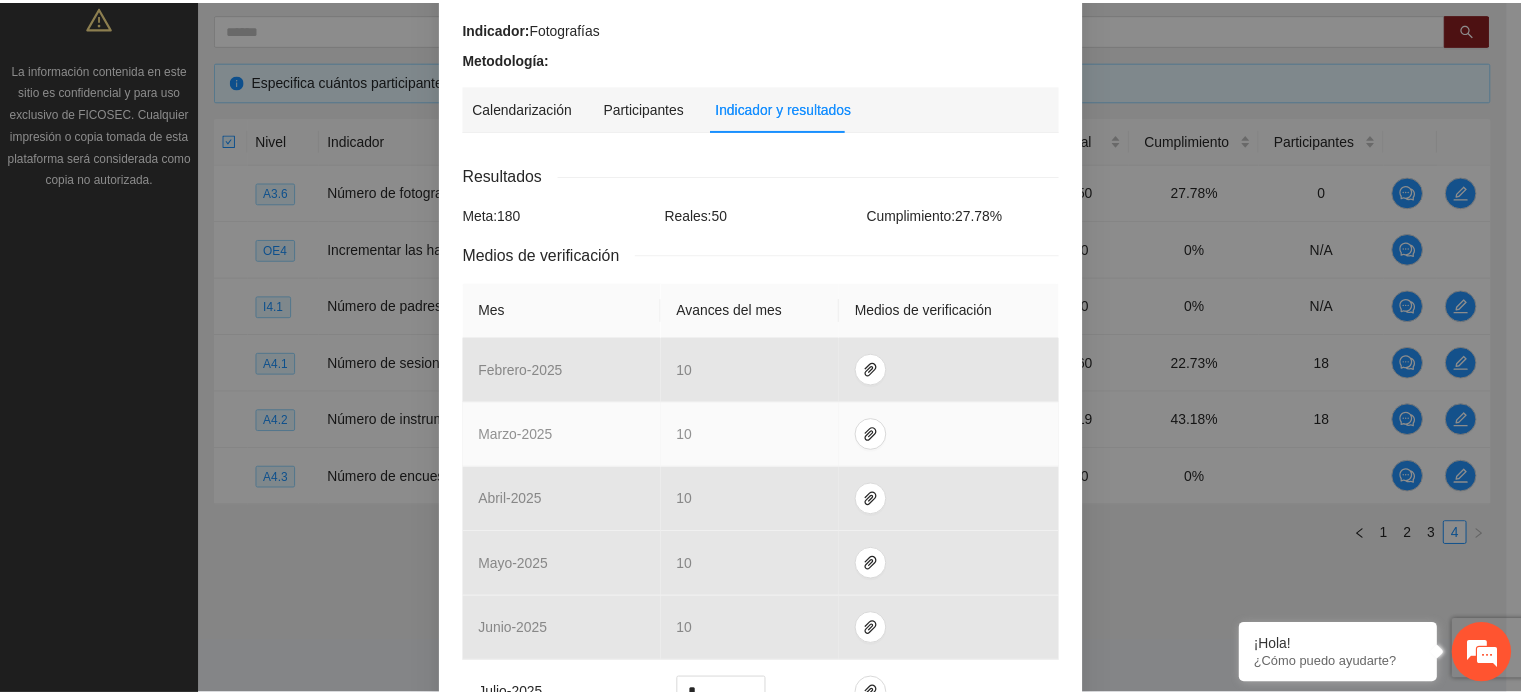 scroll, scrollTop: 100, scrollLeft: 0, axis: vertical 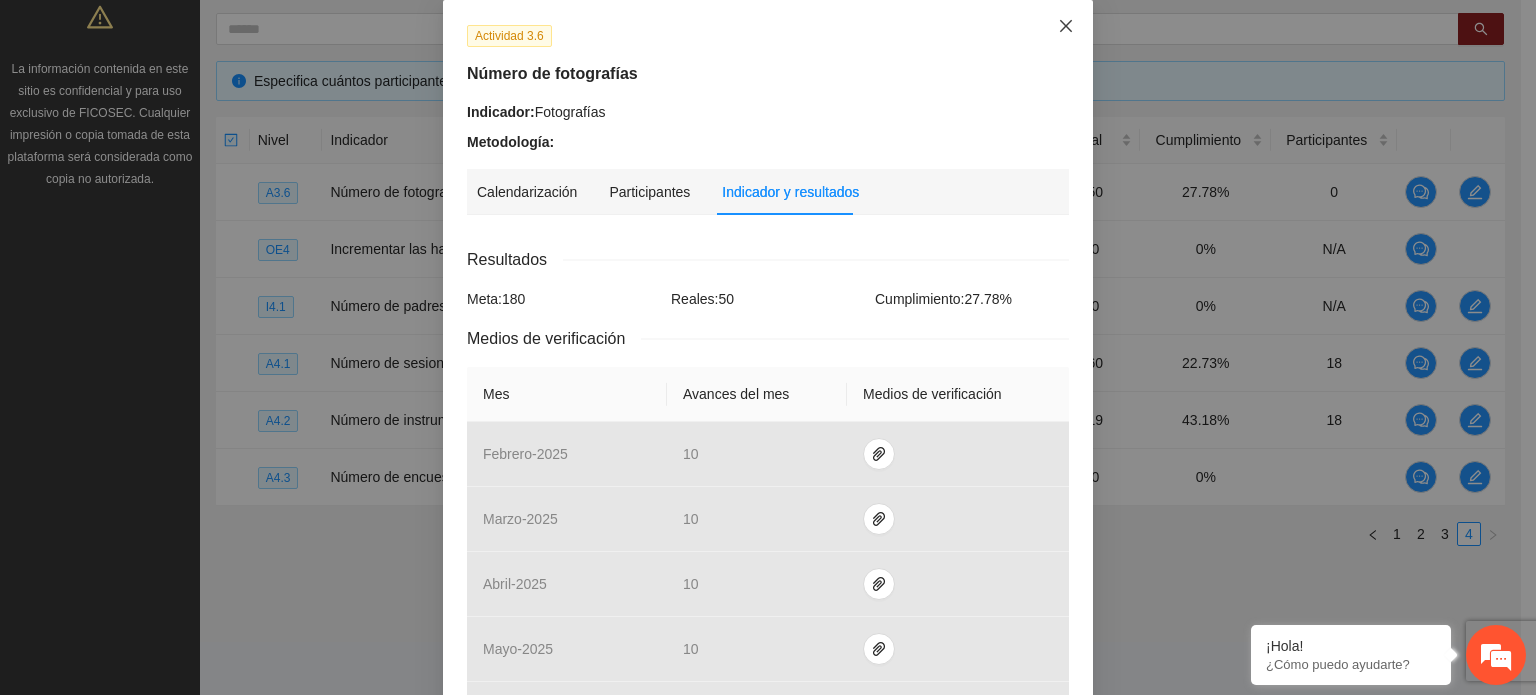 click 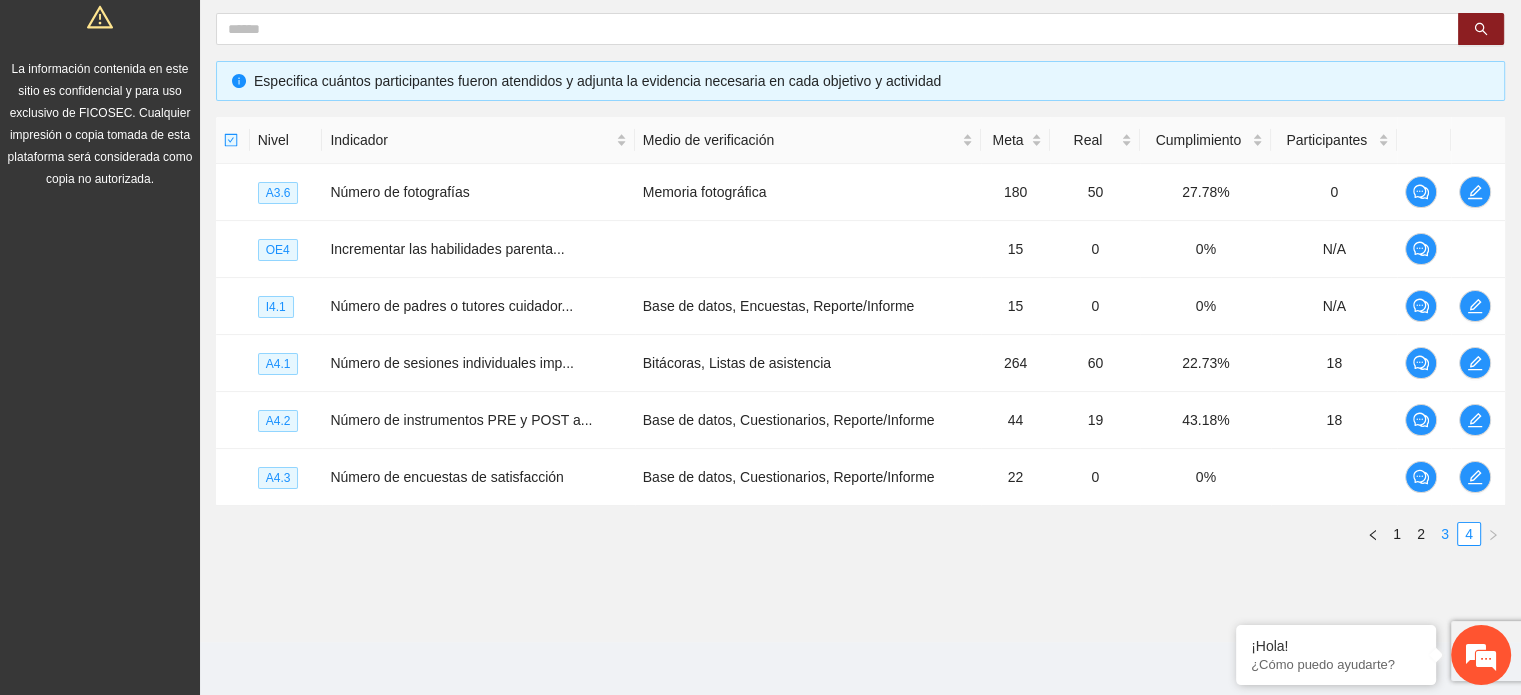 click on "3" at bounding box center [1445, 534] 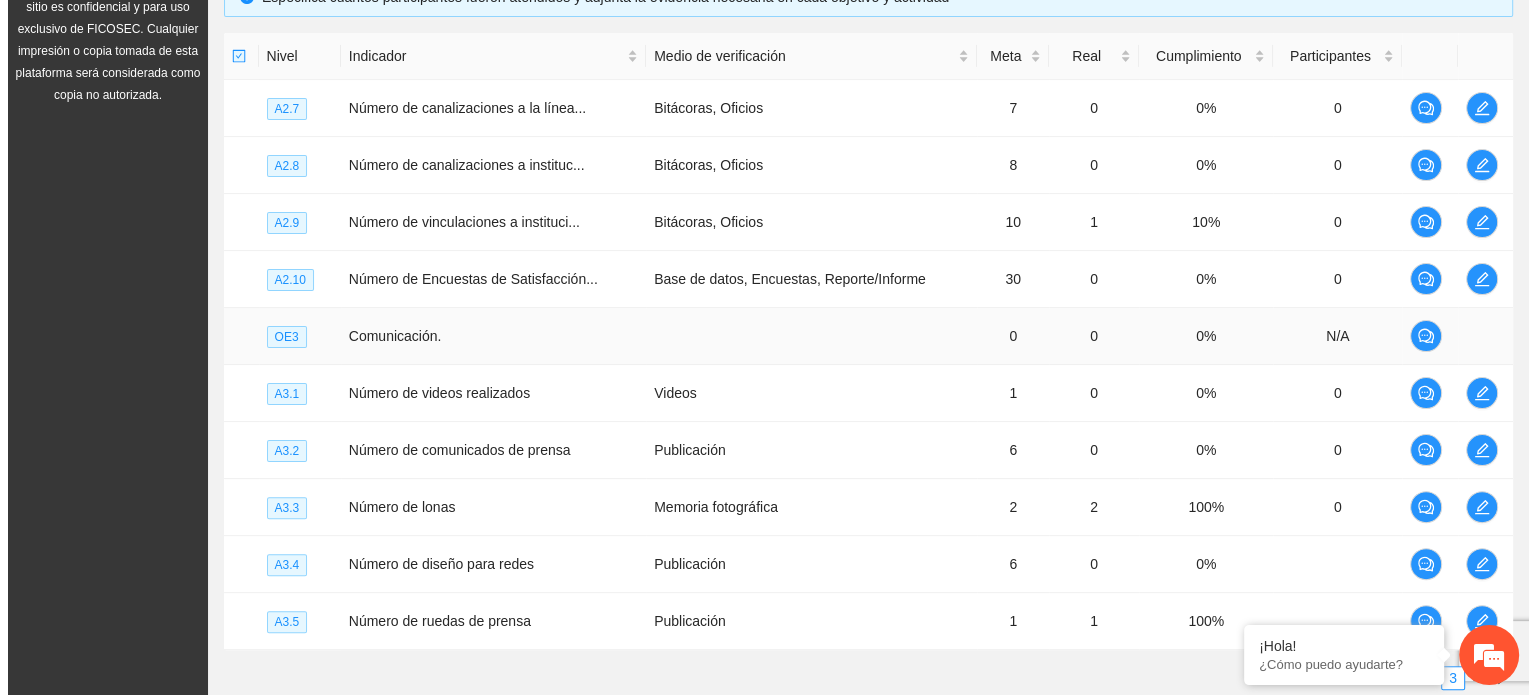 scroll, scrollTop: 608, scrollLeft: 0, axis: vertical 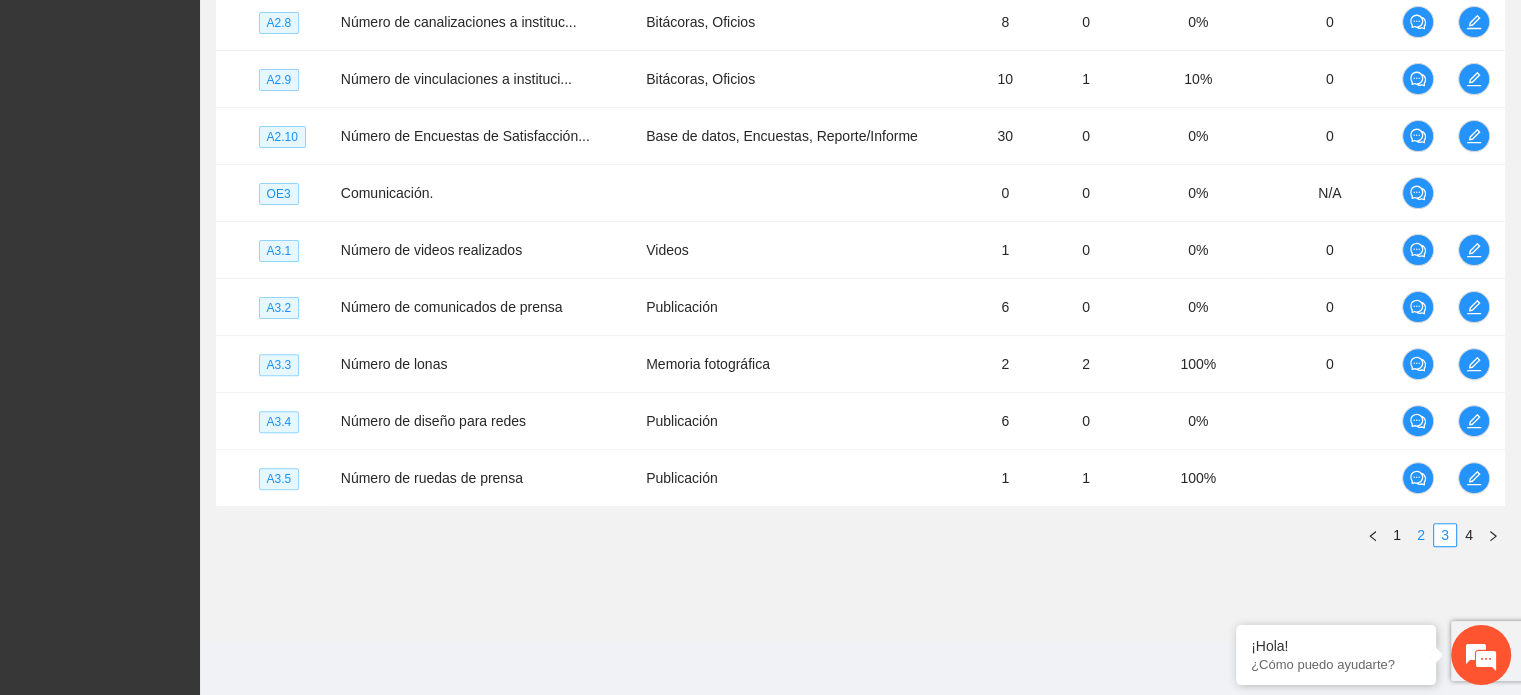 click on "2" at bounding box center (1421, 535) 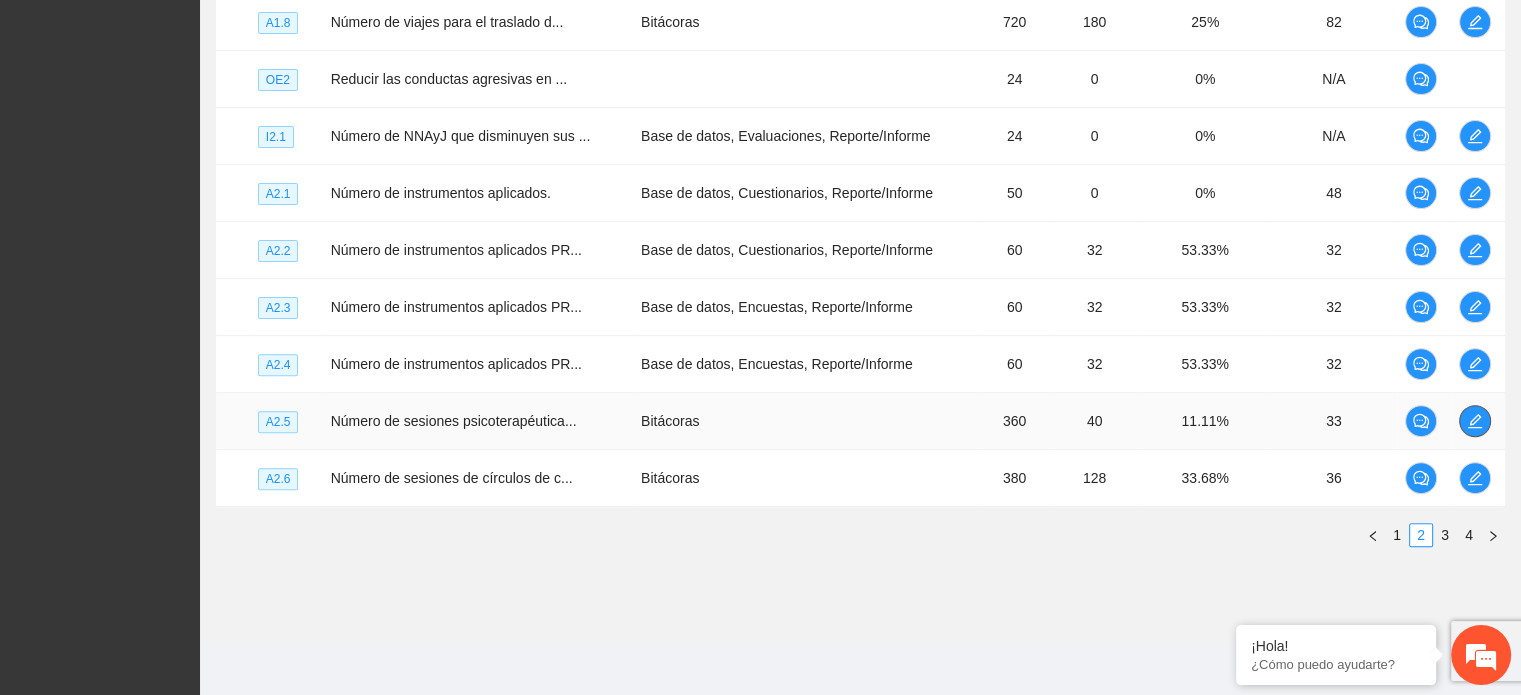 click 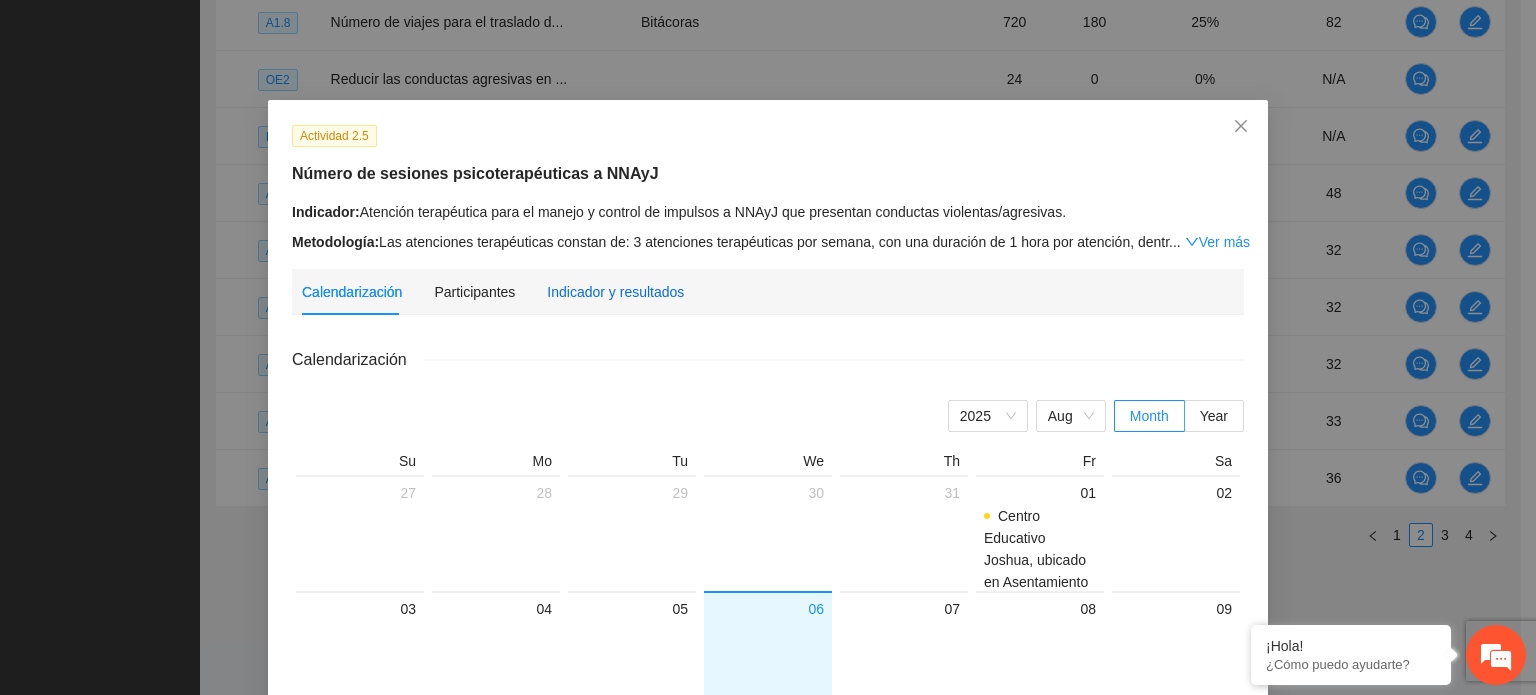 click on "Indicador y resultados" at bounding box center [615, 292] 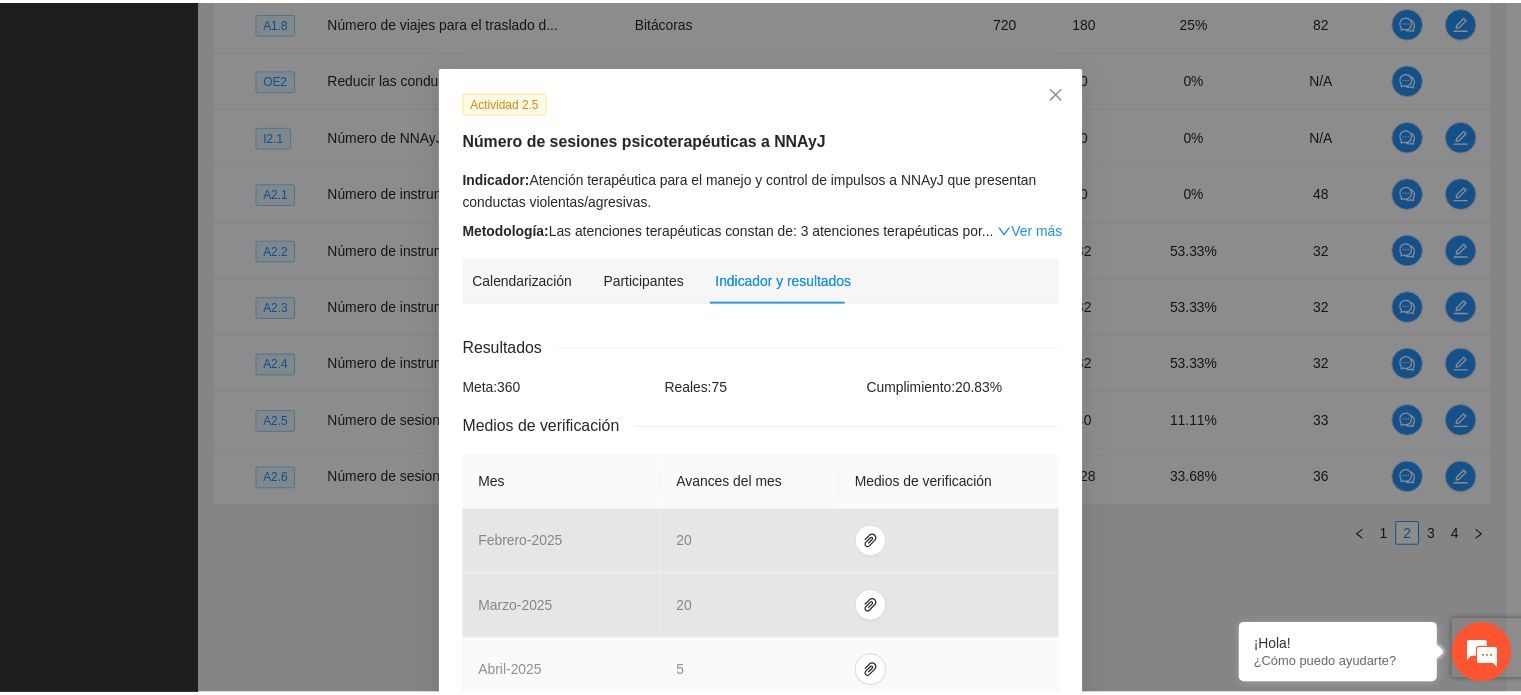 scroll, scrollTop: 0, scrollLeft: 0, axis: both 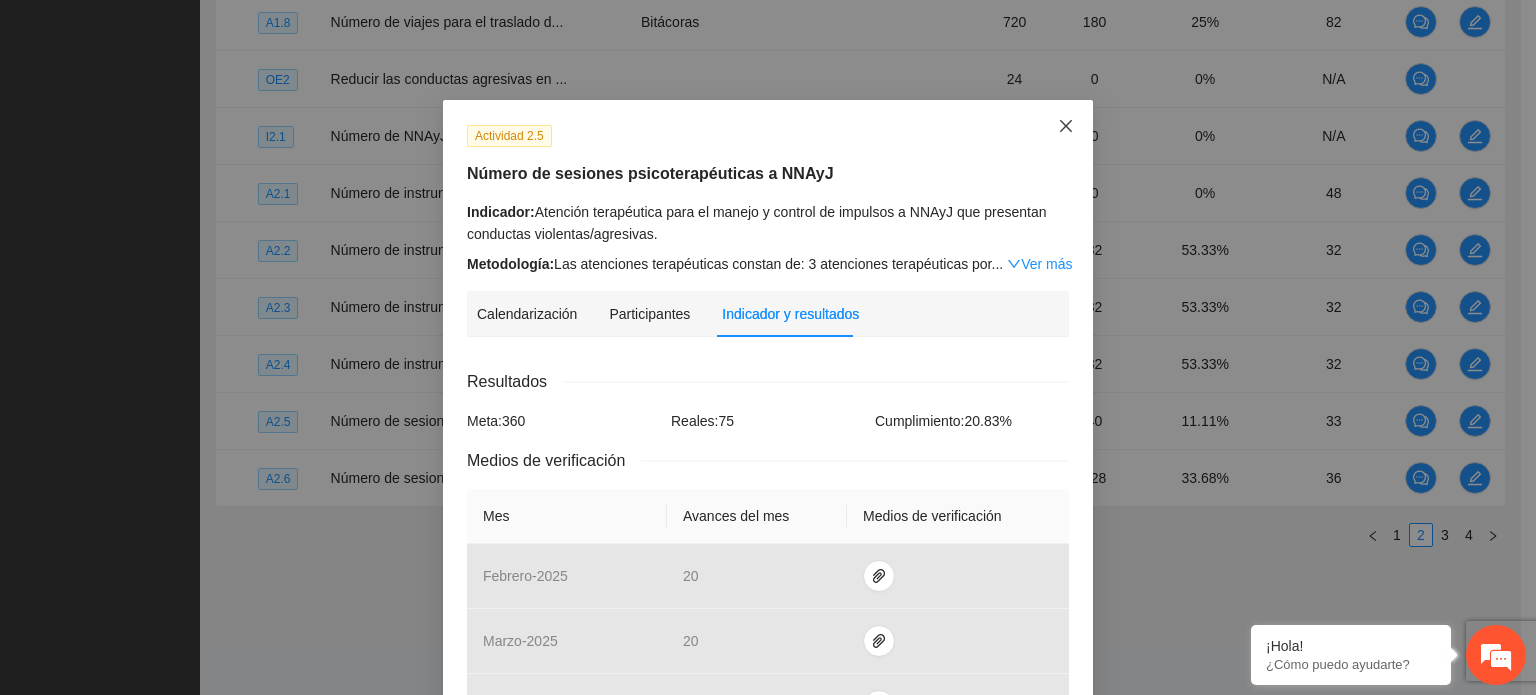 click 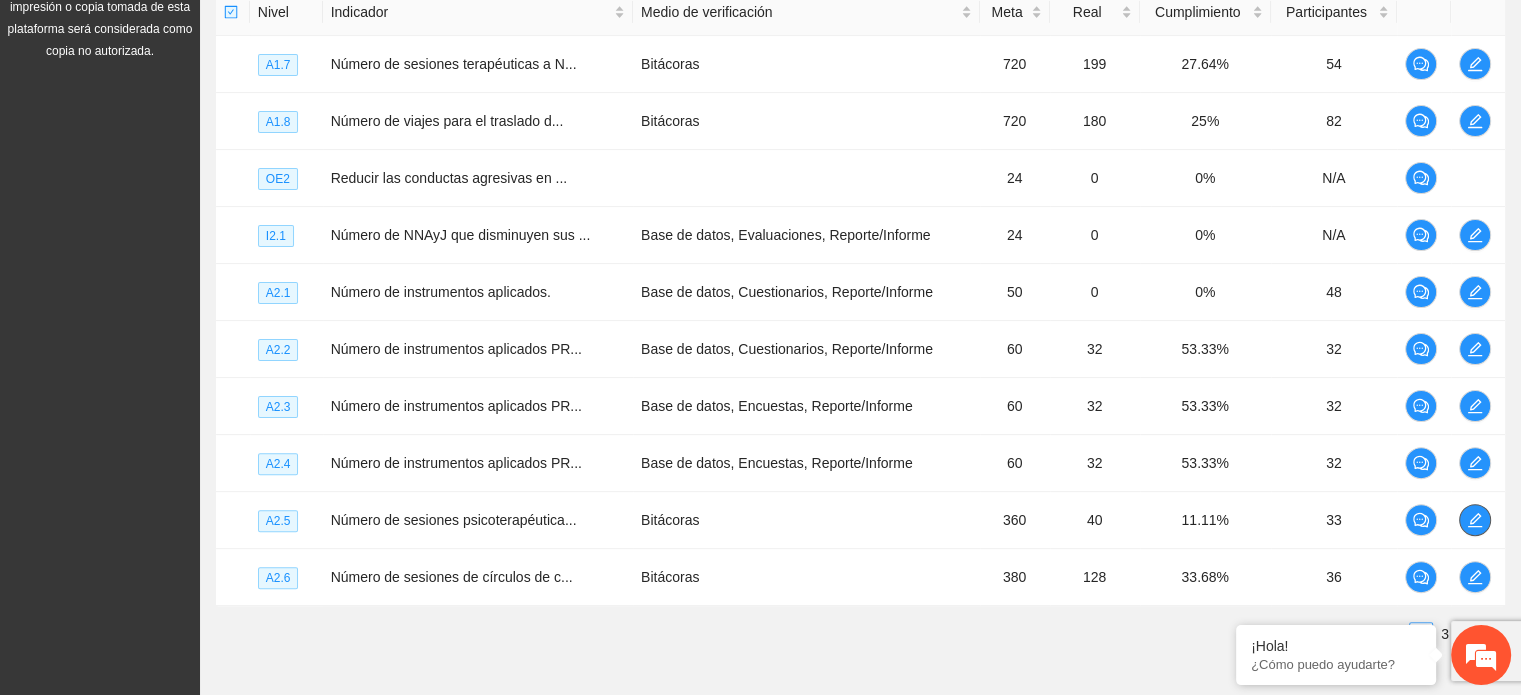 scroll, scrollTop: 516, scrollLeft: 0, axis: vertical 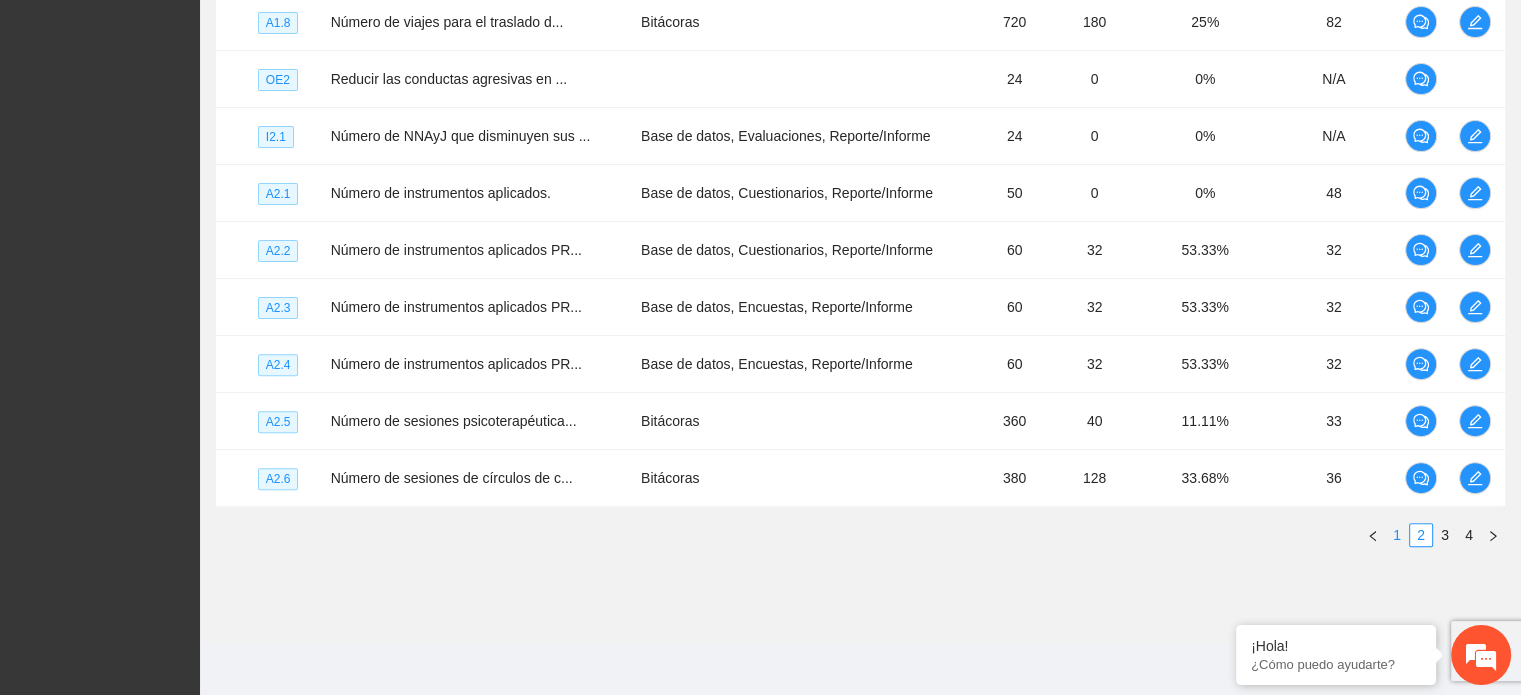 click on "1" at bounding box center (1397, 535) 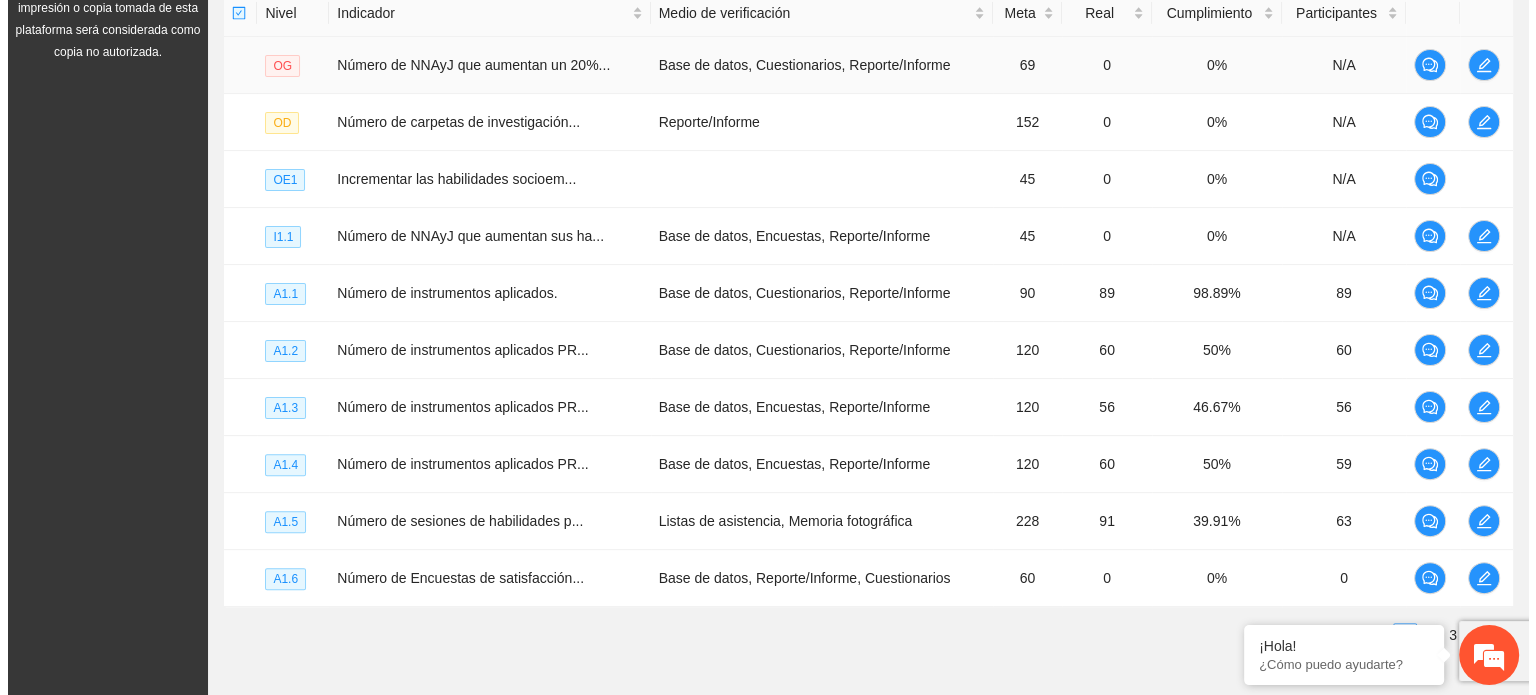 scroll, scrollTop: 508, scrollLeft: 0, axis: vertical 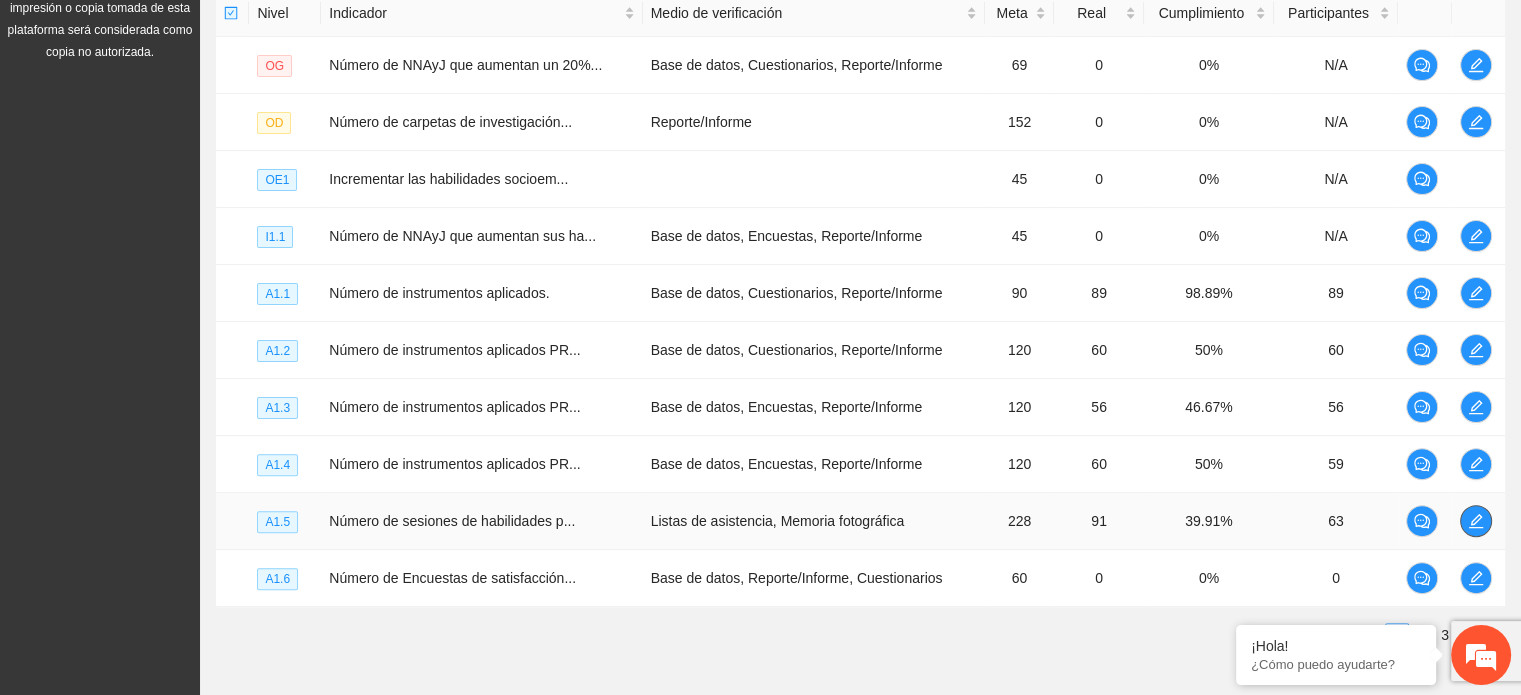click 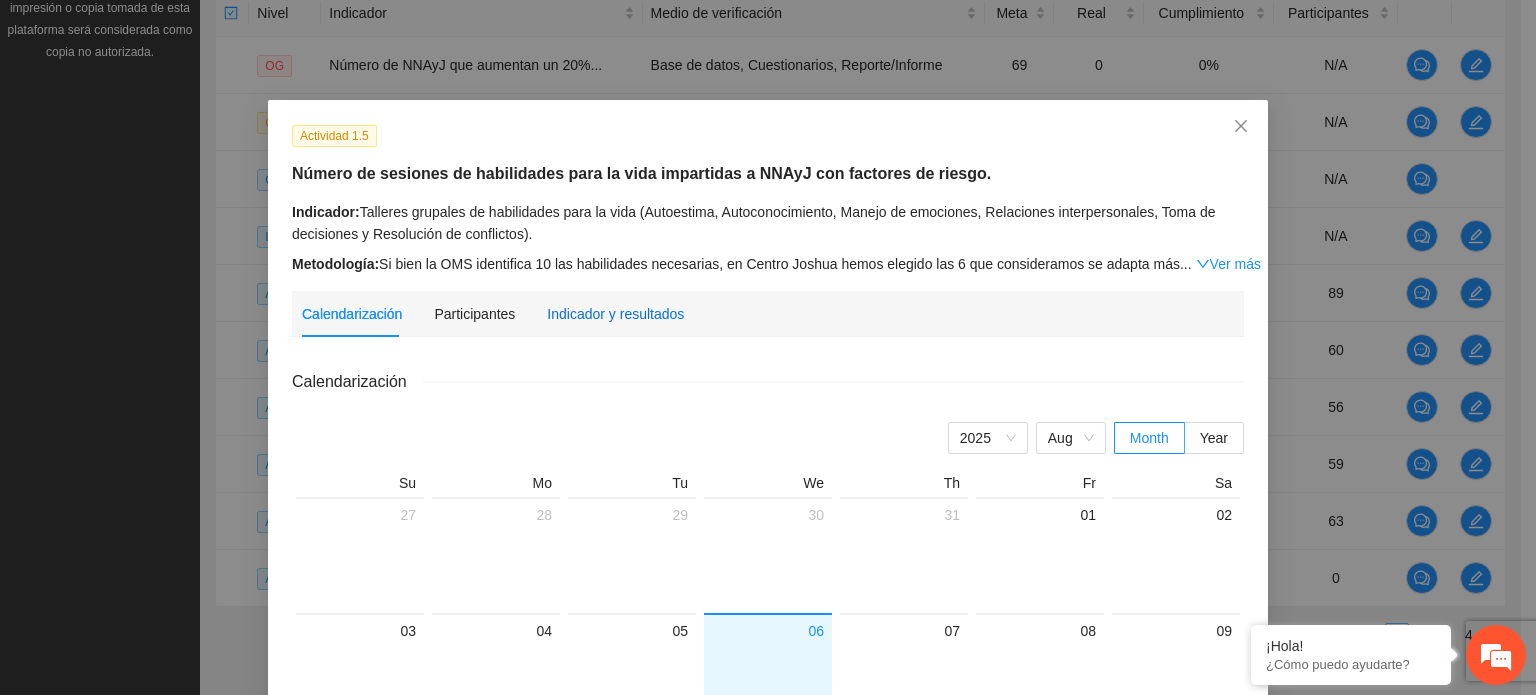 click on "Indicador y resultados" at bounding box center (615, 314) 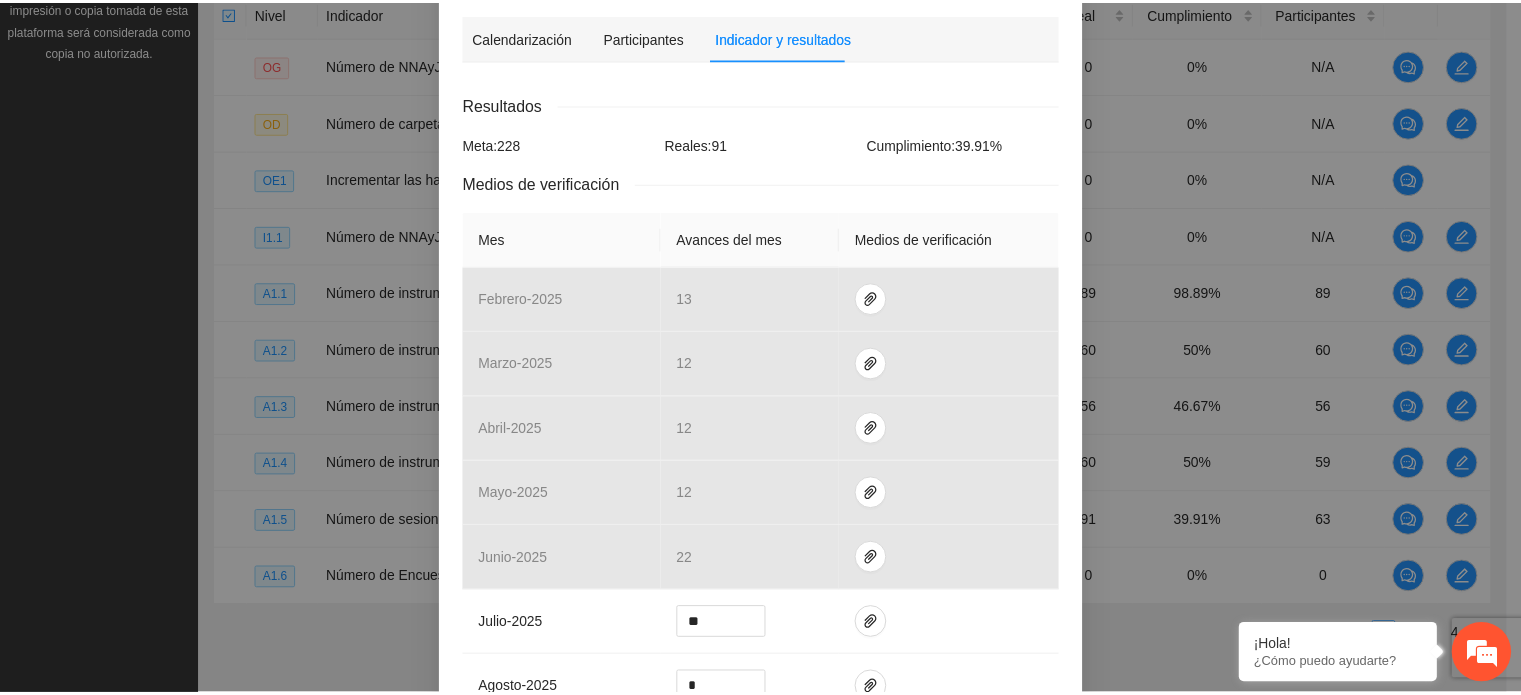 scroll, scrollTop: 0, scrollLeft: 0, axis: both 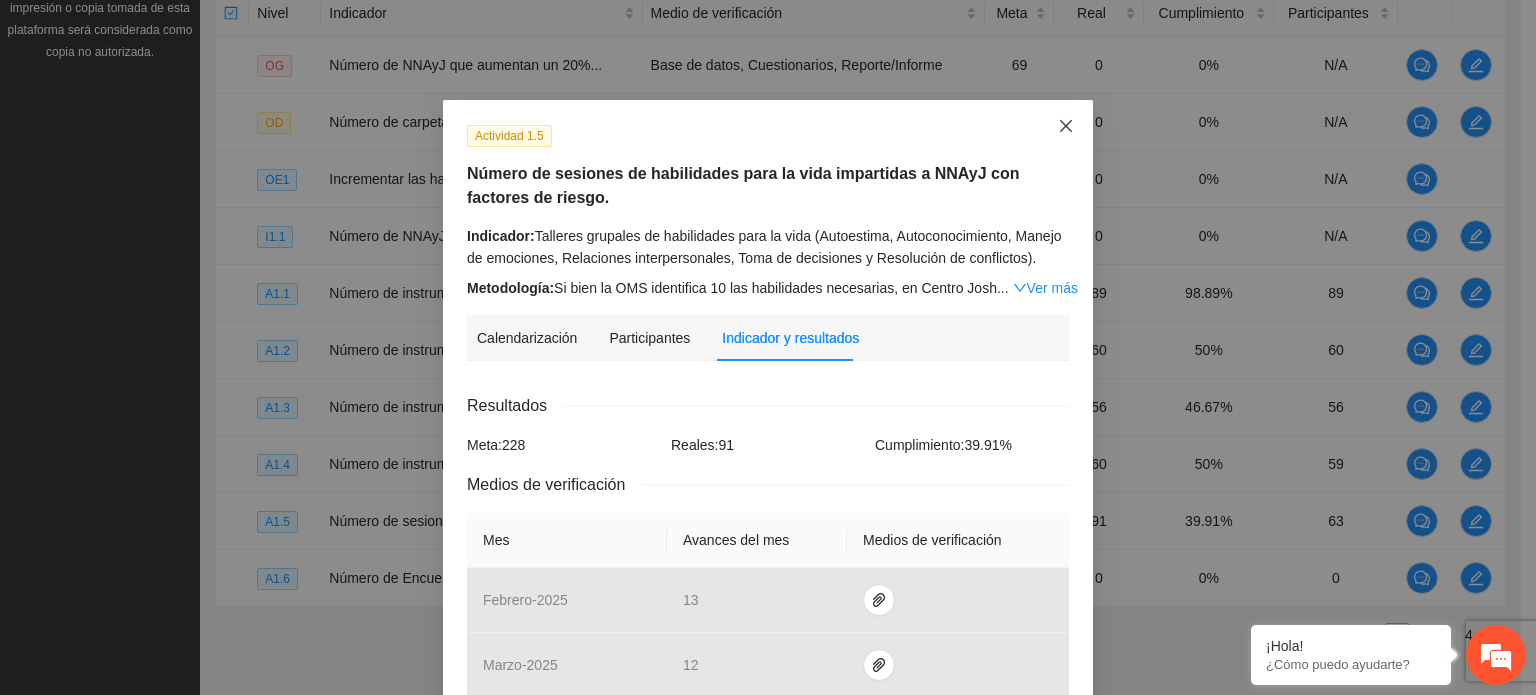 click 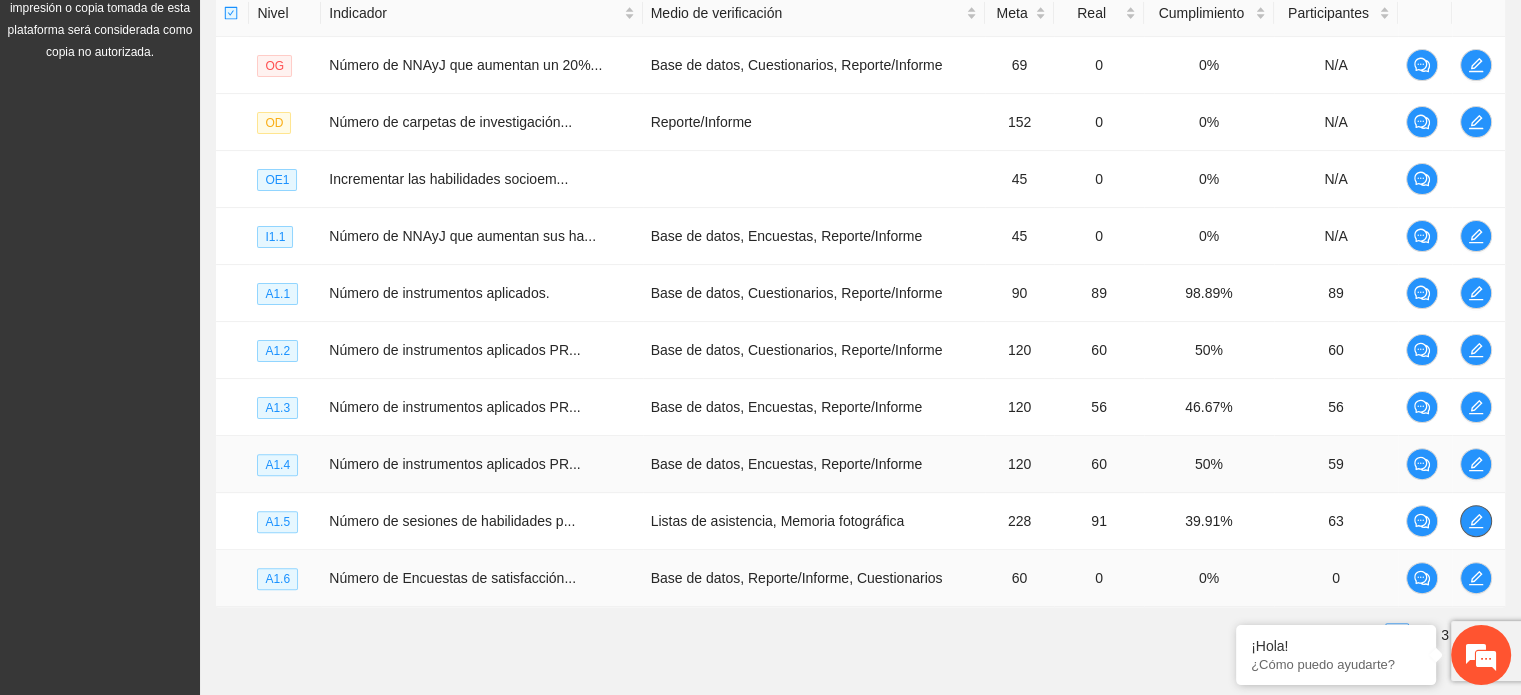 scroll, scrollTop: 608, scrollLeft: 0, axis: vertical 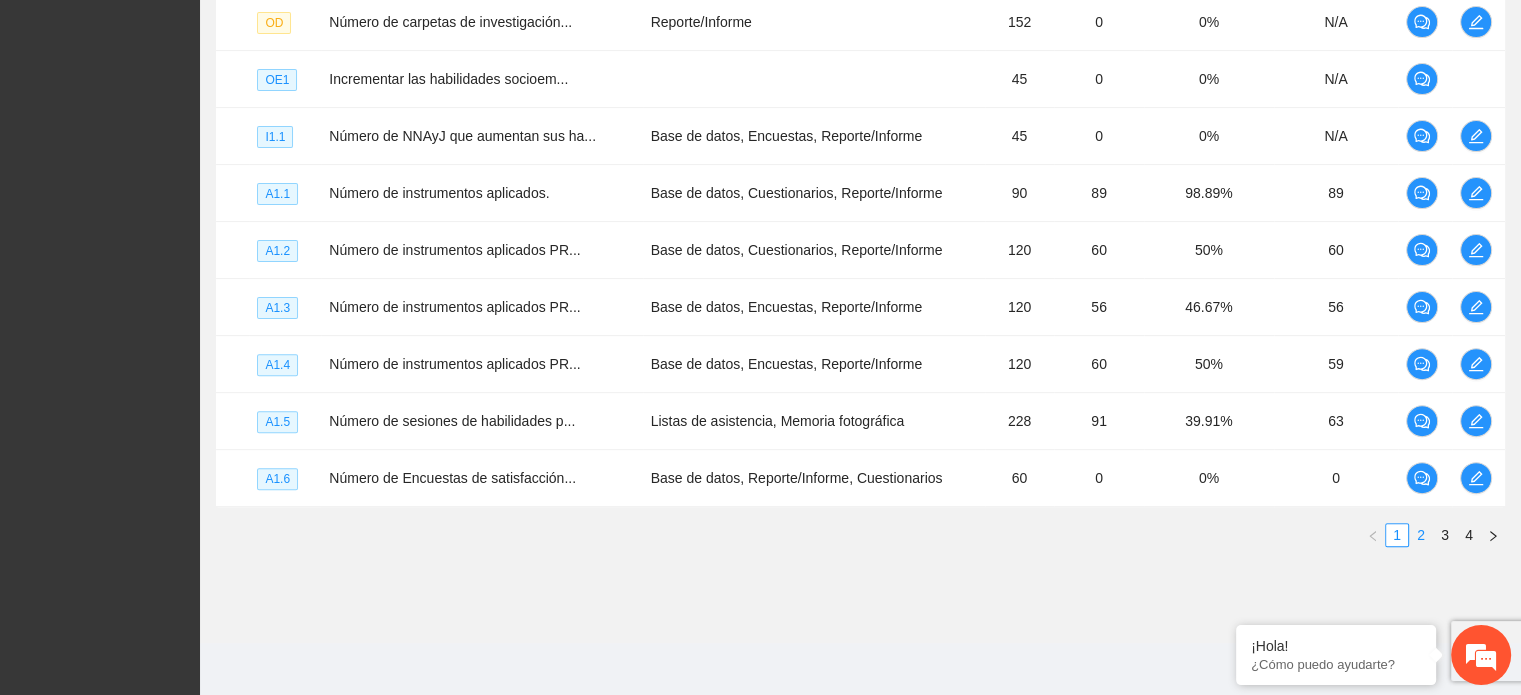 click on "2" at bounding box center [1421, 535] 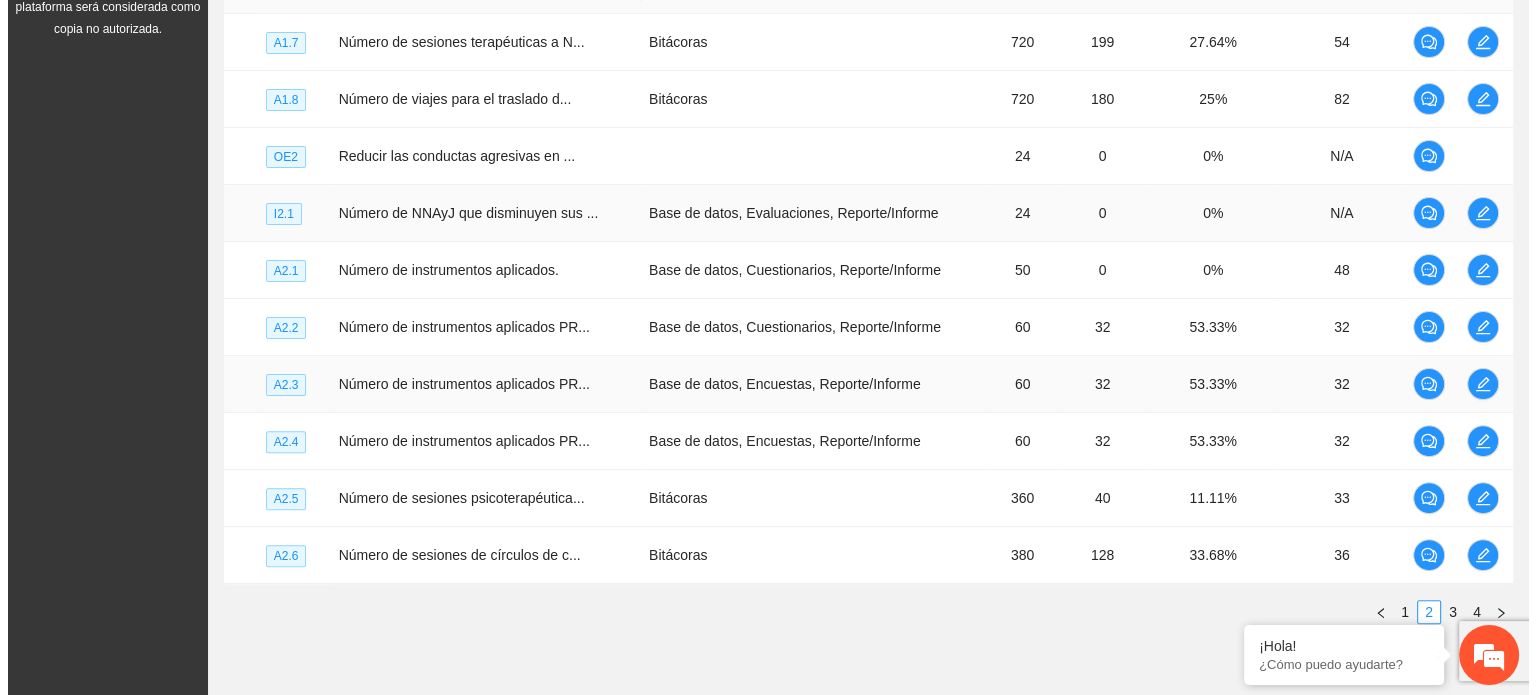 scroll, scrollTop: 508, scrollLeft: 0, axis: vertical 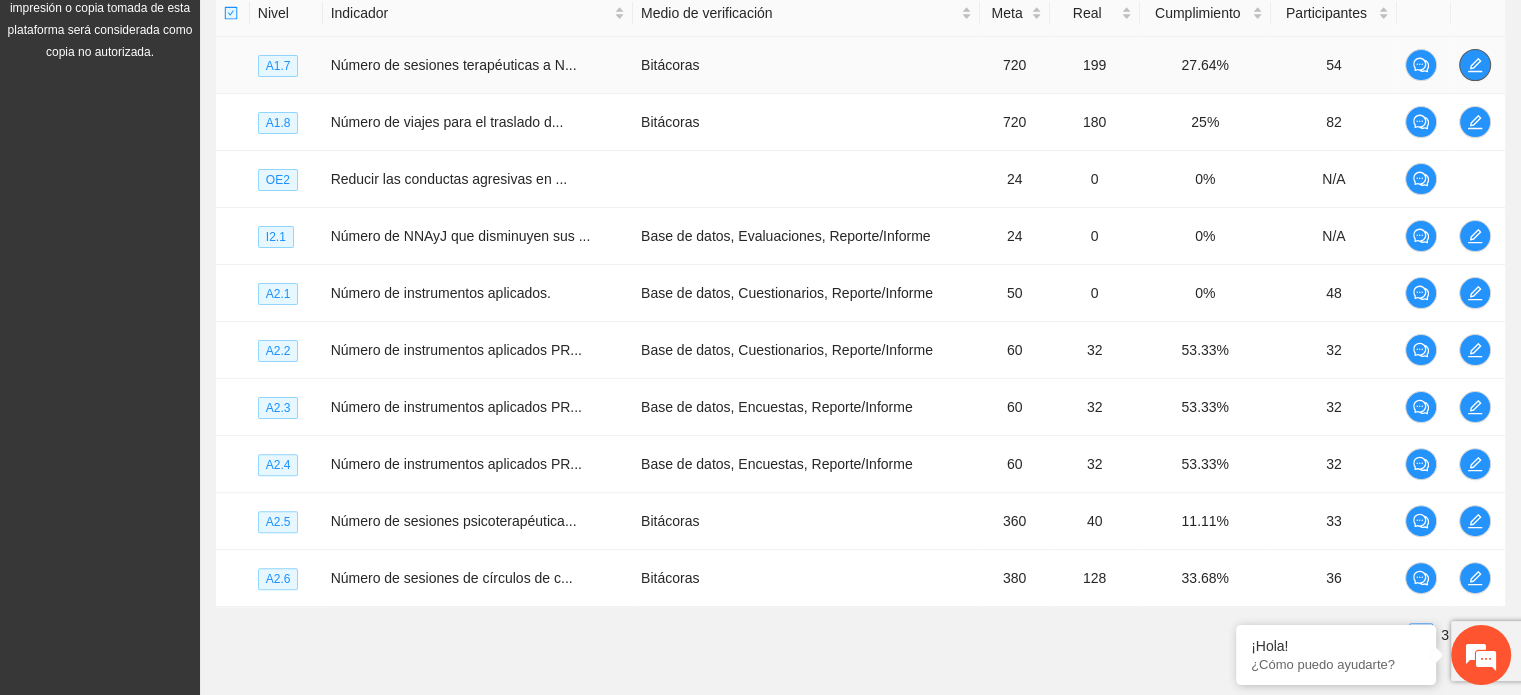 click 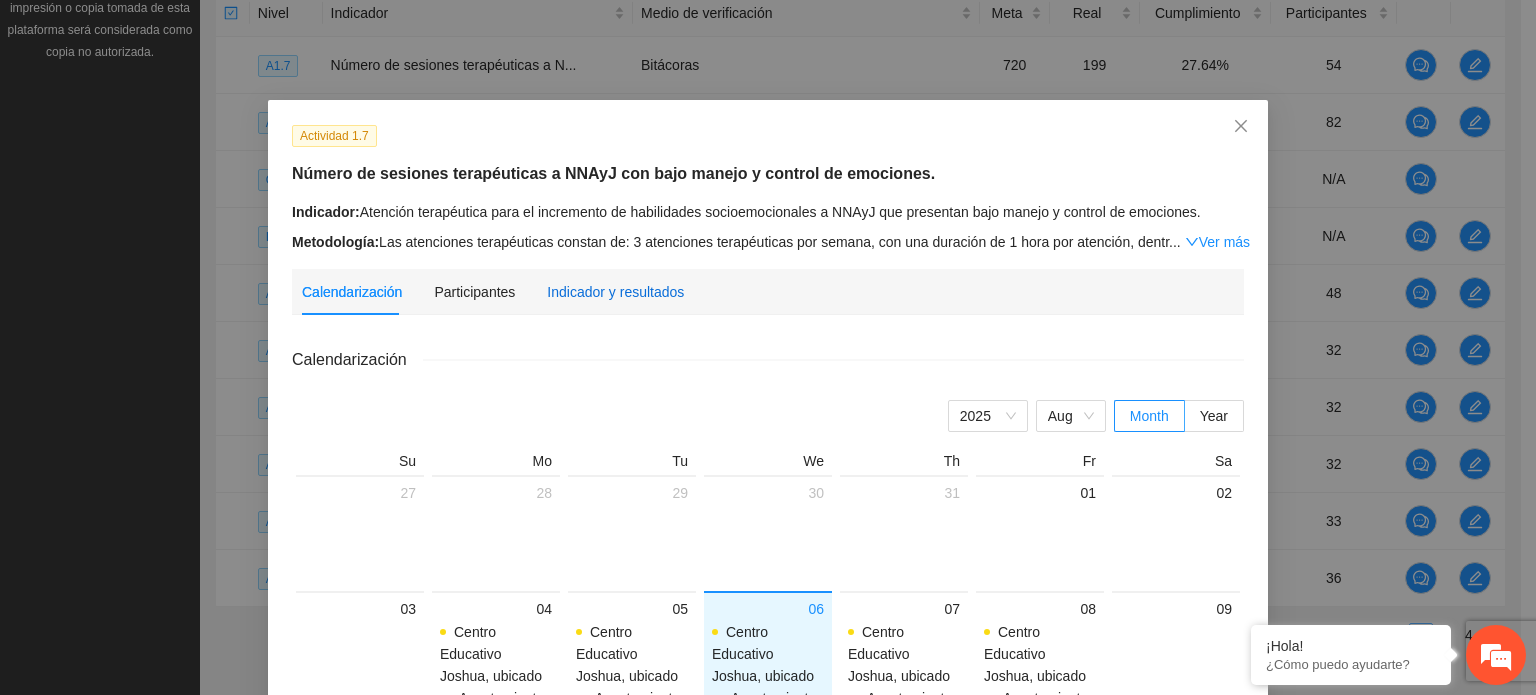 click on "Indicador y resultados" at bounding box center [615, 292] 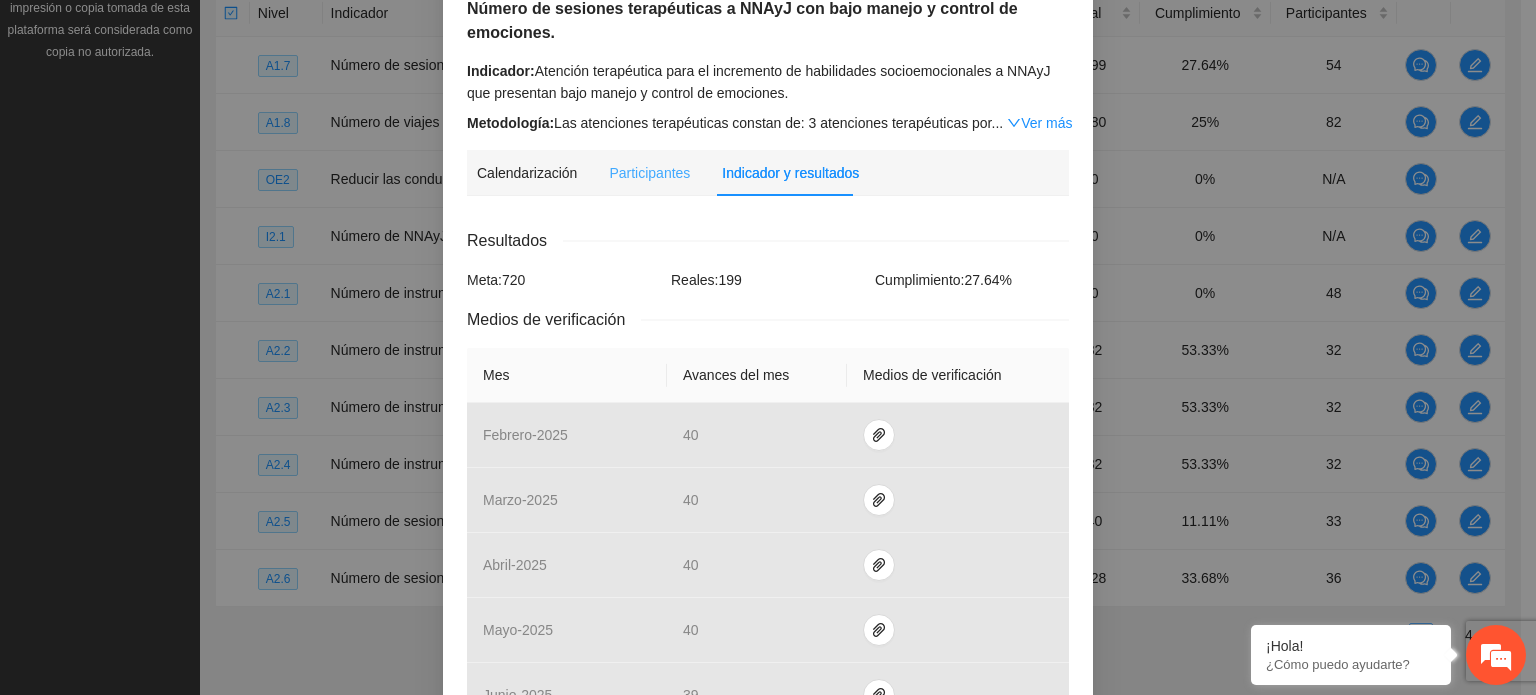 scroll, scrollTop: 100, scrollLeft: 0, axis: vertical 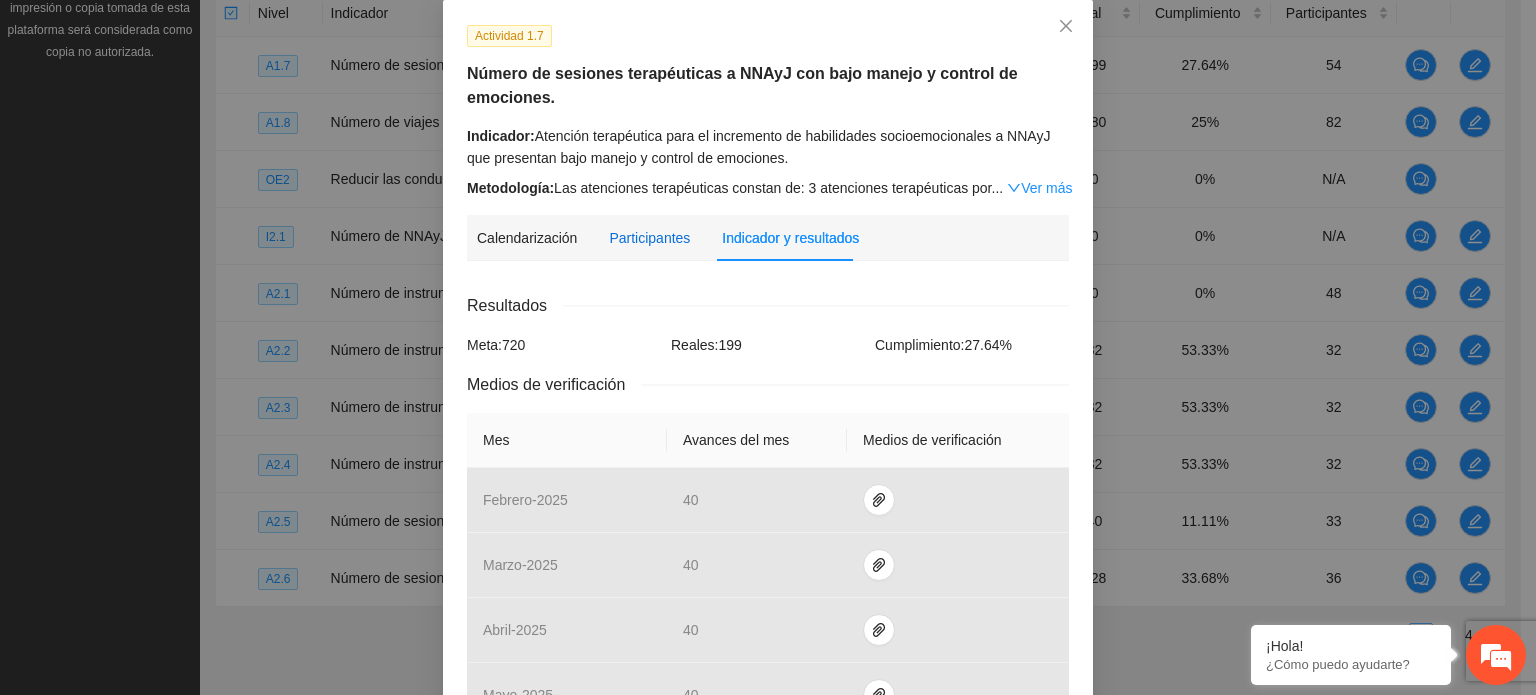 click on "Participantes" at bounding box center [649, 238] 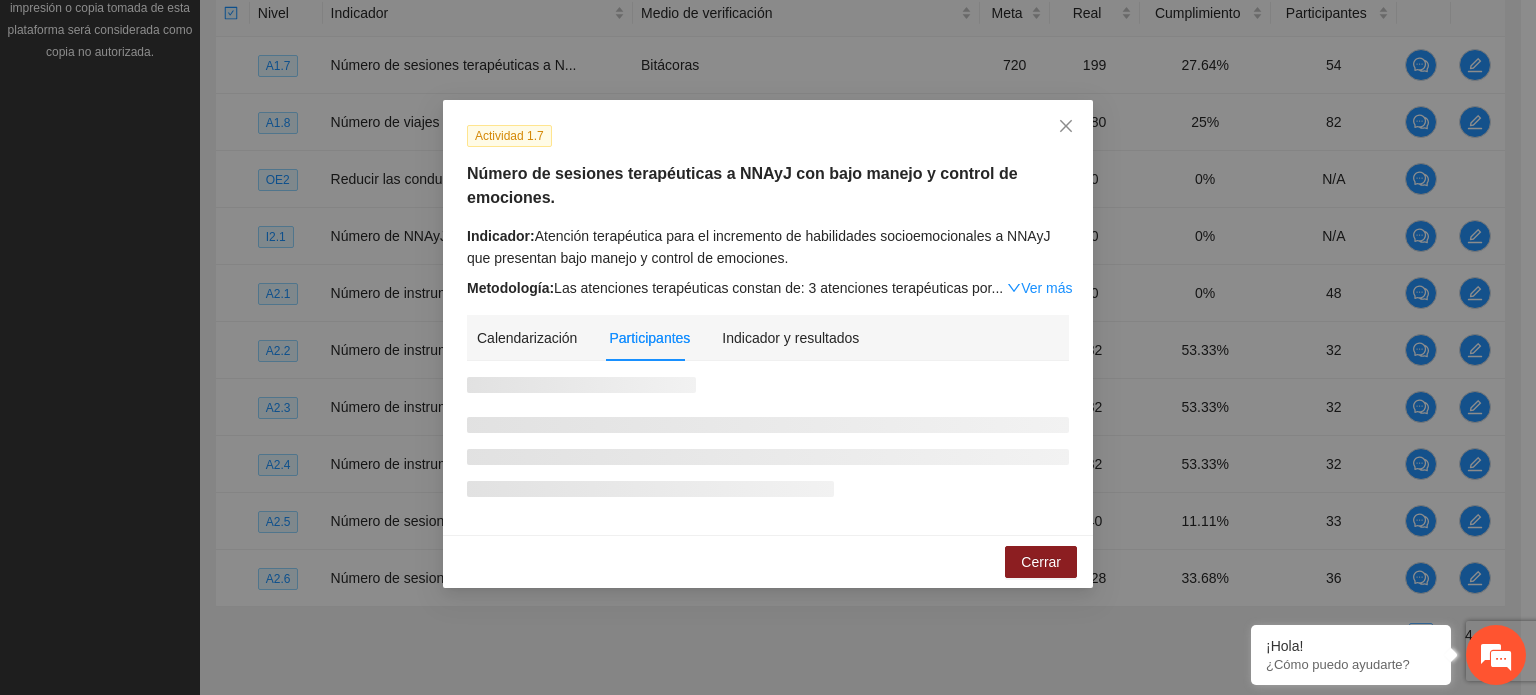 scroll, scrollTop: 0, scrollLeft: 0, axis: both 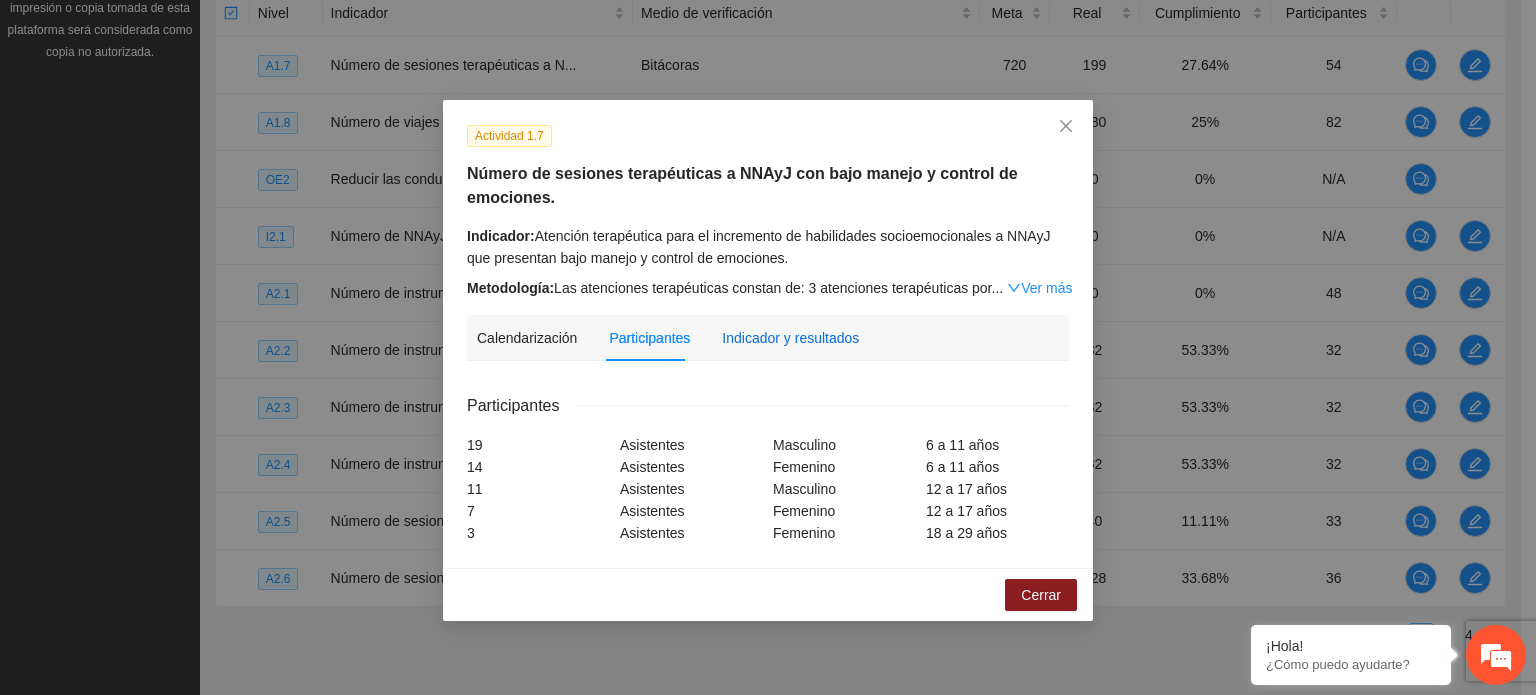 click on "Indicador y resultados" at bounding box center (790, 338) 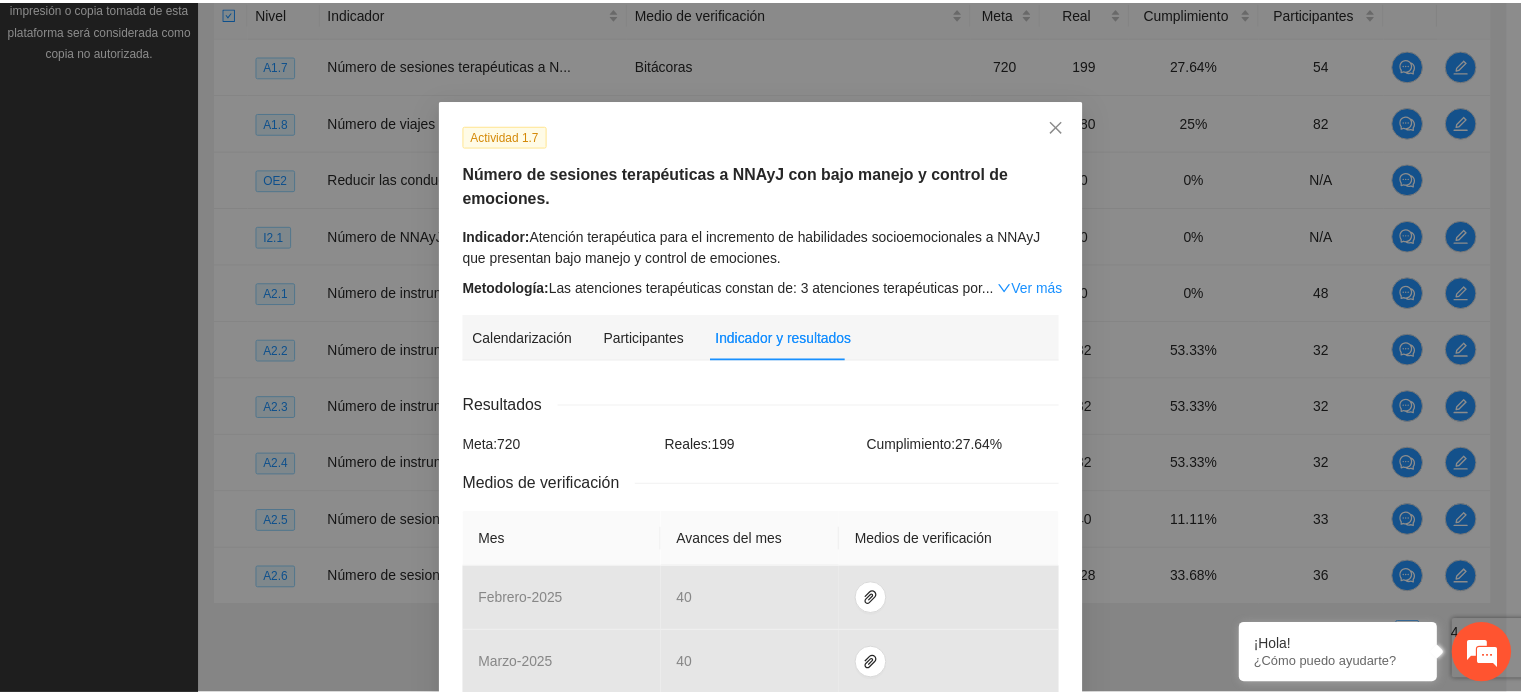 scroll, scrollTop: 0, scrollLeft: 0, axis: both 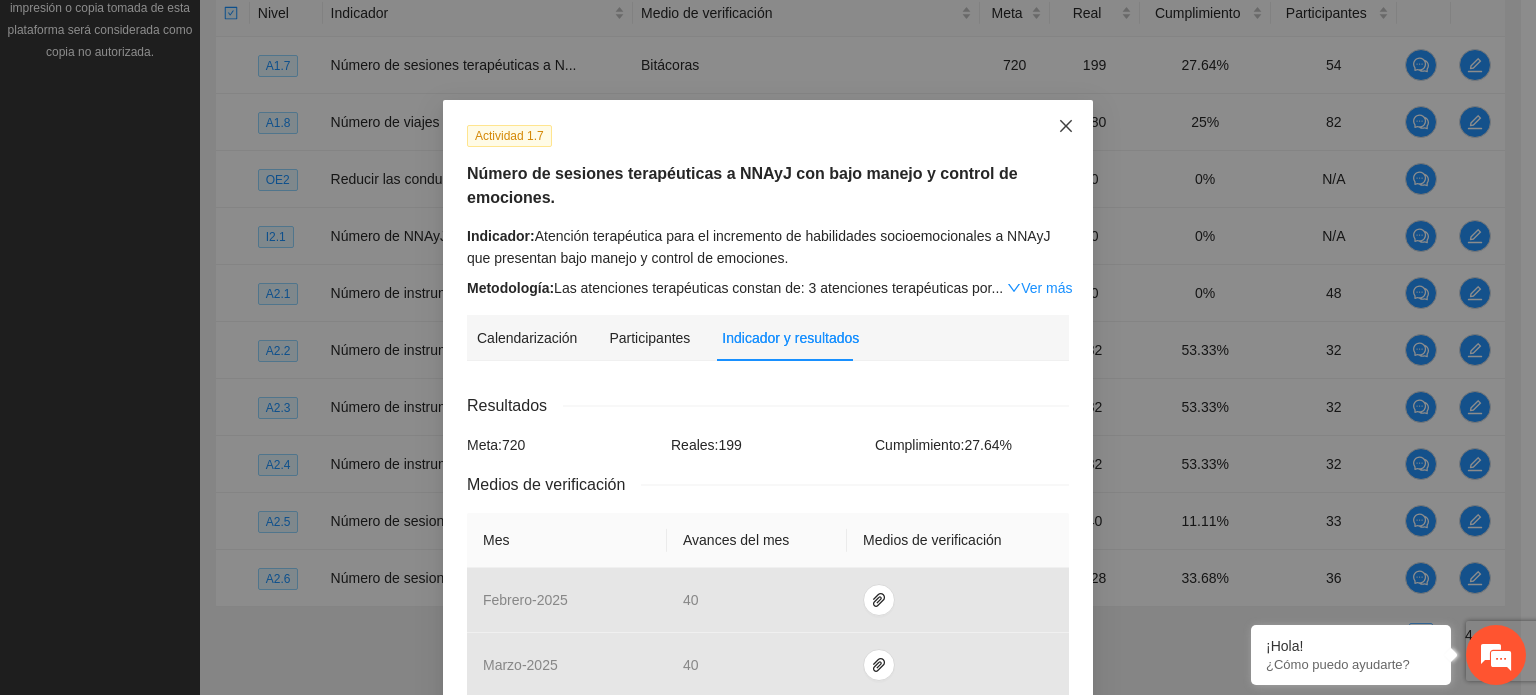 click 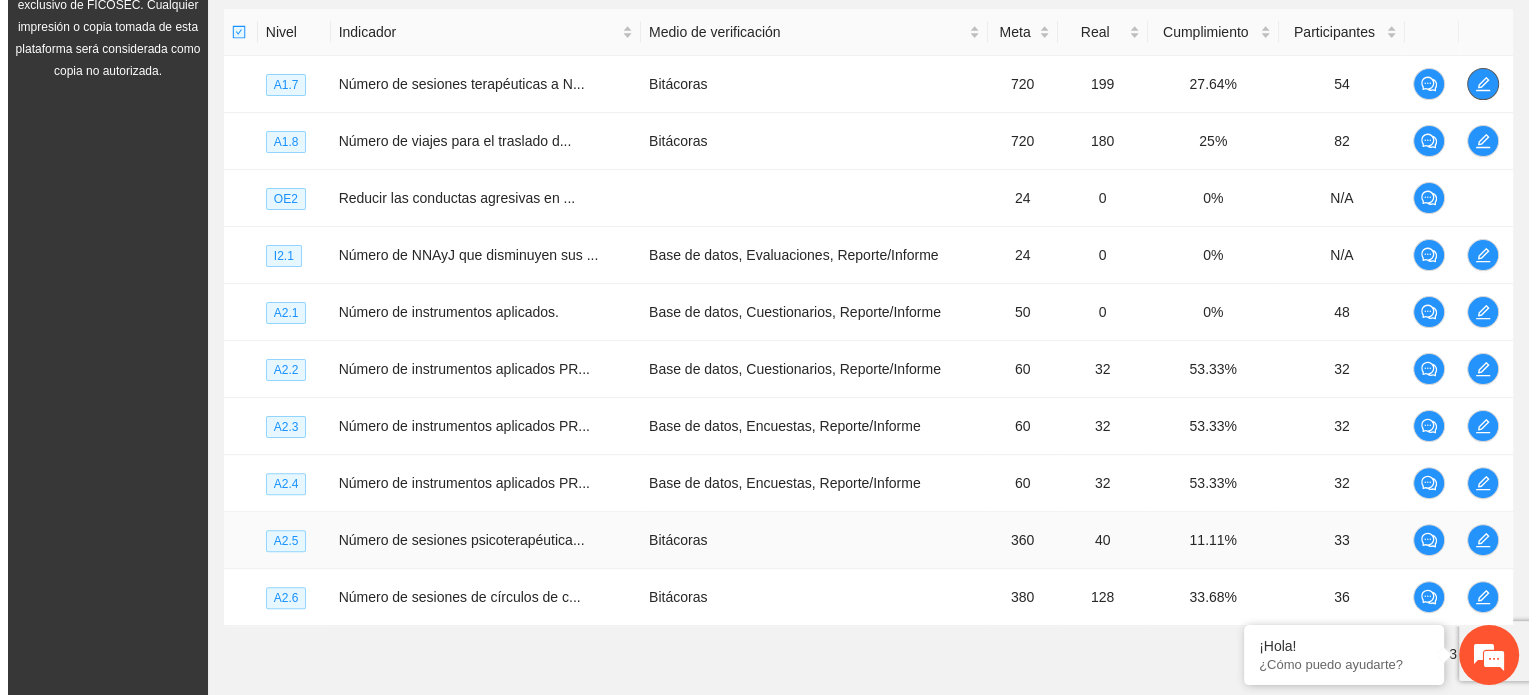 scroll, scrollTop: 608, scrollLeft: 0, axis: vertical 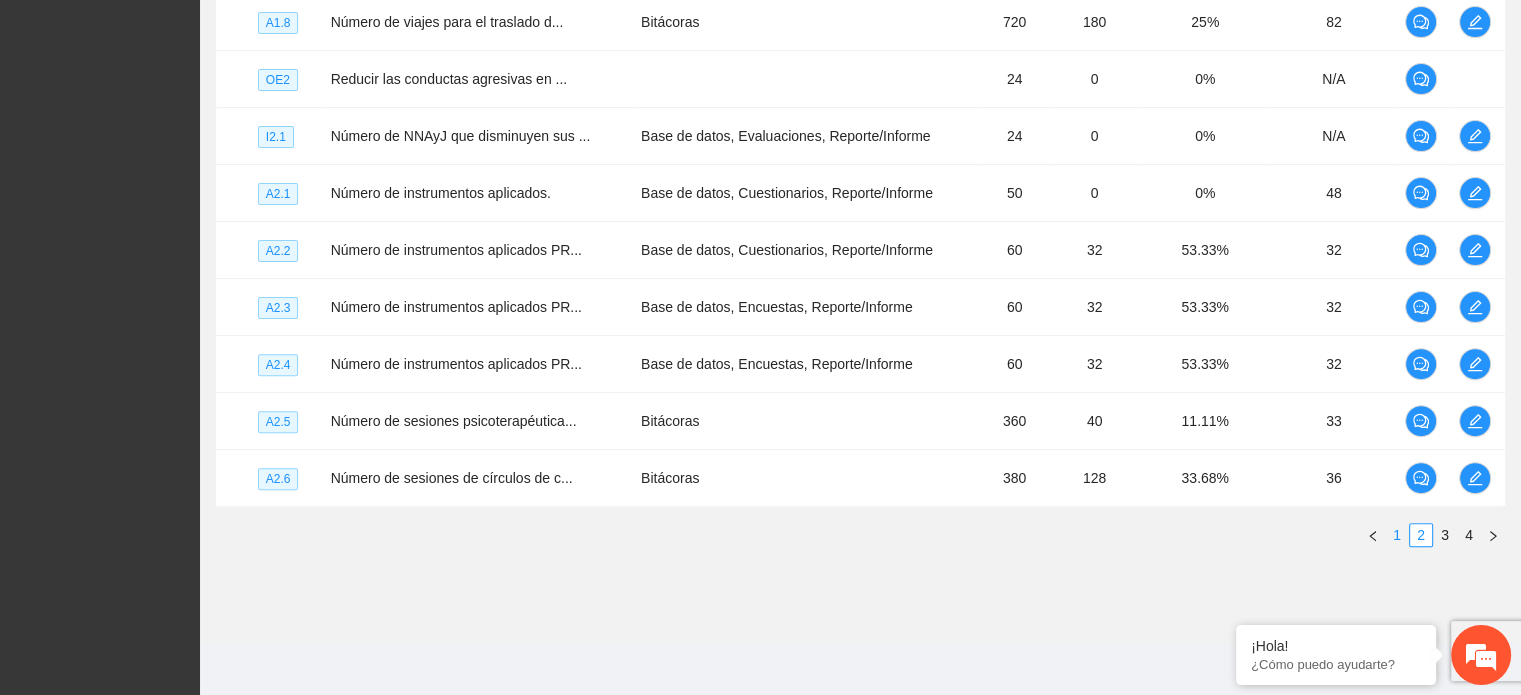 click on "1" at bounding box center (1397, 535) 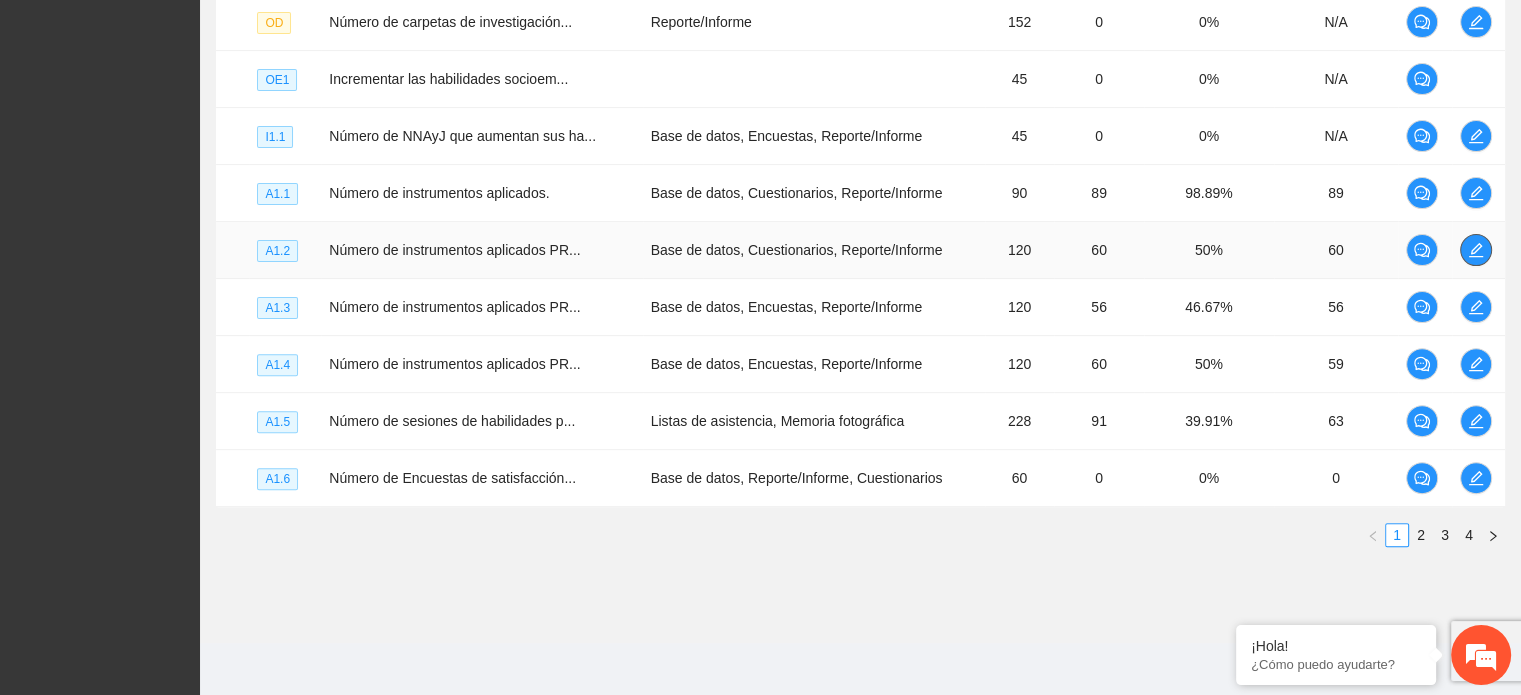 click 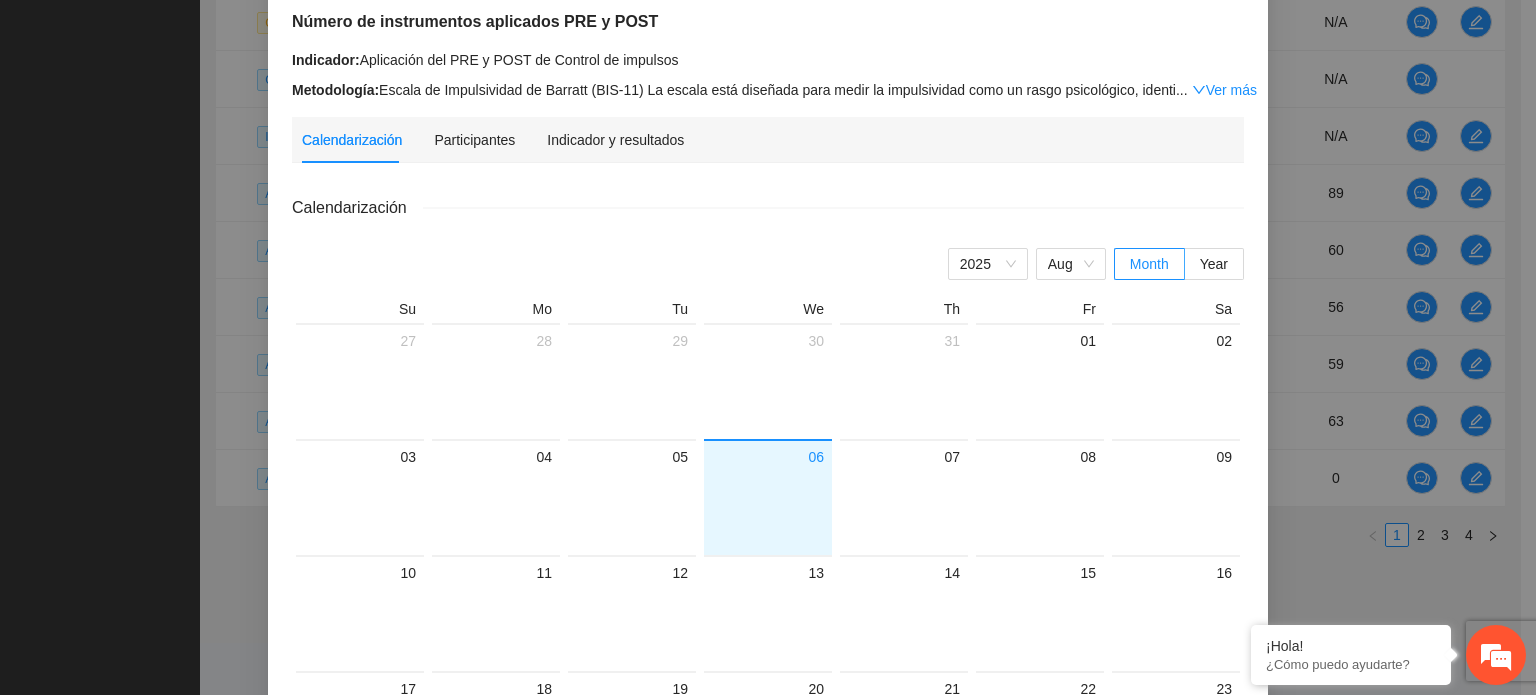 scroll, scrollTop: 0, scrollLeft: 0, axis: both 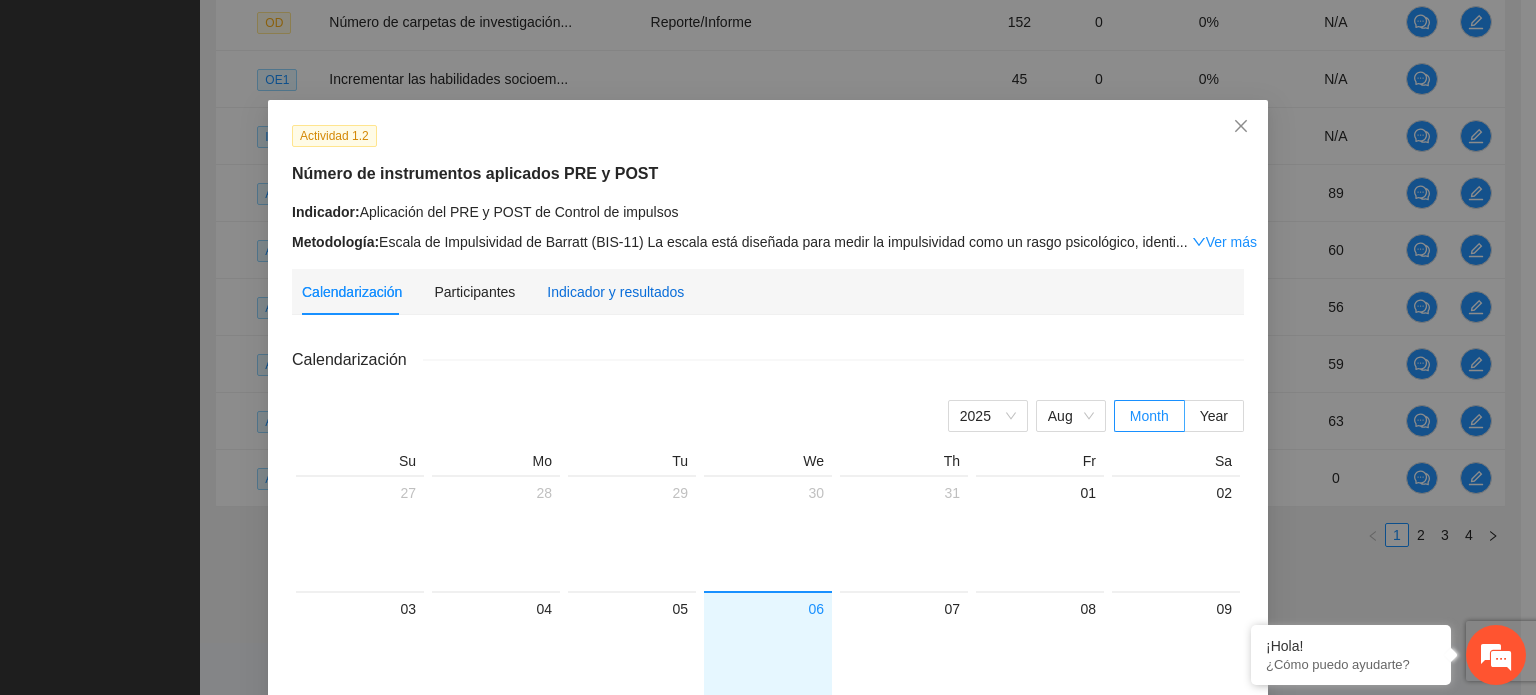 click on "Indicador y resultados" at bounding box center [615, 292] 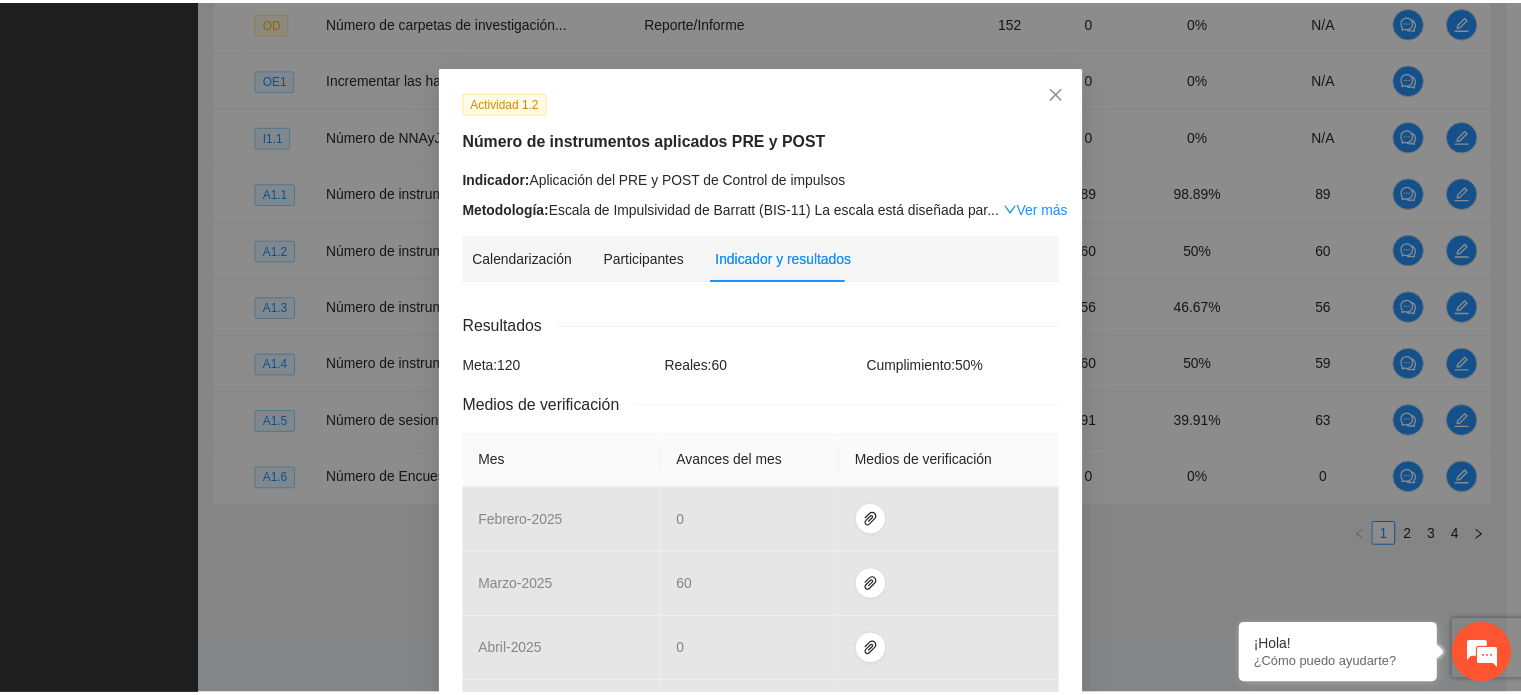 scroll, scrollTop: 0, scrollLeft: 0, axis: both 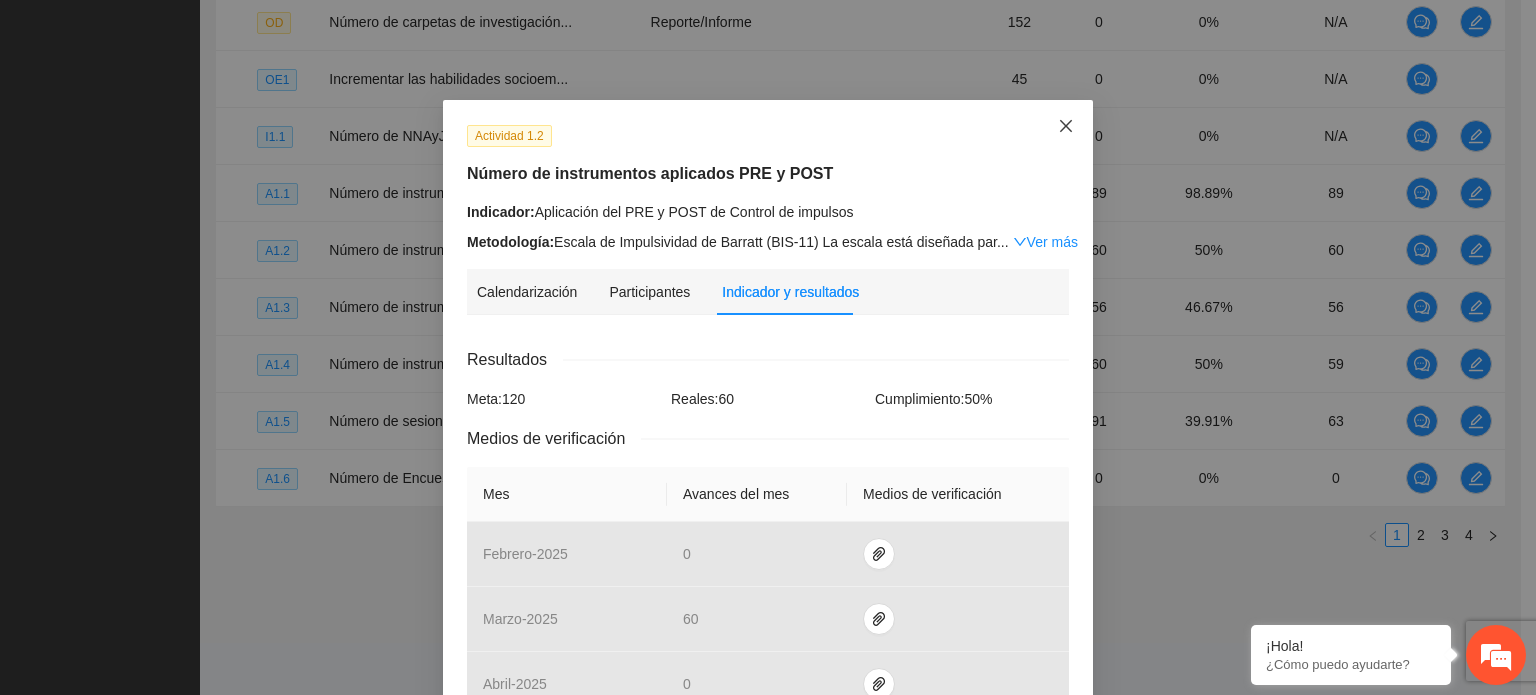 click at bounding box center (1066, 127) 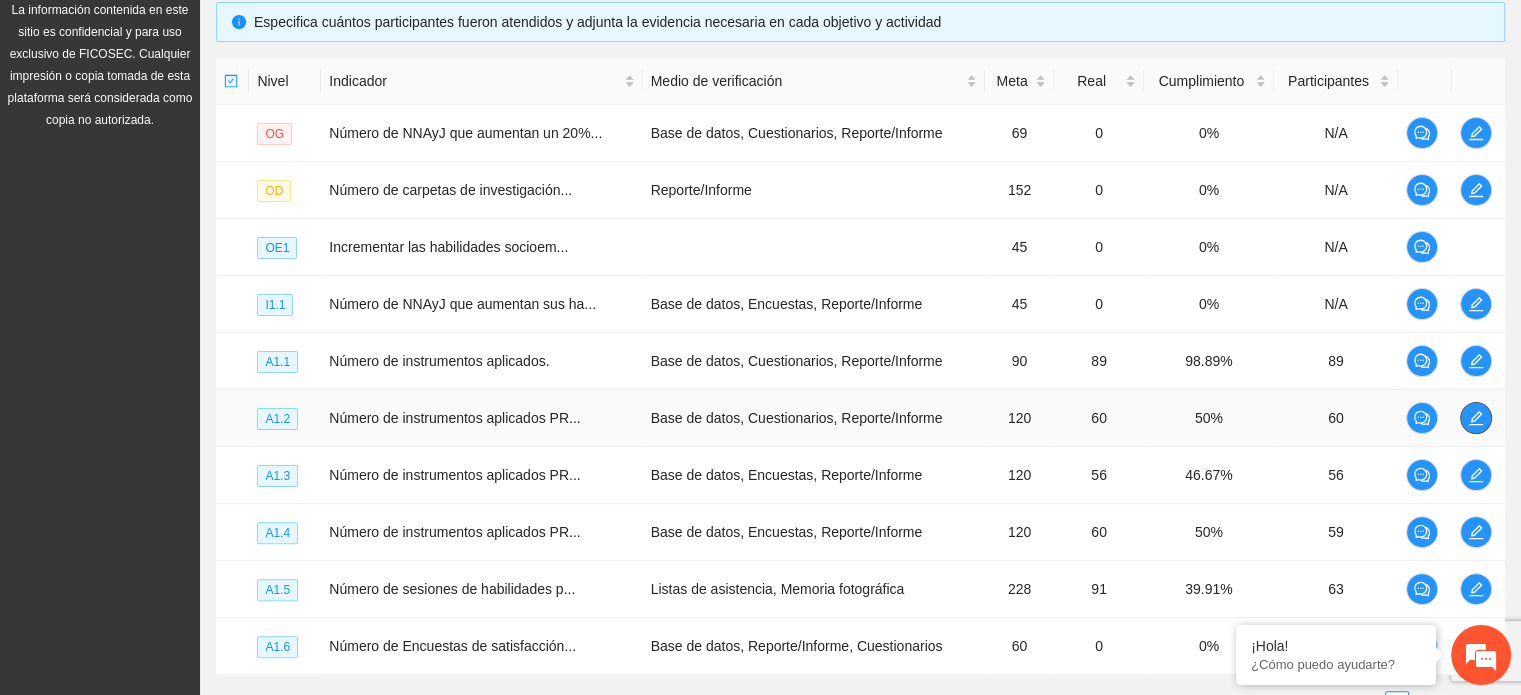 scroll, scrollTop: 208, scrollLeft: 0, axis: vertical 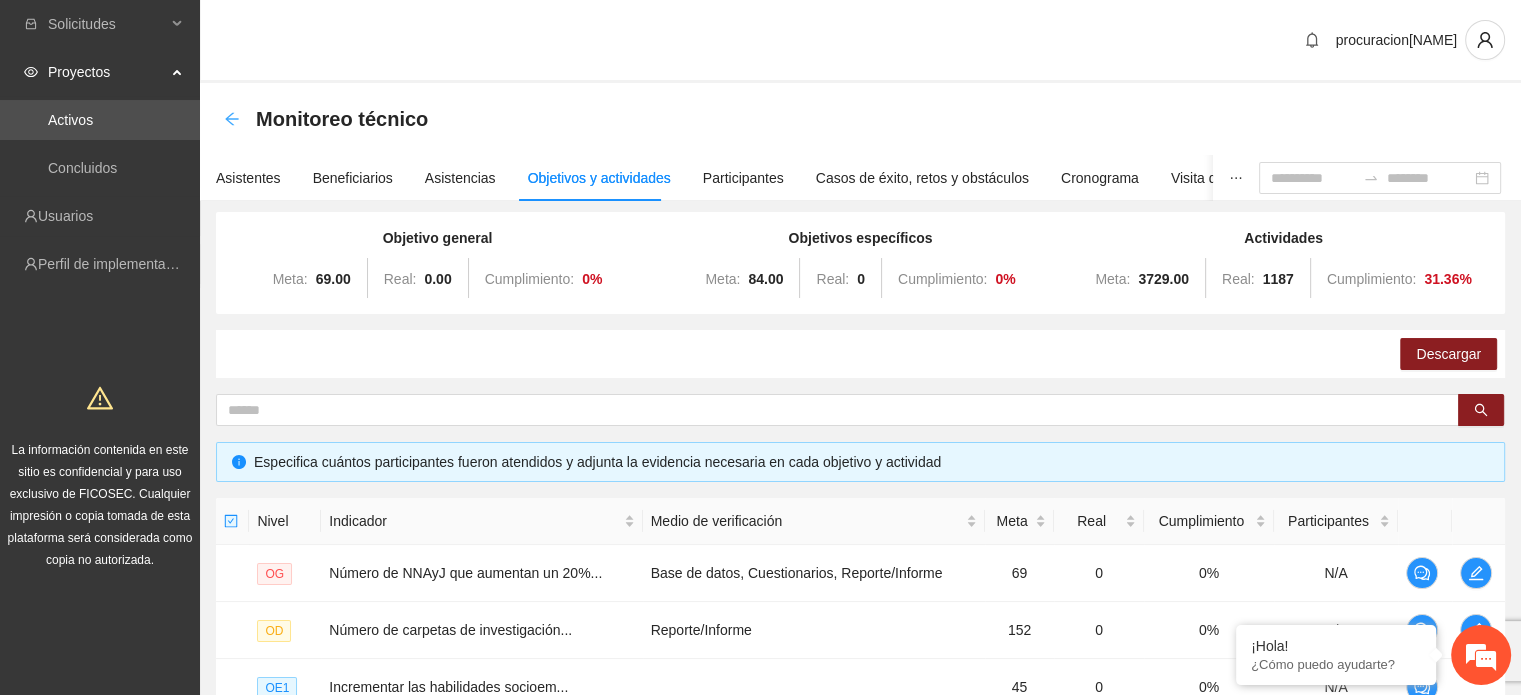 click 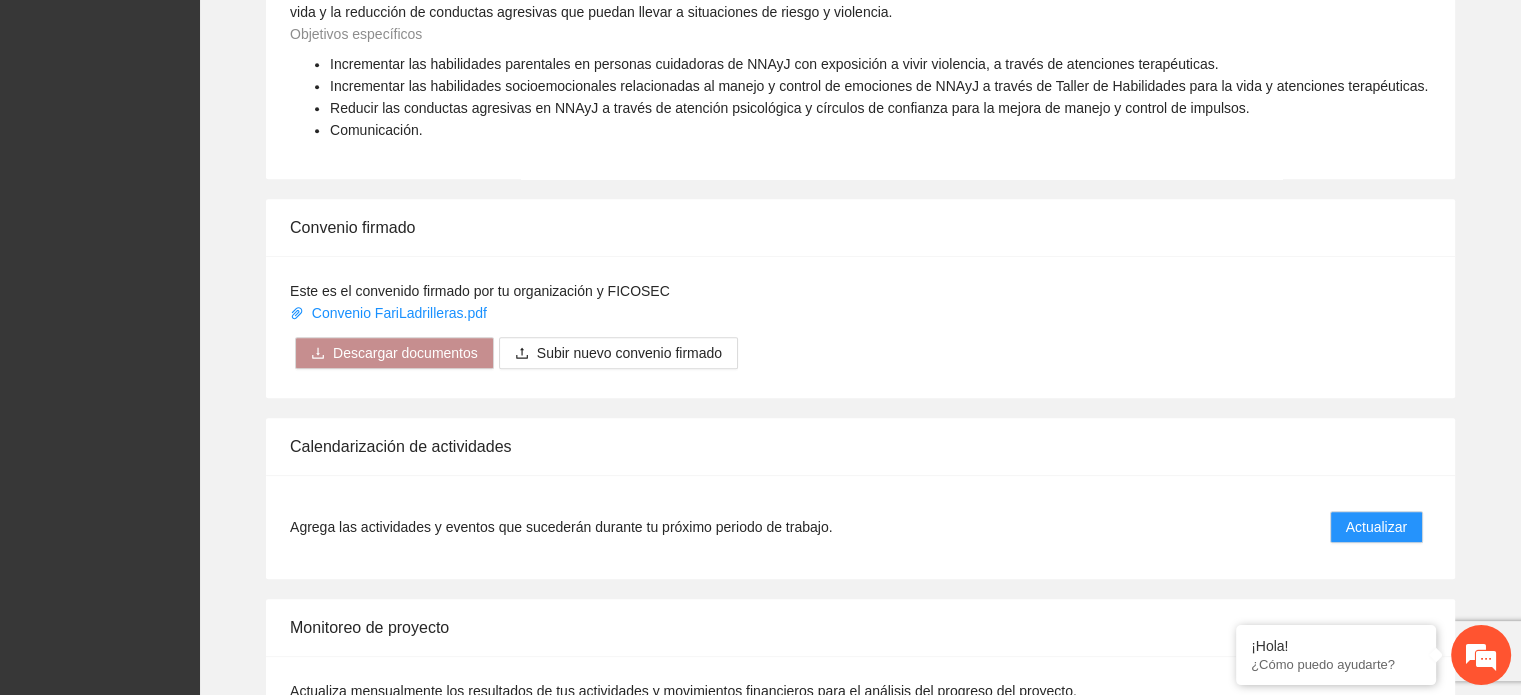 scroll, scrollTop: 1700, scrollLeft: 0, axis: vertical 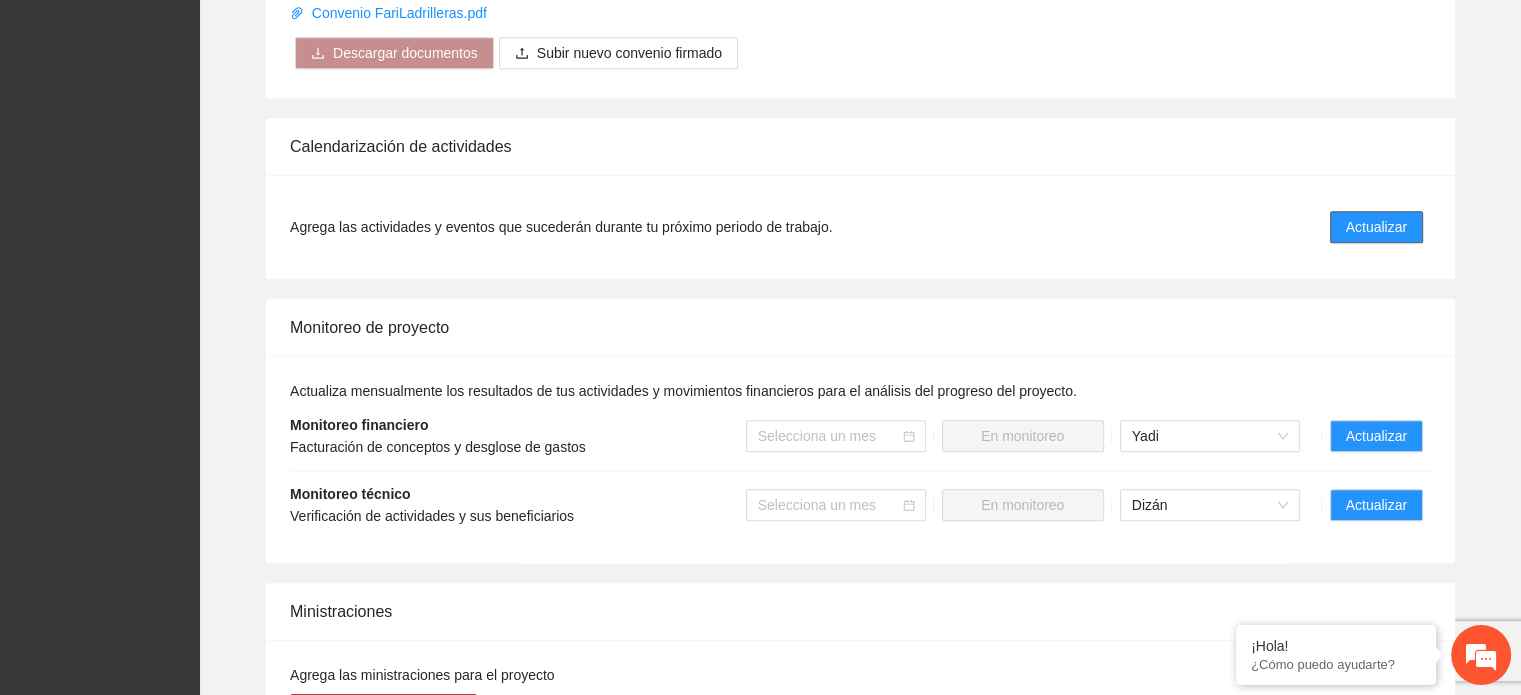 click on "Actualizar" at bounding box center (1376, 227) 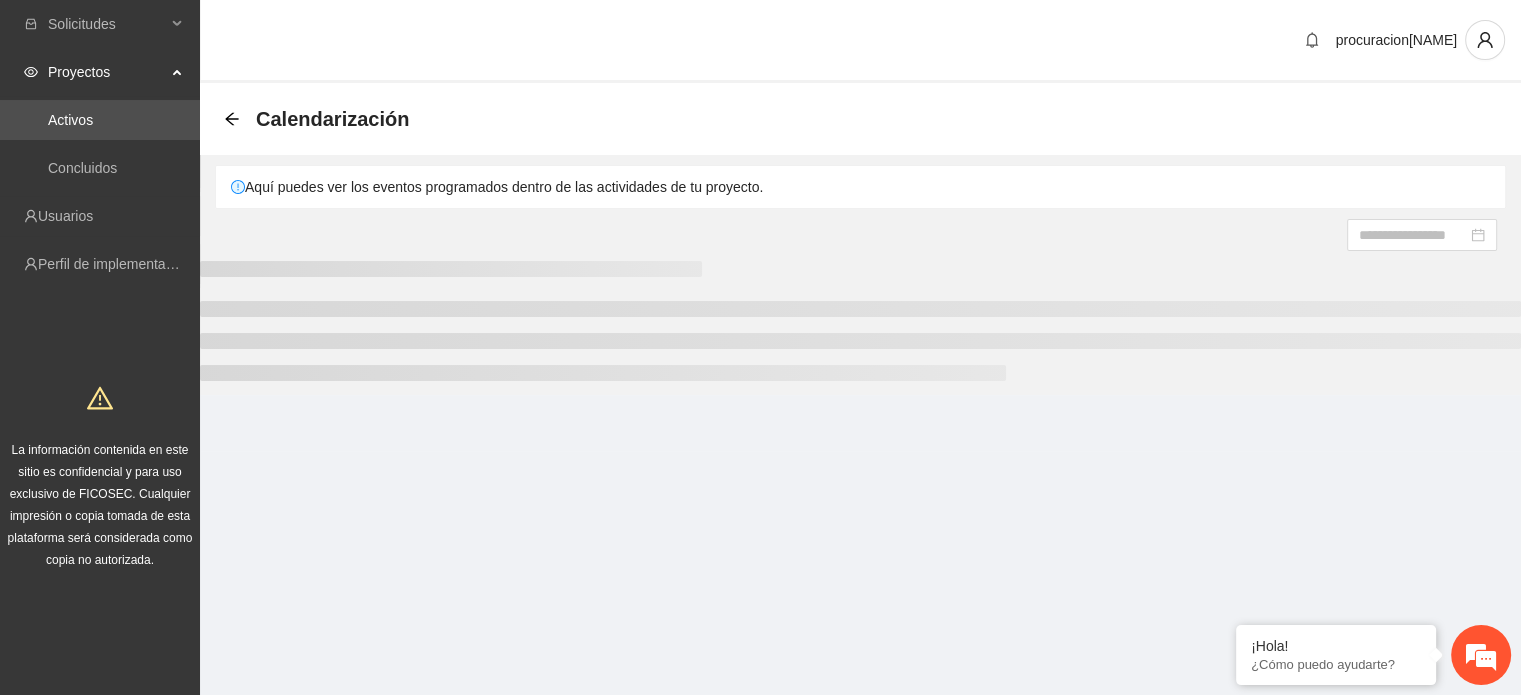 scroll, scrollTop: 0, scrollLeft: 0, axis: both 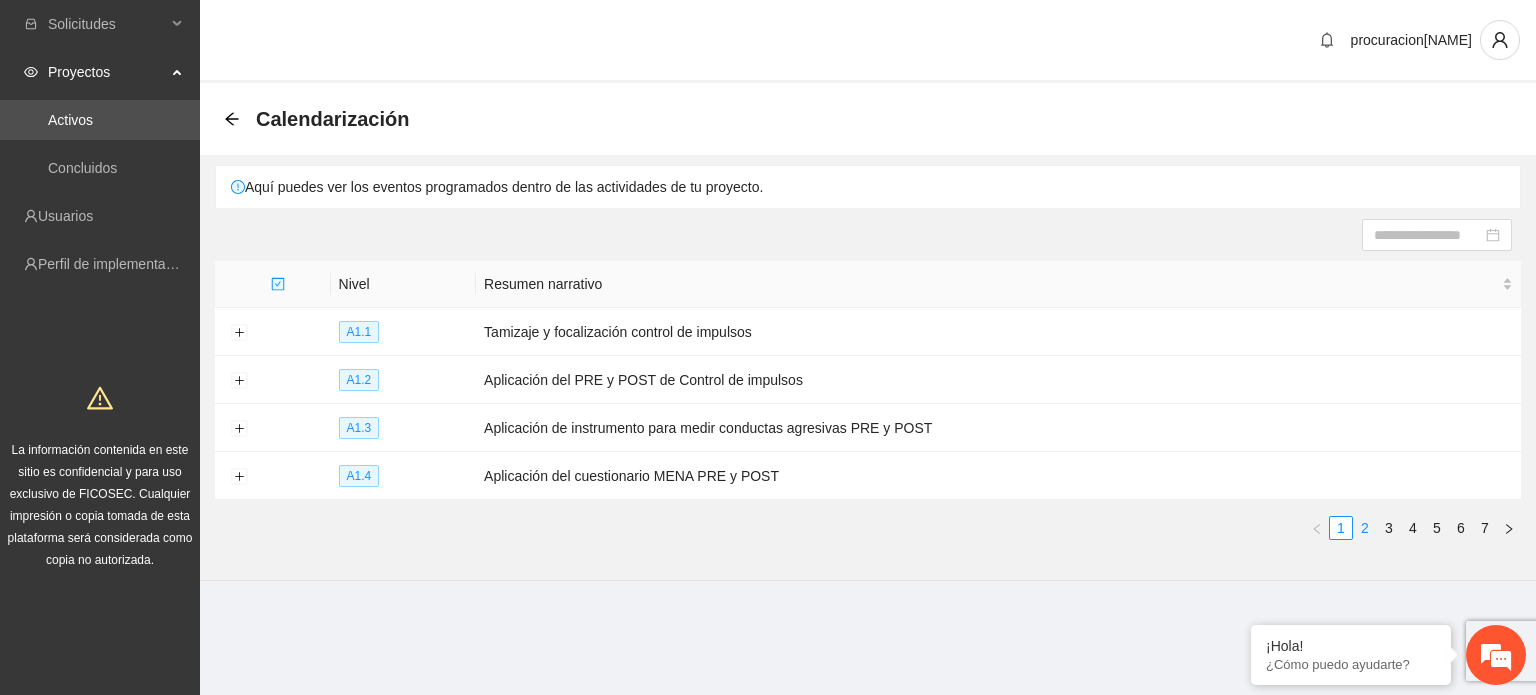 click on "2" at bounding box center (1365, 528) 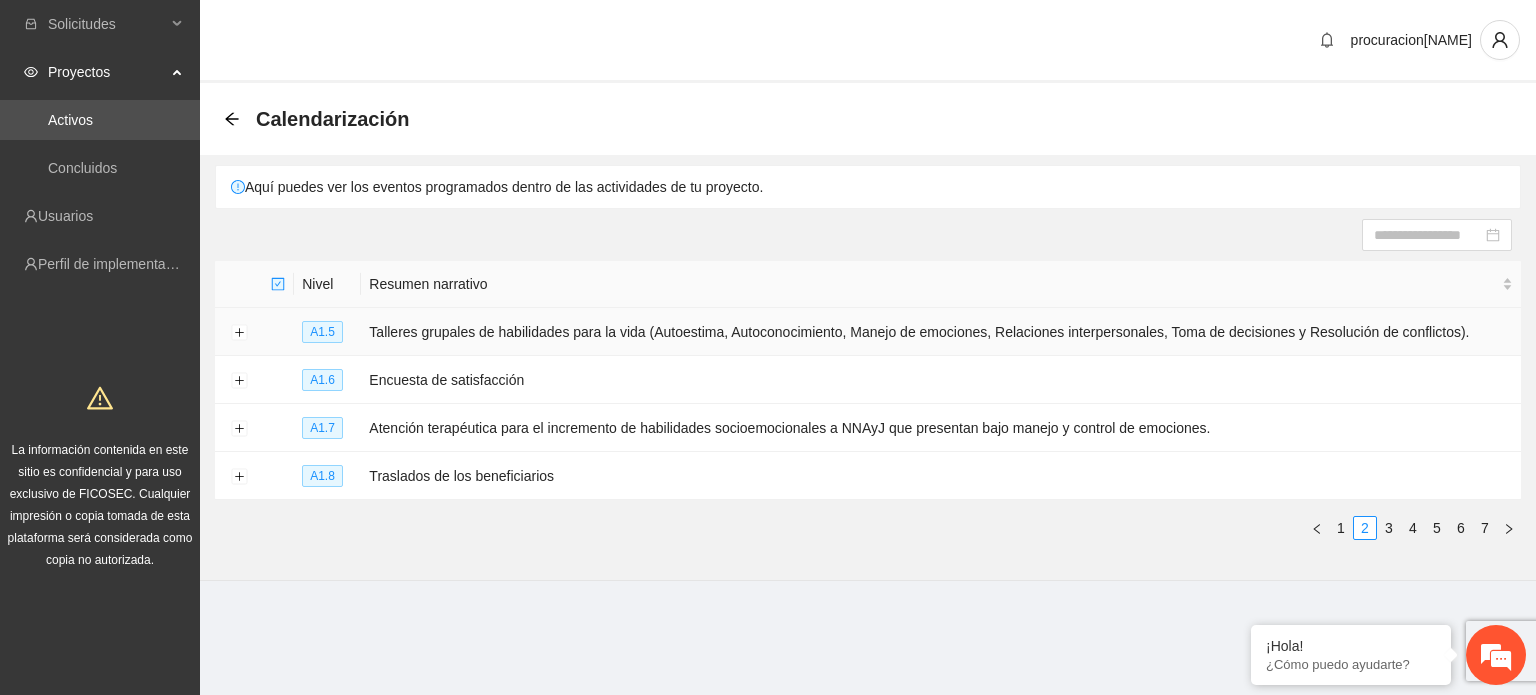 click on "Talleres grupales de habilidades para la vida (Autoestima, Autoconocimiento, Manejo de emociones, Relaciones interpersonales, Toma de decisiones y Resolución de conflictos)." at bounding box center (941, 332) 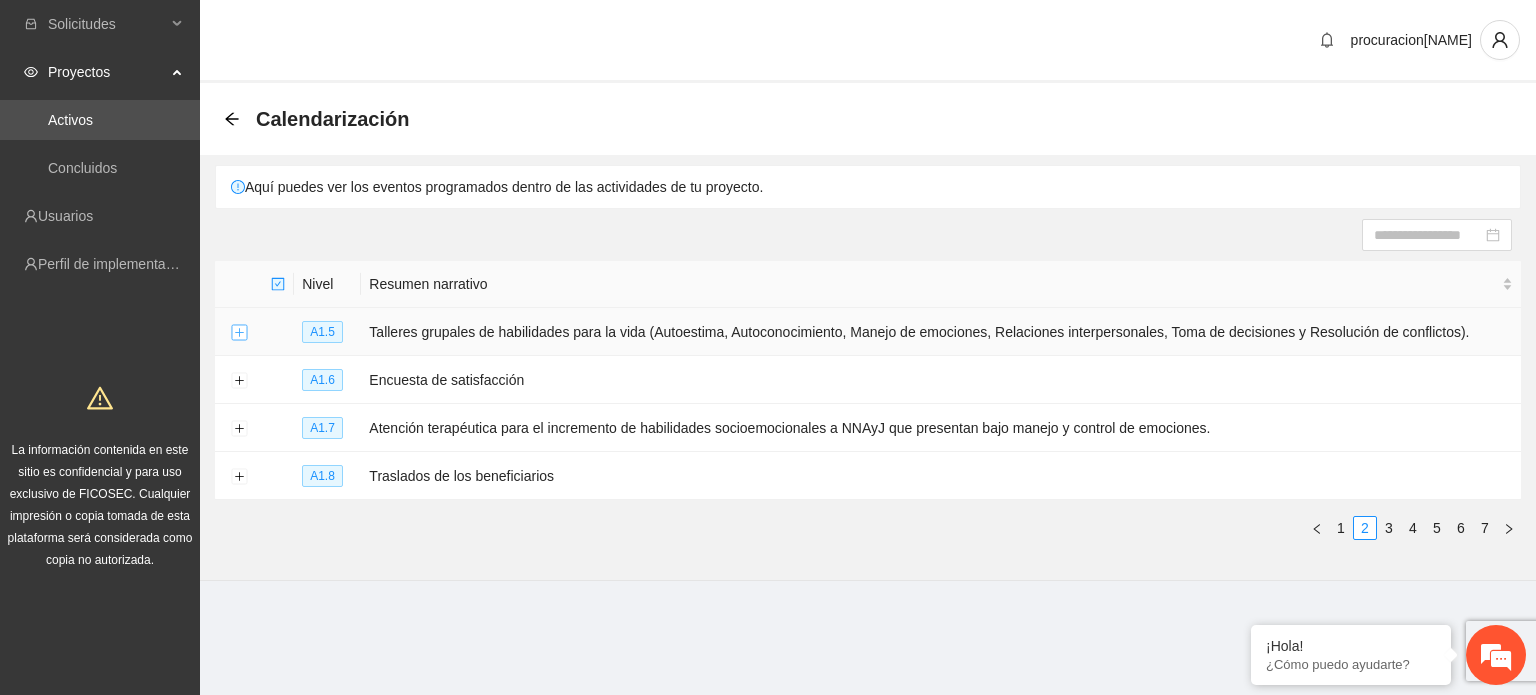 click at bounding box center [239, 333] 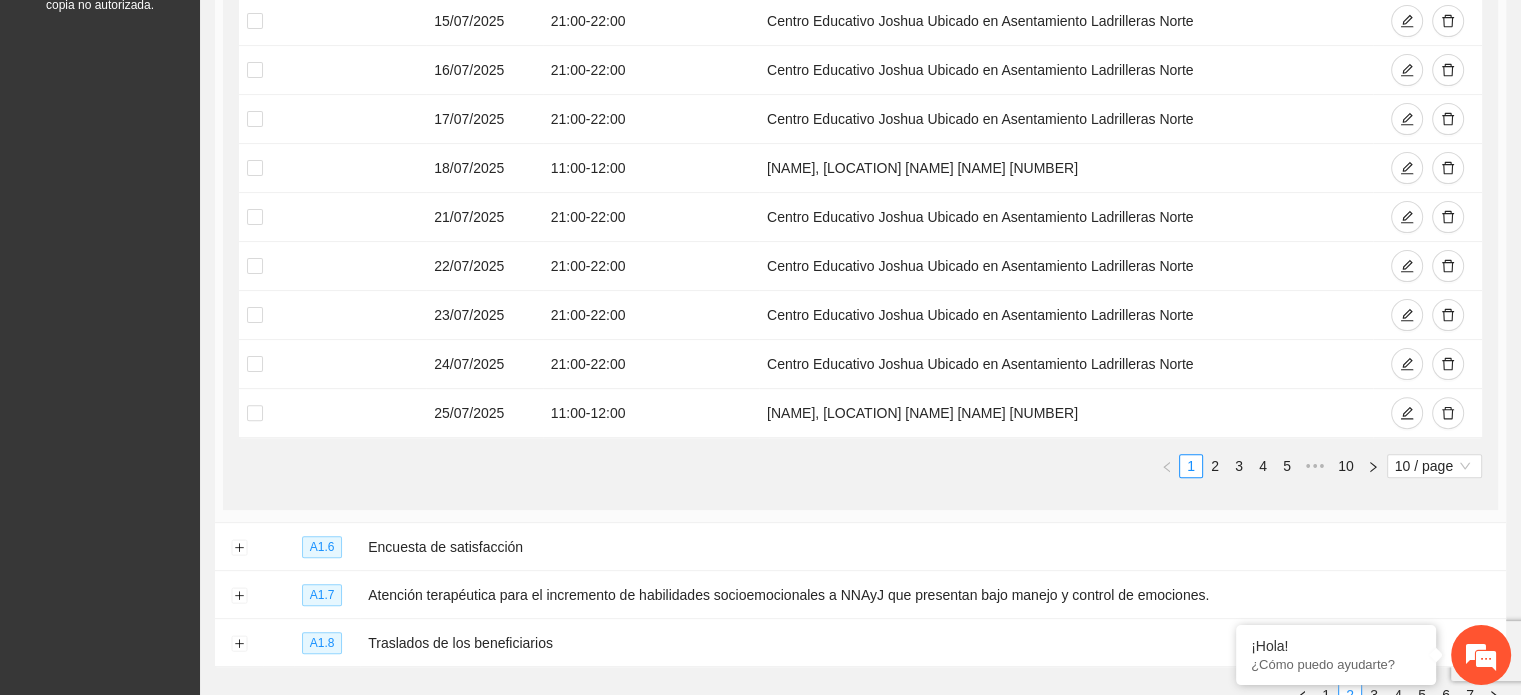 scroll, scrollTop: 584, scrollLeft: 0, axis: vertical 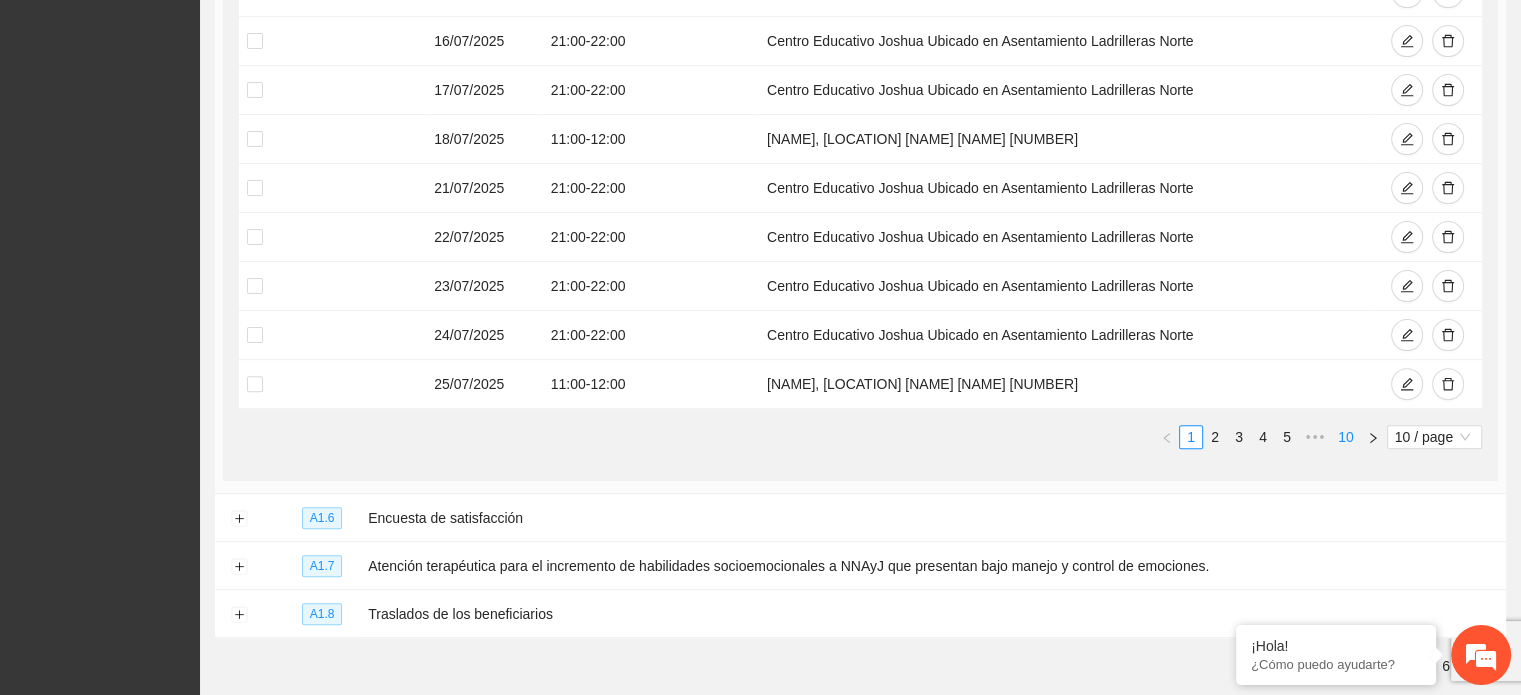 click on "10" at bounding box center (1346, 437) 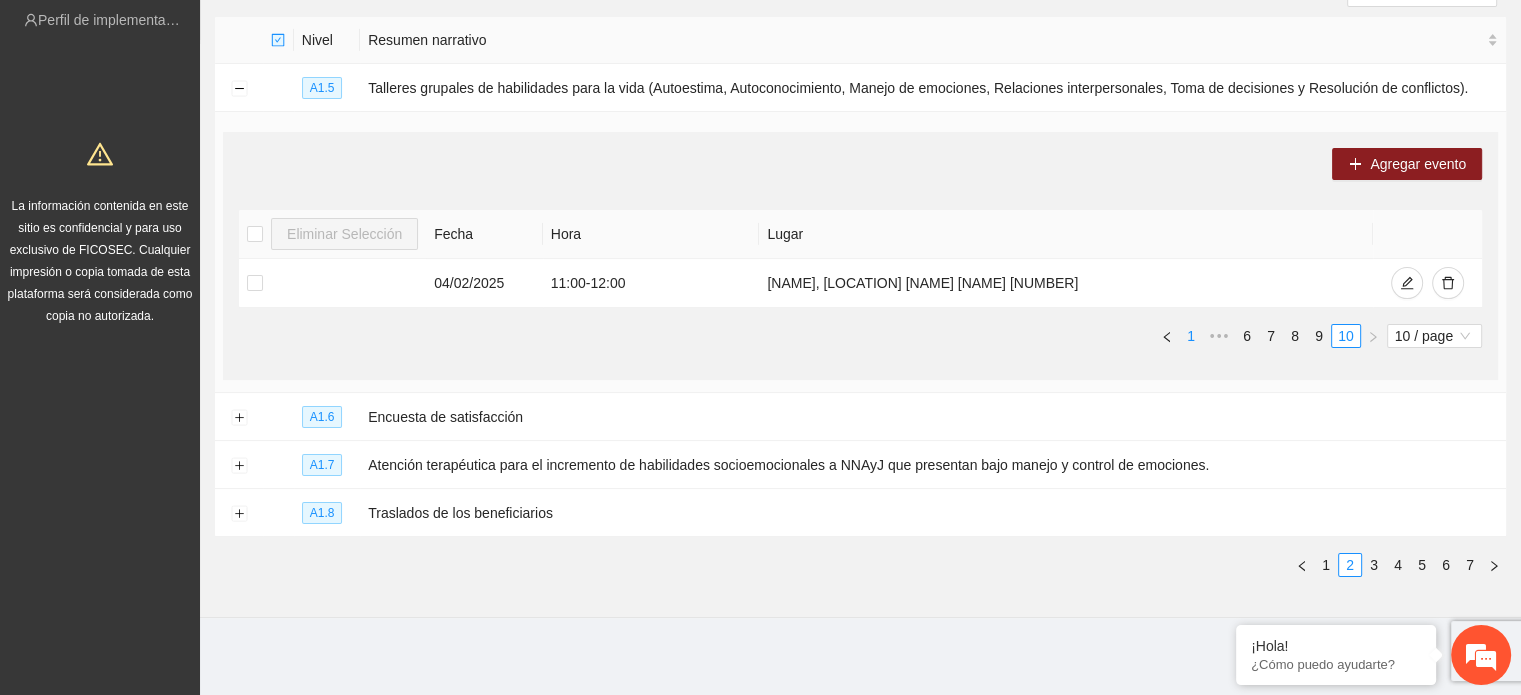 click on "1" at bounding box center [1191, 336] 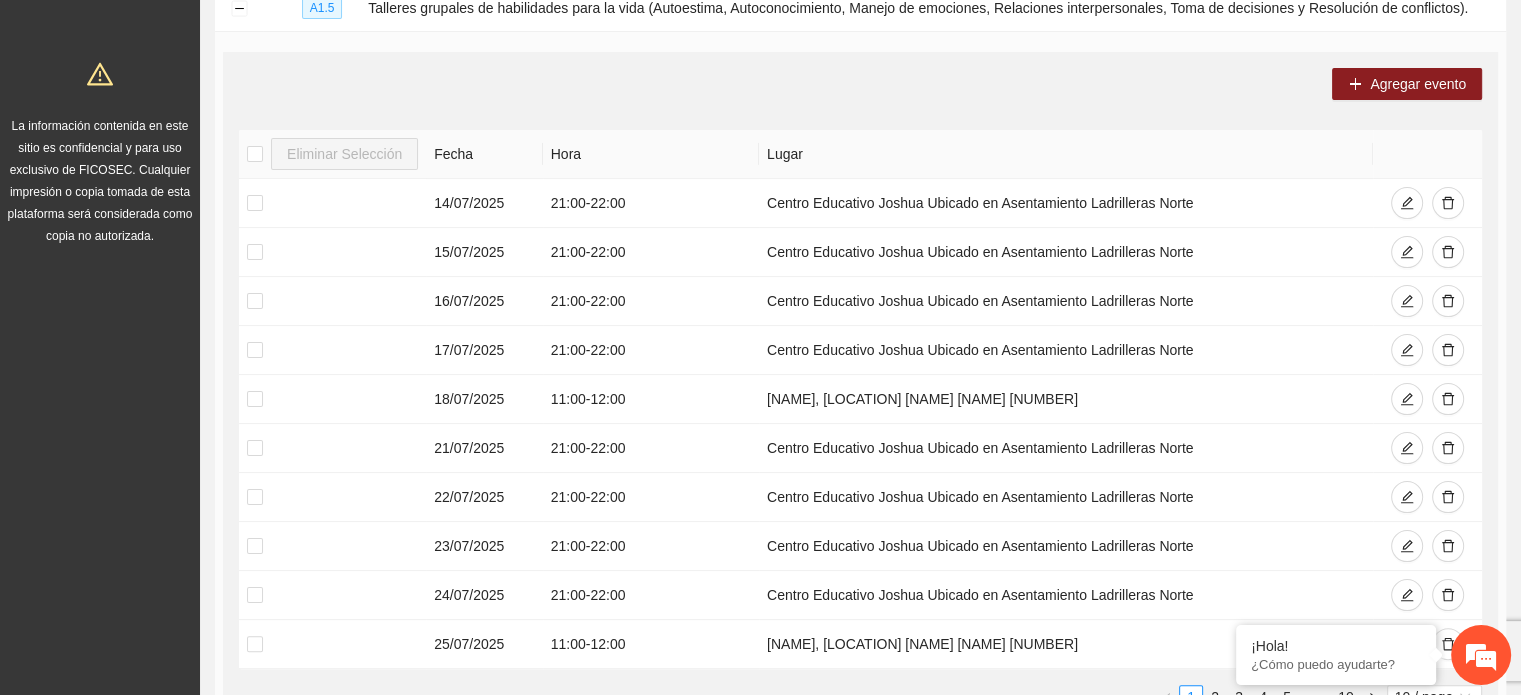 scroll, scrollTop: 0, scrollLeft: 0, axis: both 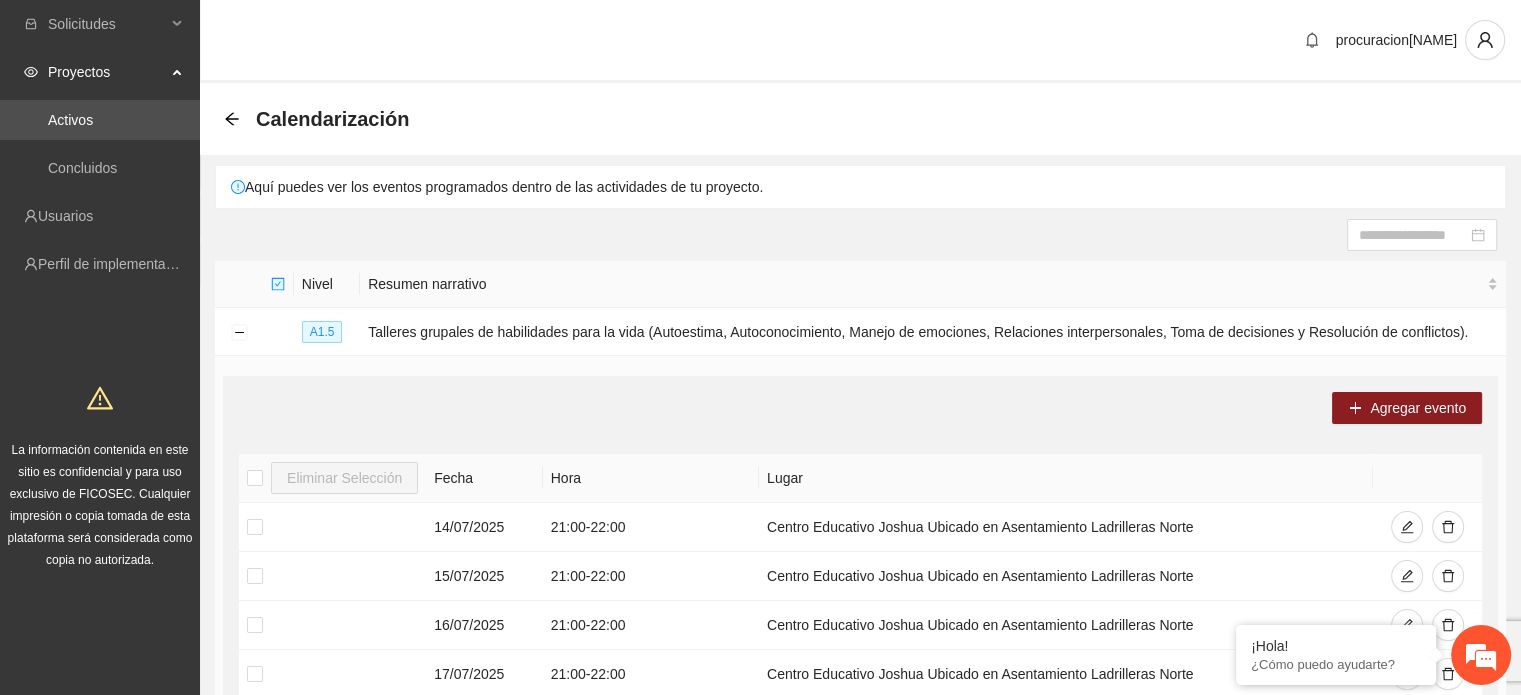 click on "Calendarización   Aquí puedes ver los eventos programados dentro de las actividades de tu proyecto. Nivel Resumen narrativo A1.5 Talleres grupales de habilidades para la vida (Autoestima, Autoconocimiento, Manejo de emociones, Relaciones interpersonales, Toma de decisiones y Resolución de conflictos). Agregar evento Eliminar Selección Fecha Hora Lugar 14/07/2025 21:00  -  22:00 Centro Educativo Joshua Ubicado en Asentamiento Ladrilleras Norte 15/07/2025 21:00  -  22:00 Centro Educativo Joshua Ubicado en Asentamiento Ladrilleras Norte 16/07/2025 21:00  -  22:00 Centro Educativo Joshua Ubicado en Asentamiento Ladrilleras Norte 17/07/2025 21:00  -  22:00 Centro Educativo Joshua Ubicado en Asentamiento Ladrilleras Norte 18/07/2025 11:00  -  12:00 Centro Educativo Joshua, ubicado en Asentamiento Tarahumara Ladrillera Norte Km. 21 21/07/2025 21:00  -  22:00 Centro Educativo Joshua Ubicado en Asentamiento Ladrilleras Norte 22/07/2025 21:00  -  22:00 23/07/2025 21:00  -  22:00 24/07/2025 21:00  -  22:00 11:00" at bounding box center [860, 693] 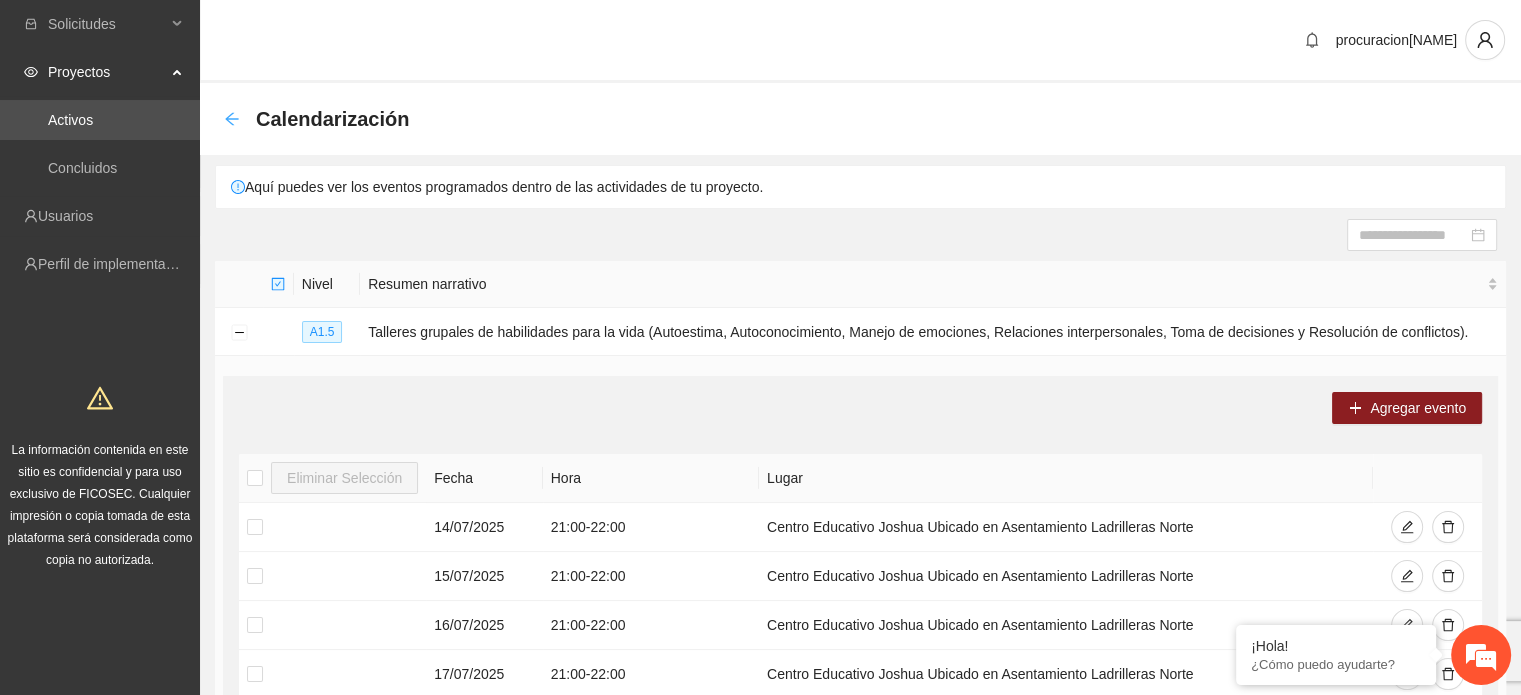 click 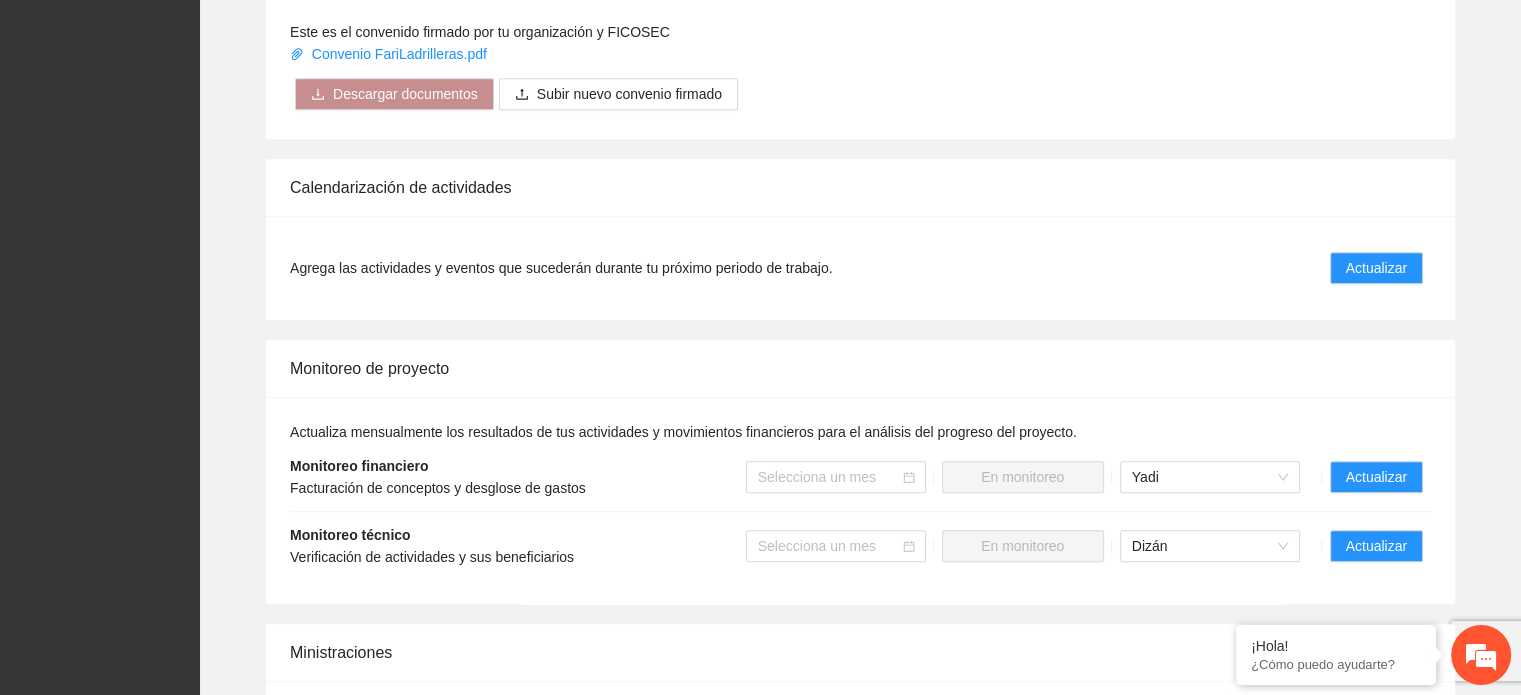scroll, scrollTop: 1700, scrollLeft: 0, axis: vertical 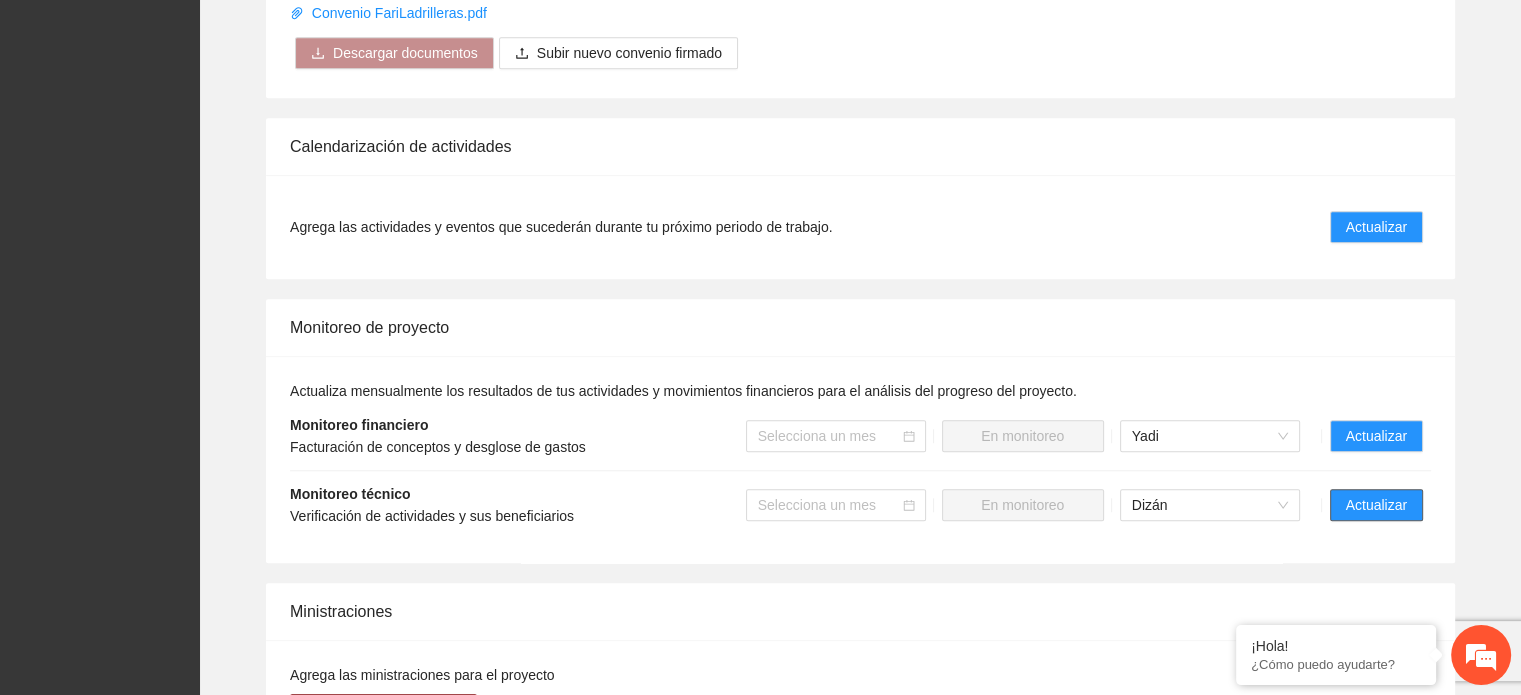click on "Actualizar" at bounding box center (1376, 505) 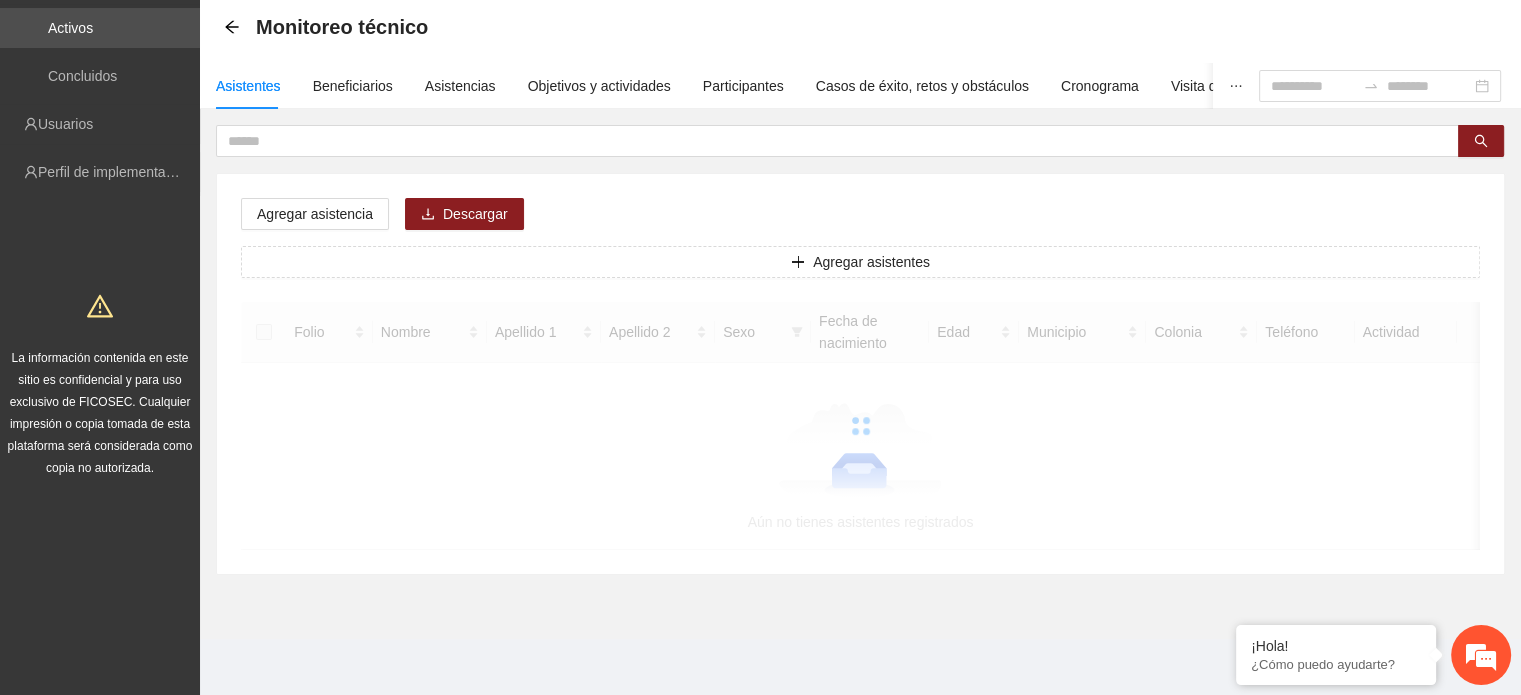 scroll, scrollTop: 0, scrollLeft: 0, axis: both 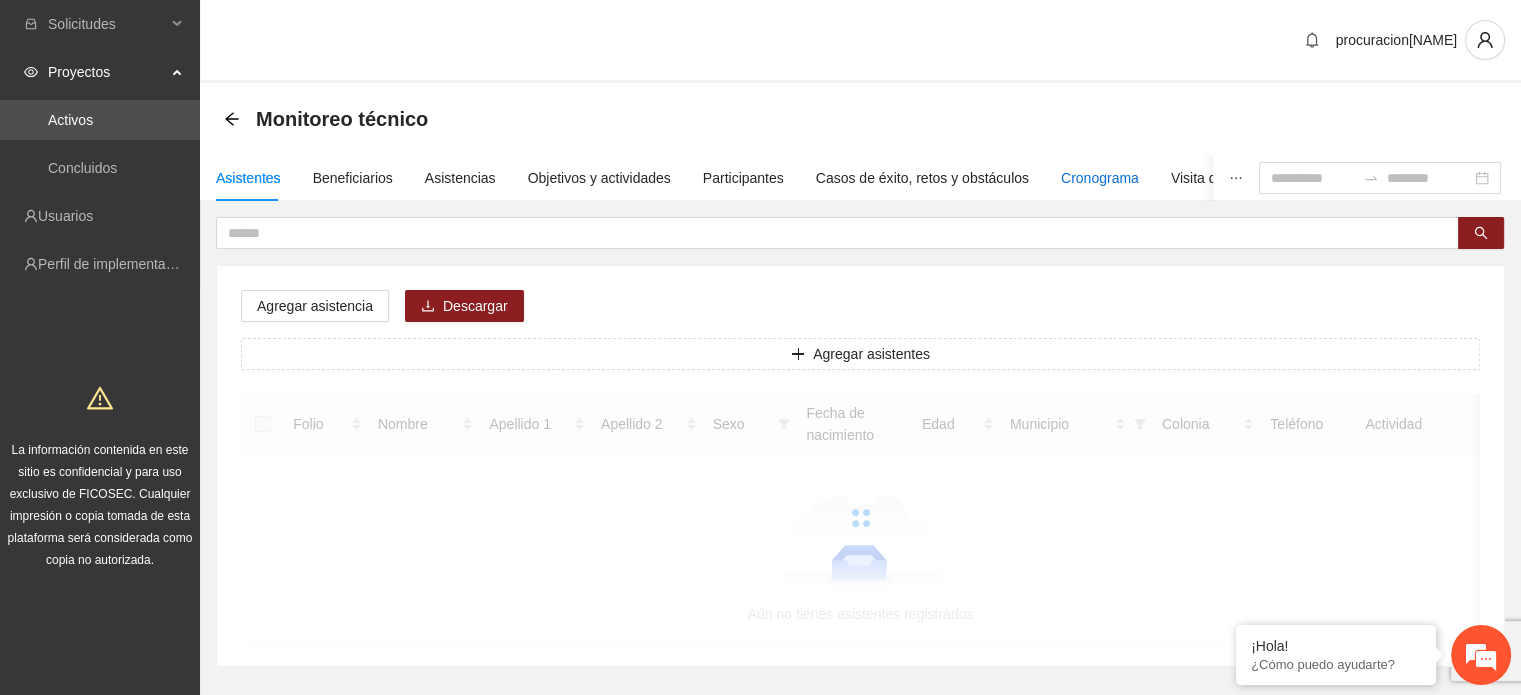 click on "Cronograma" at bounding box center [1100, 178] 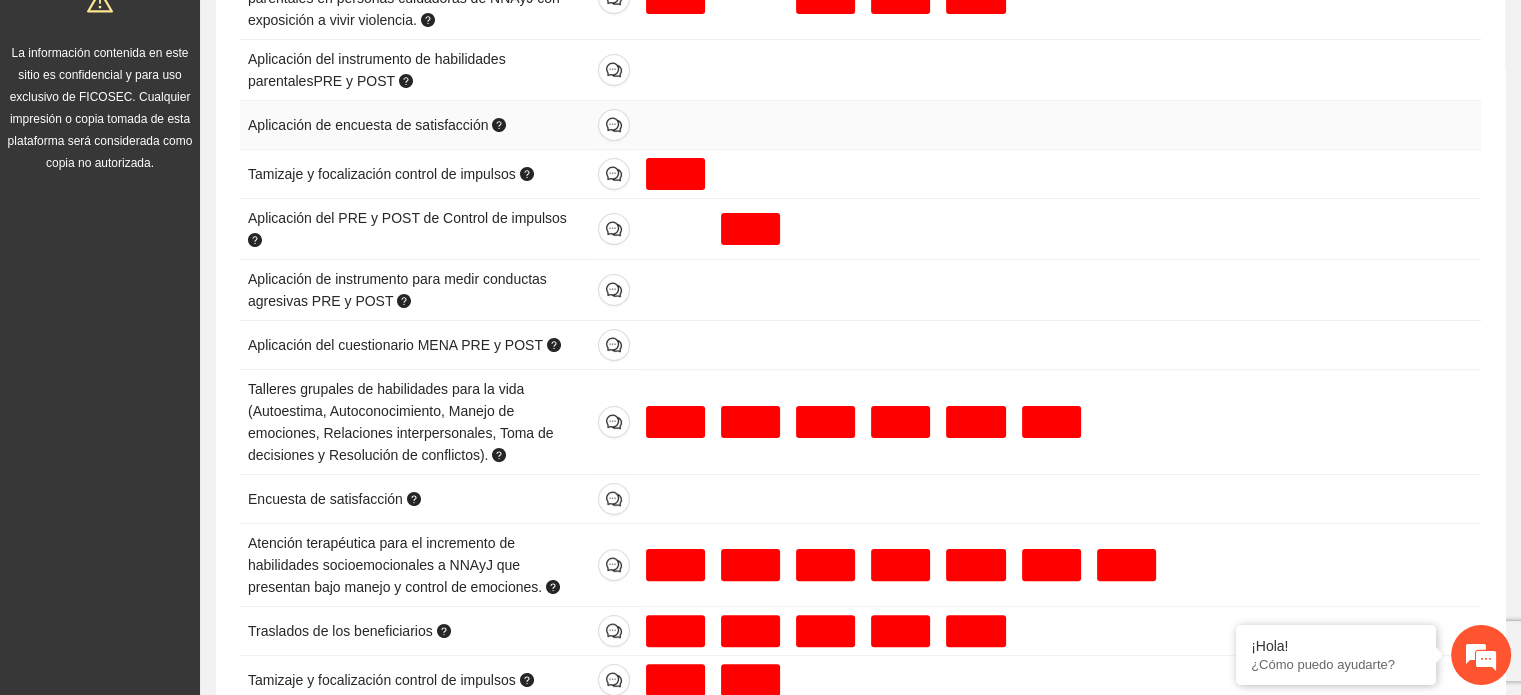 scroll, scrollTop: 500, scrollLeft: 0, axis: vertical 